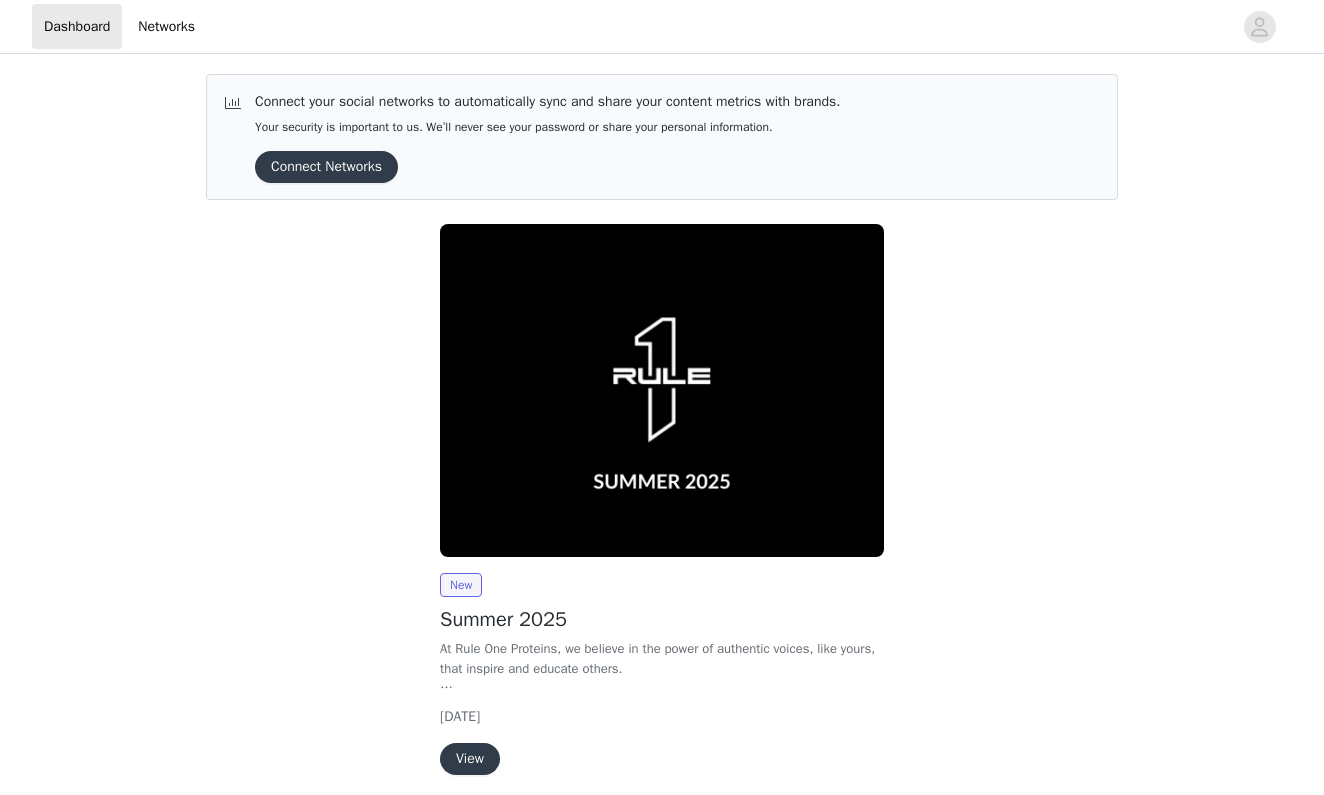 scroll, scrollTop: 0, scrollLeft: 0, axis: both 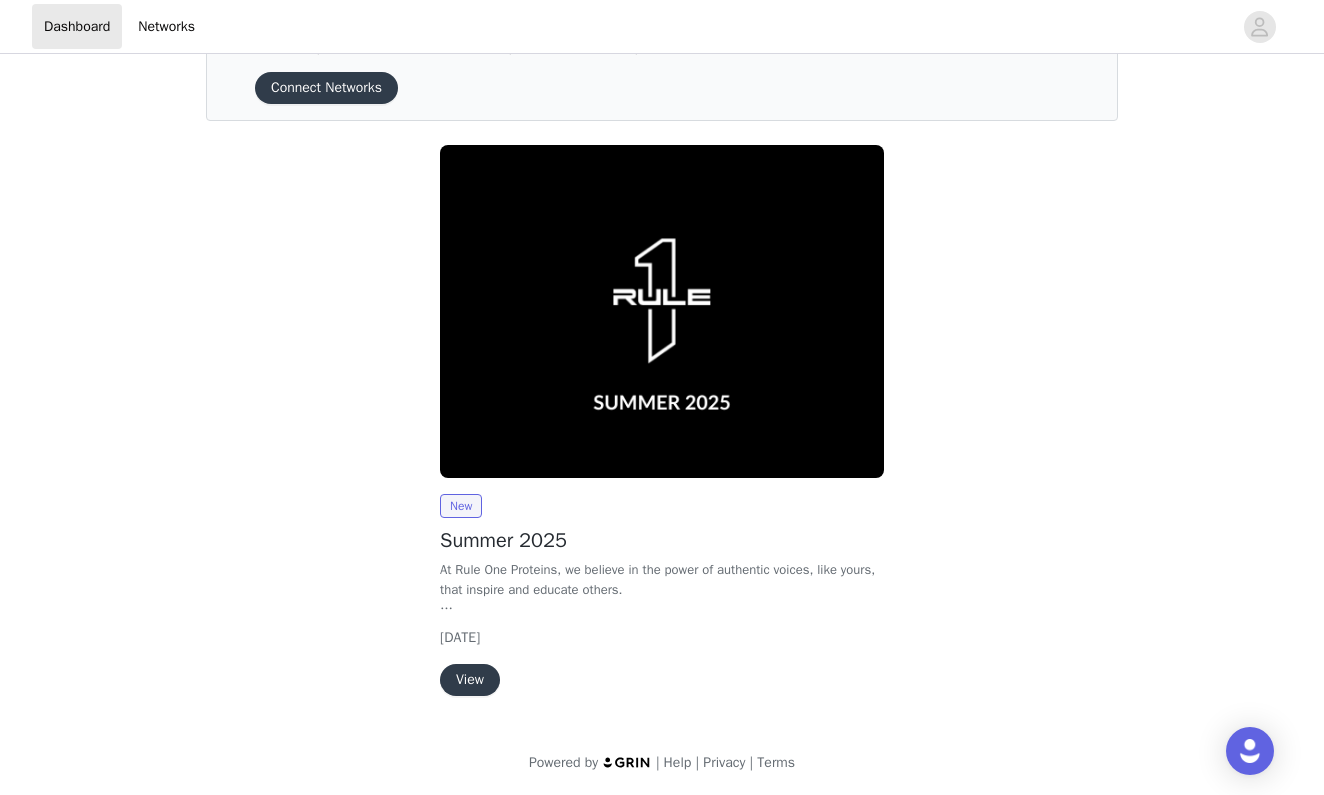 click on "View" at bounding box center (470, 680) 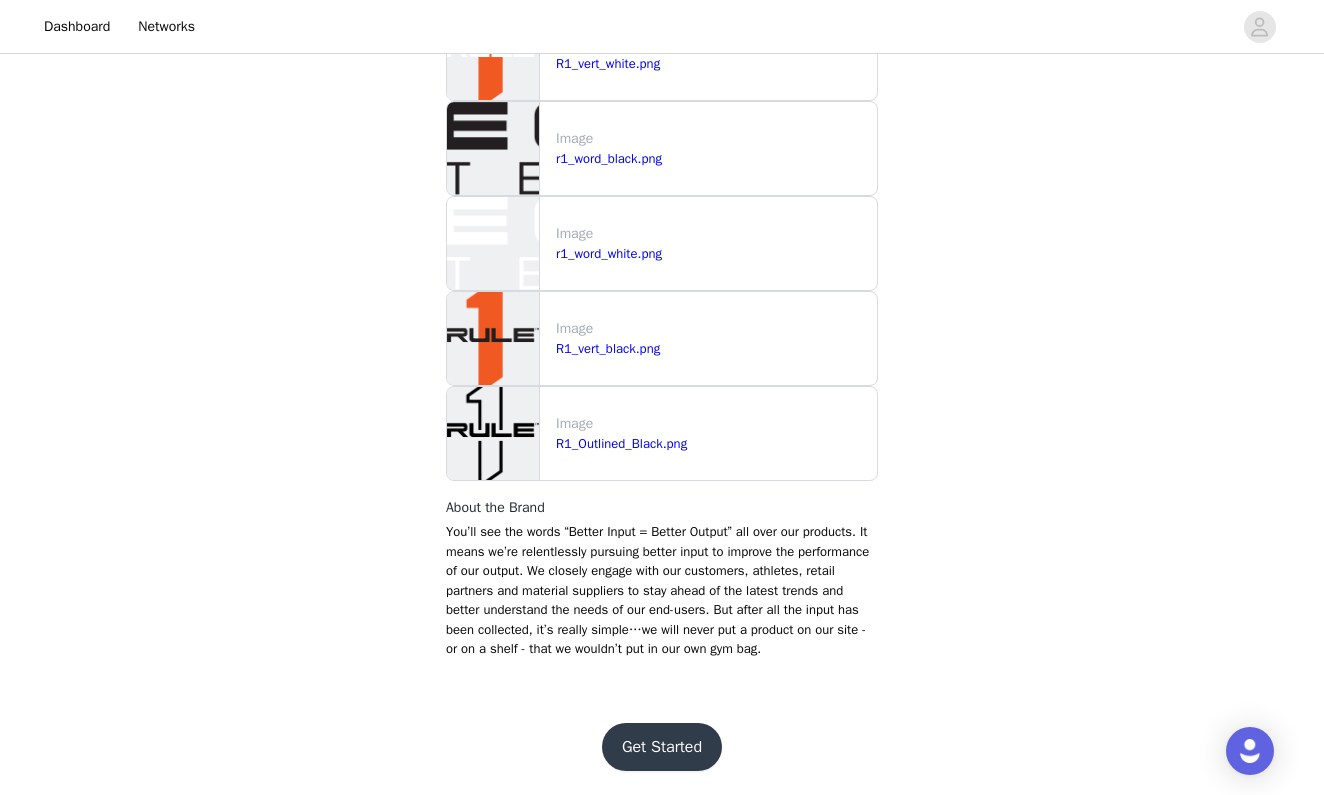 scroll, scrollTop: 2085, scrollLeft: 0, axis: vertical 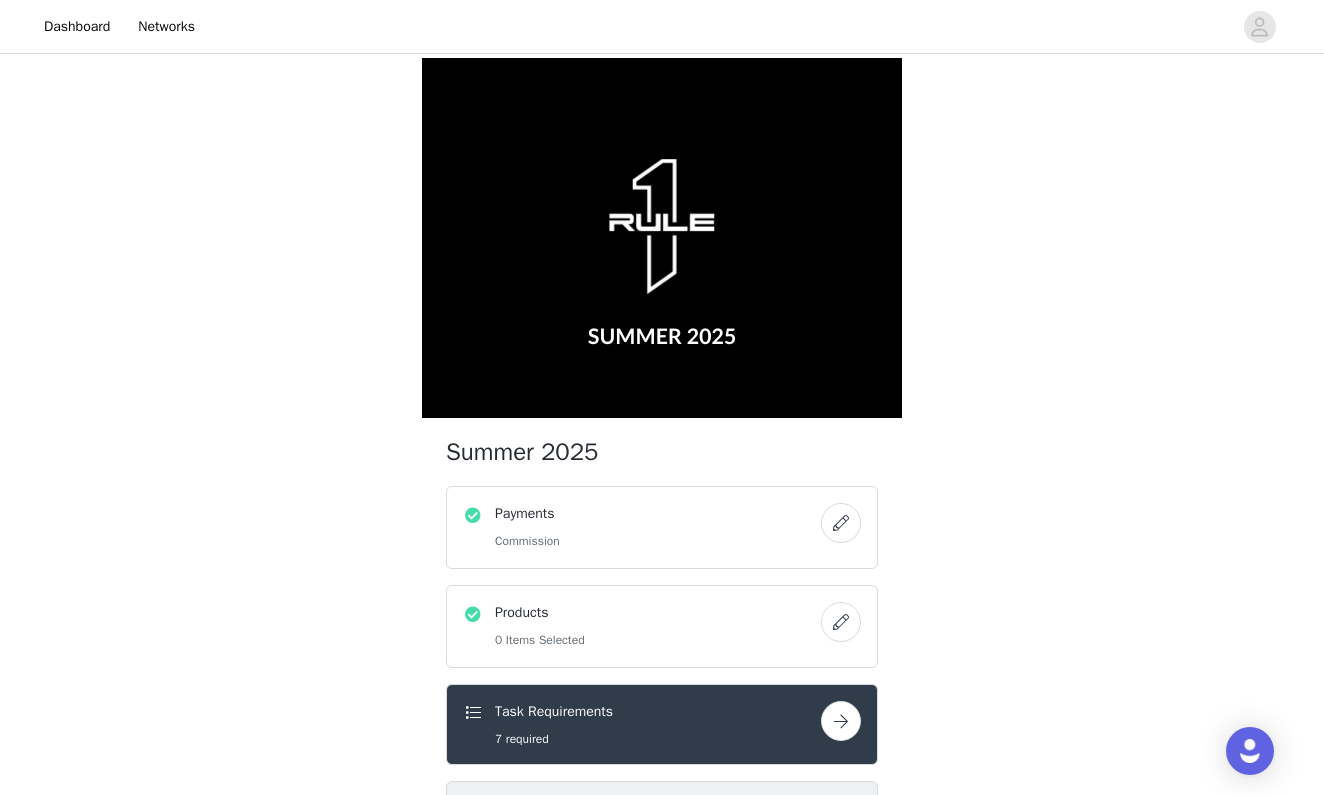 click on "Payments   Commission" at bounding box center [642, 527] 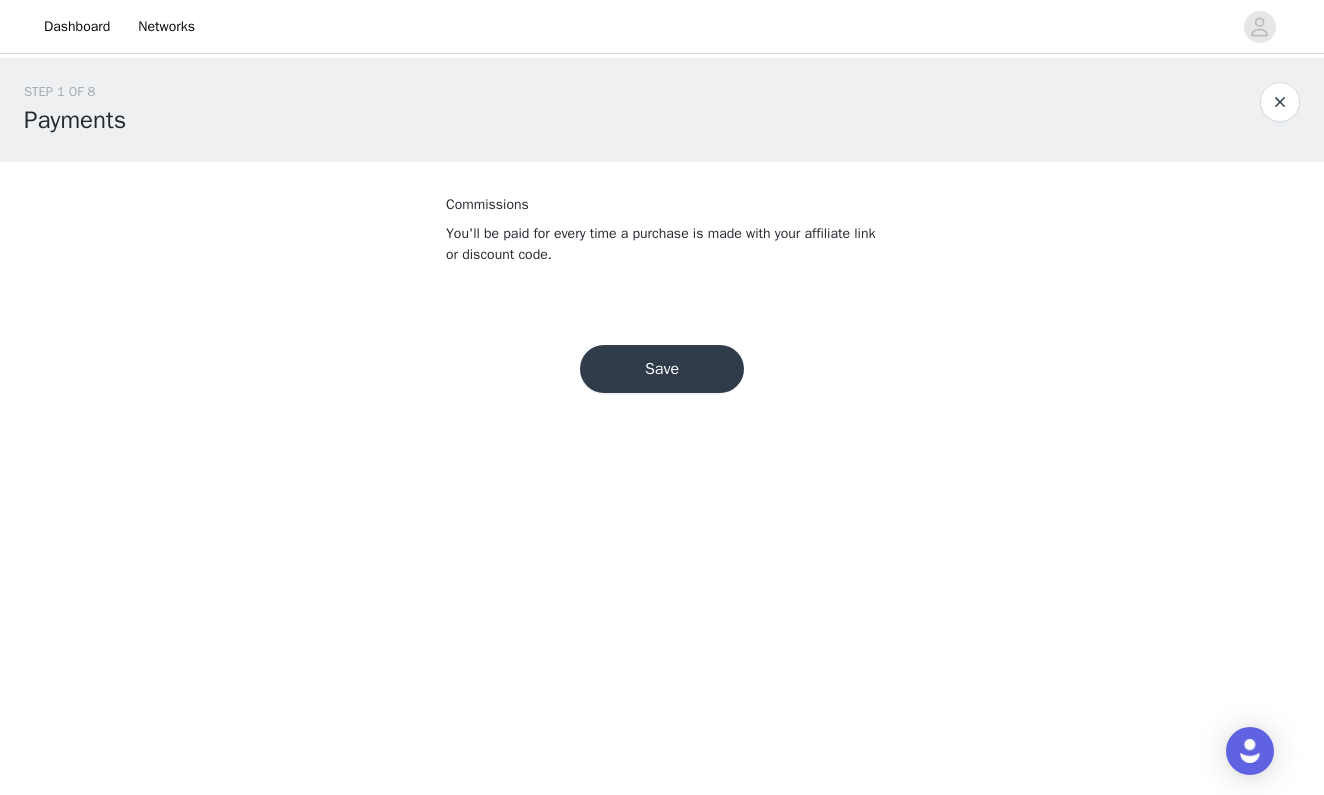 click on "Save" at bounding box center (662, 369) 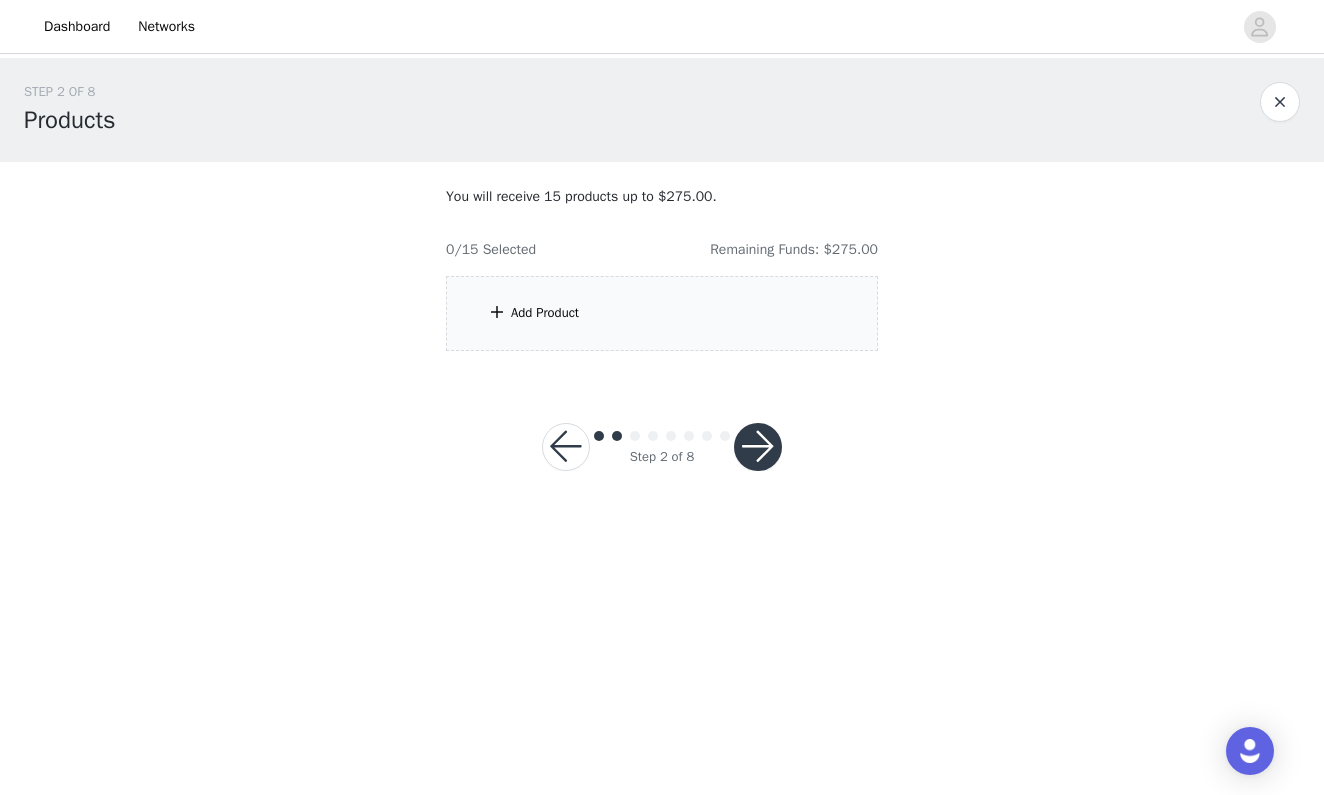 click on "Add Product" at bounding box center [662, 313] 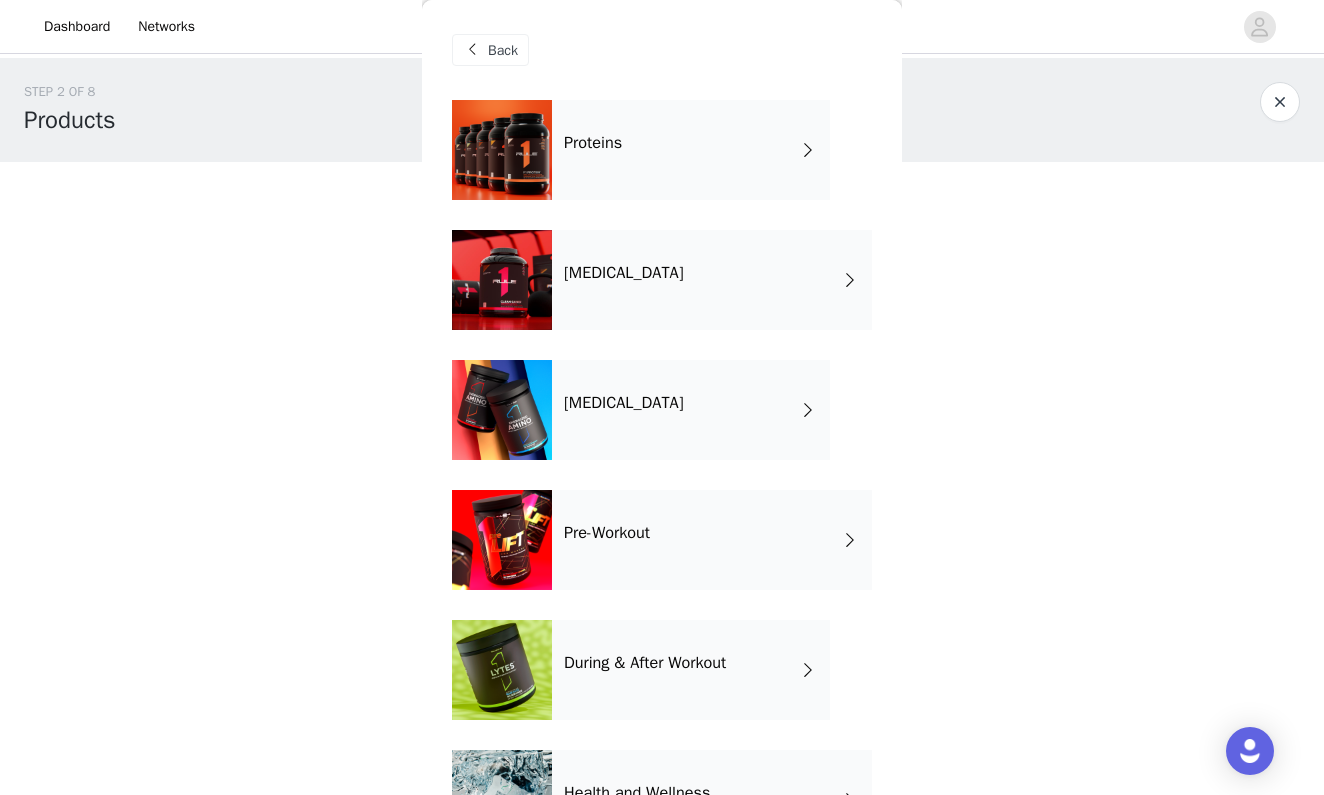 click on "Proteins" at bounding box center [691, 150] 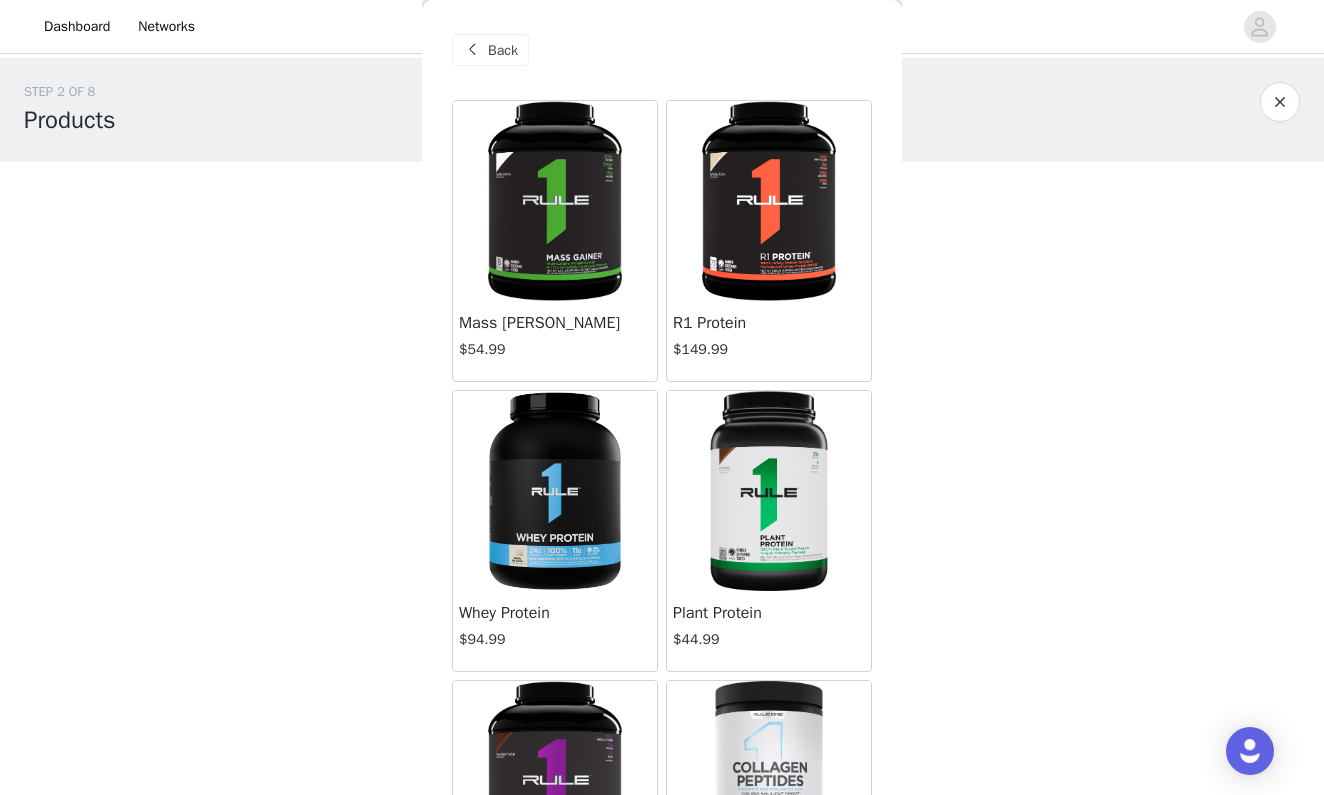 click at bounding box center (768, 201) 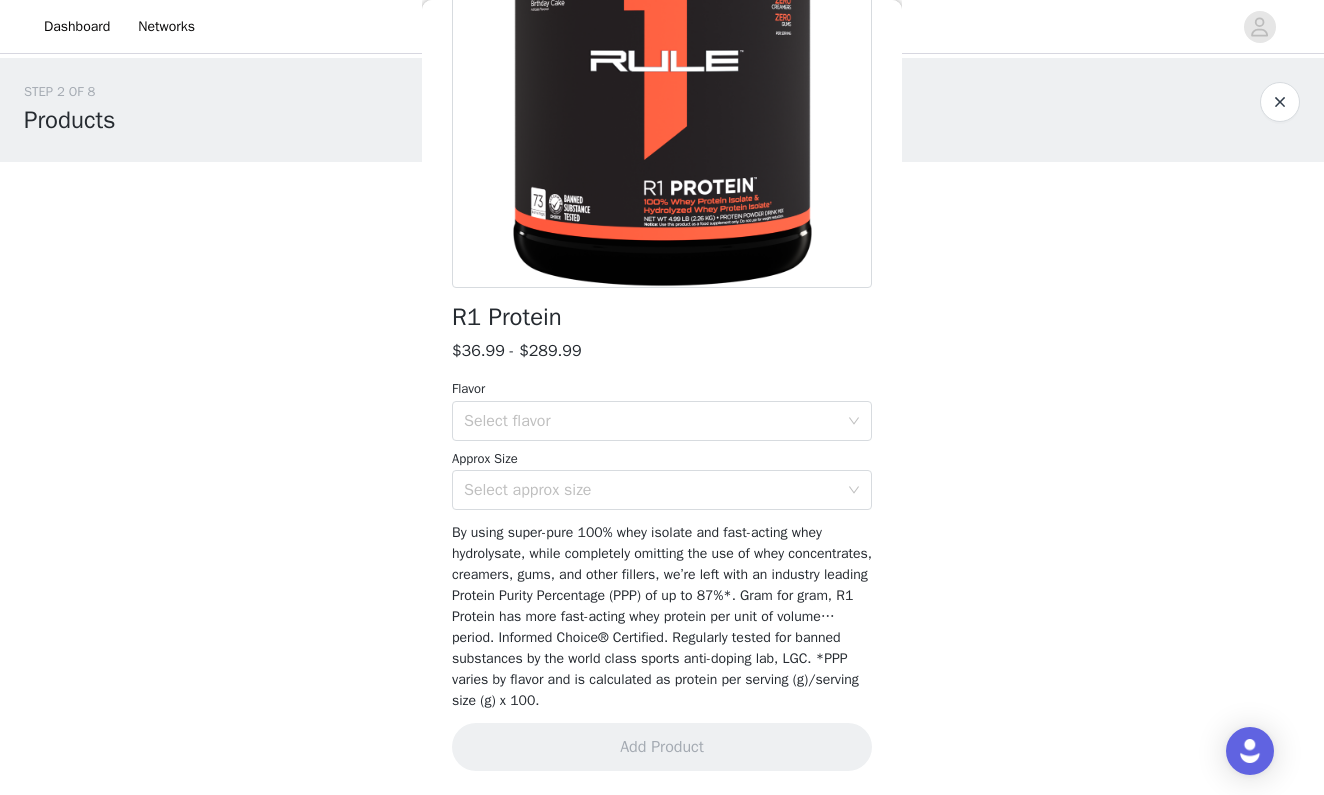 scroll, scrollTop: 261, scrollLeft: 0, axis: vertical 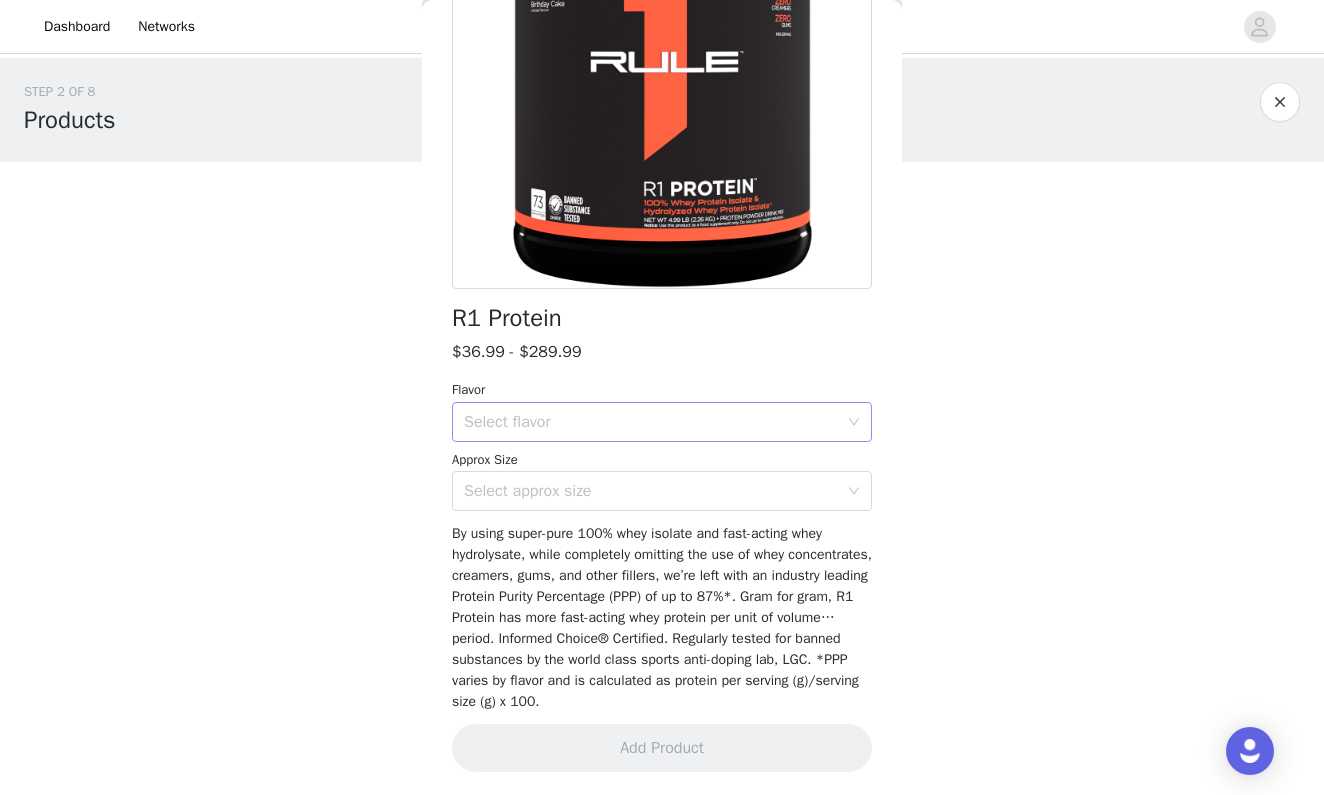 click on "Select flavor" at bounding box center (651, 422) 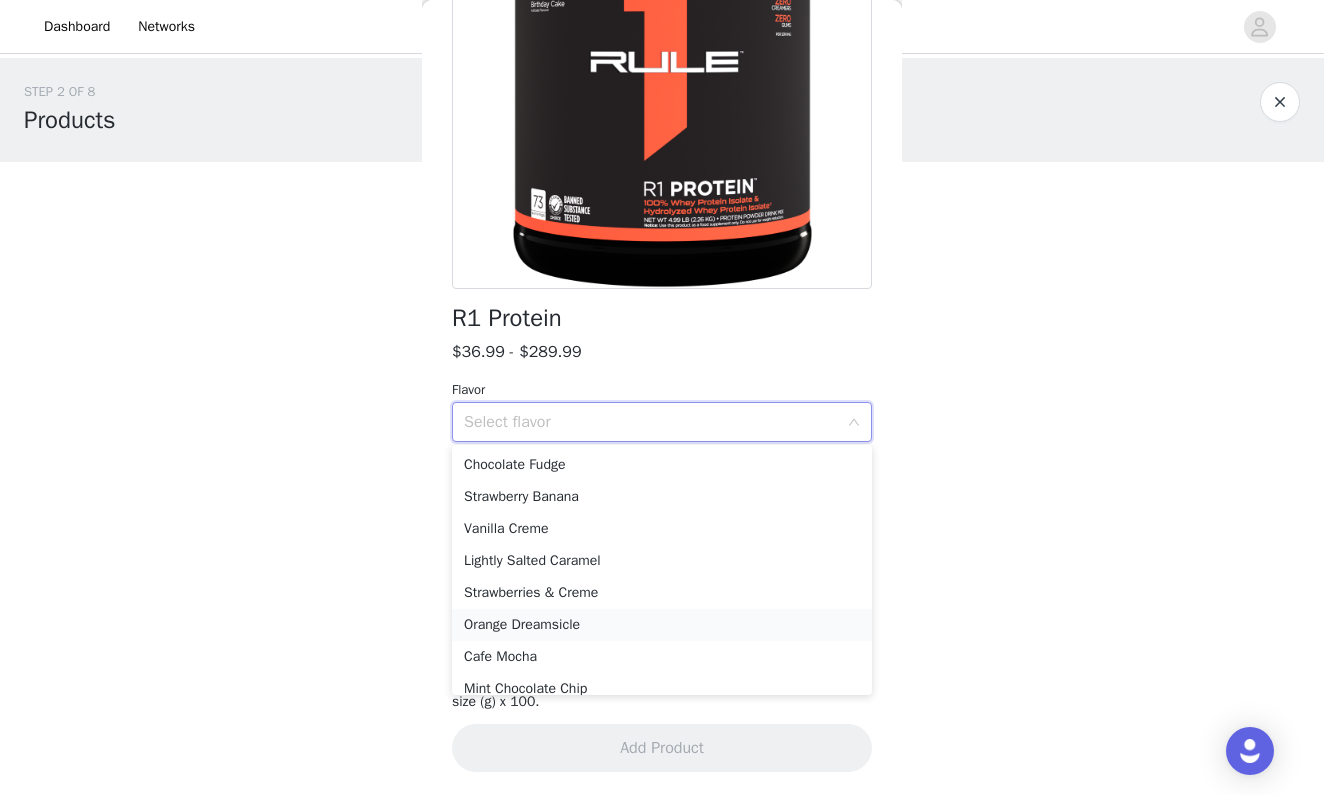 scroll, scrollTop: 0, scrollLeft: 0, axis: both 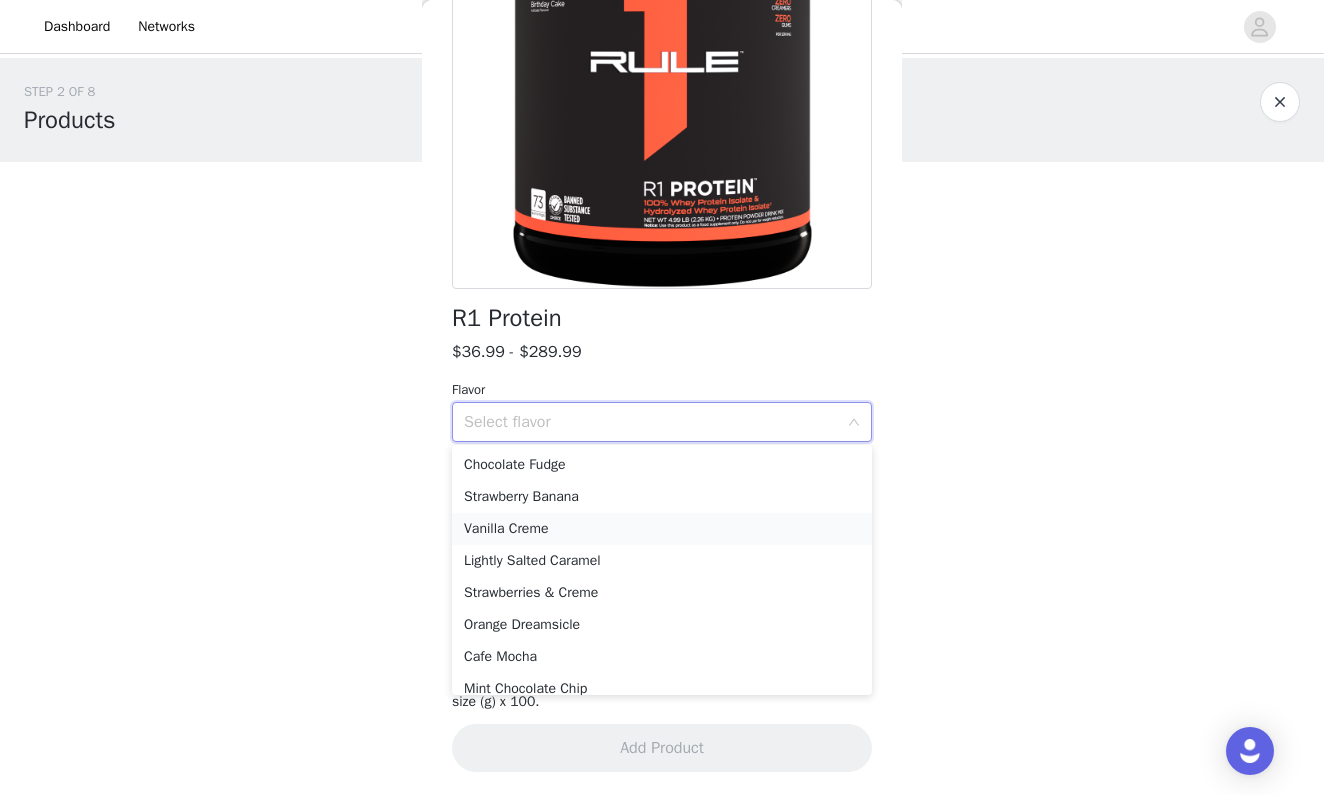 click on "Vanilla Creme" at bounding box center [662, 529] 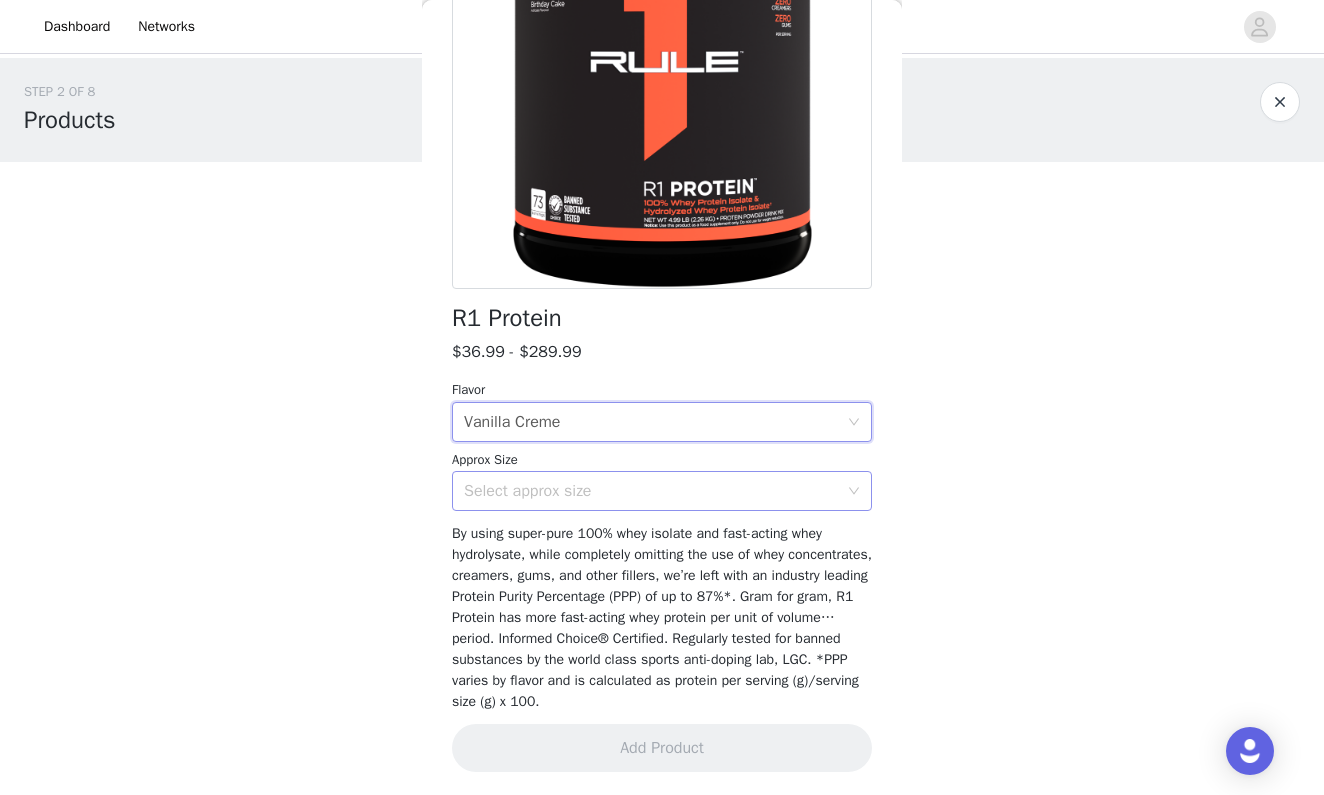 click on "Select approx size" at bounding box center [651, 491] 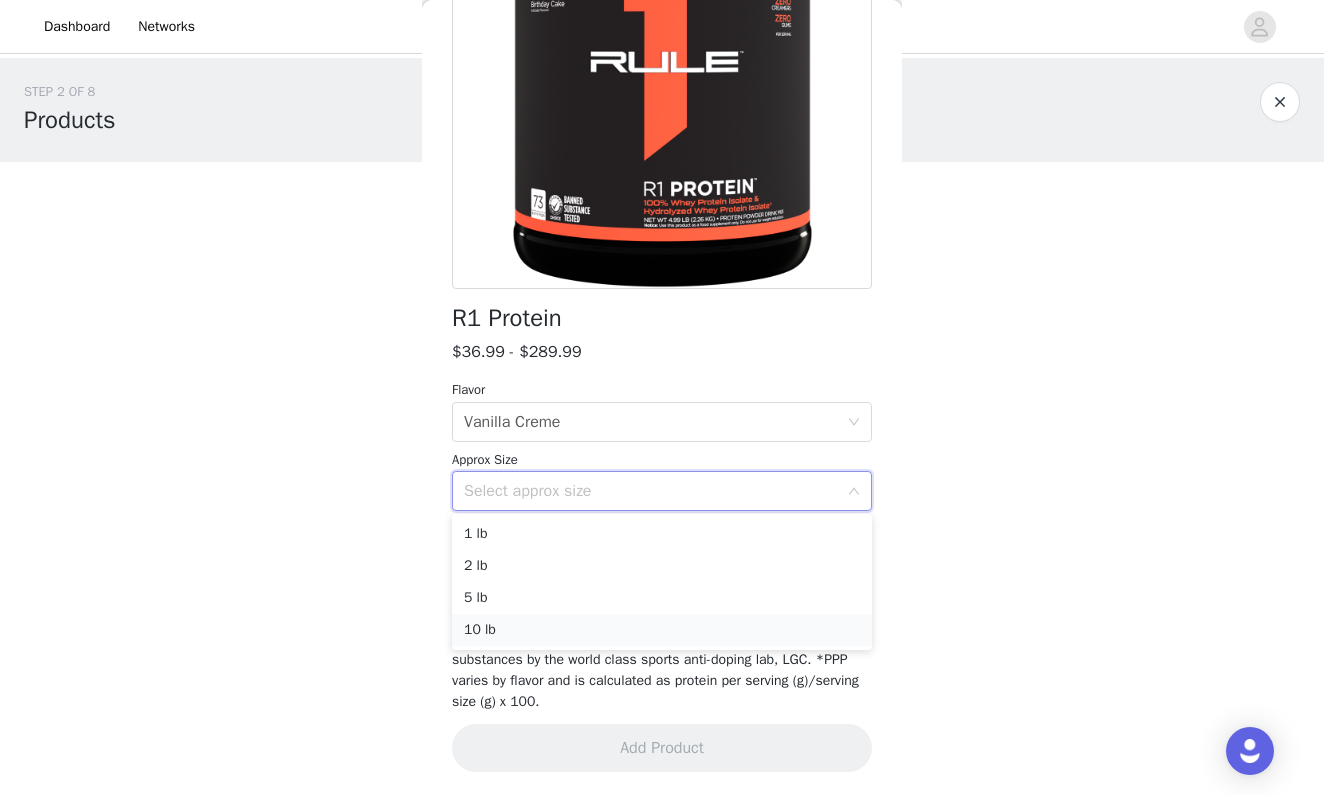 click on "10 lb" at bounding box center [662, 630] 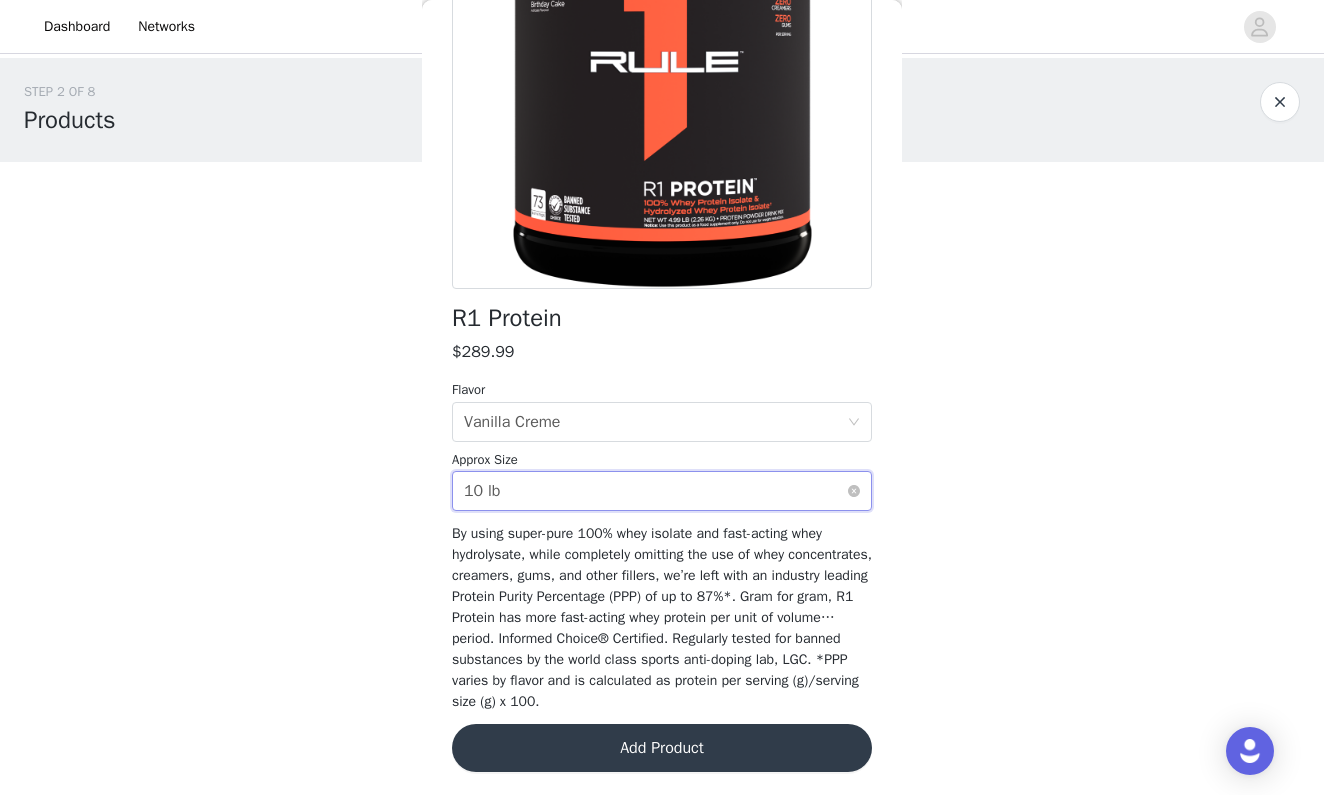 click on "Select approx size 10 lb" at bounding box center (655, 491) 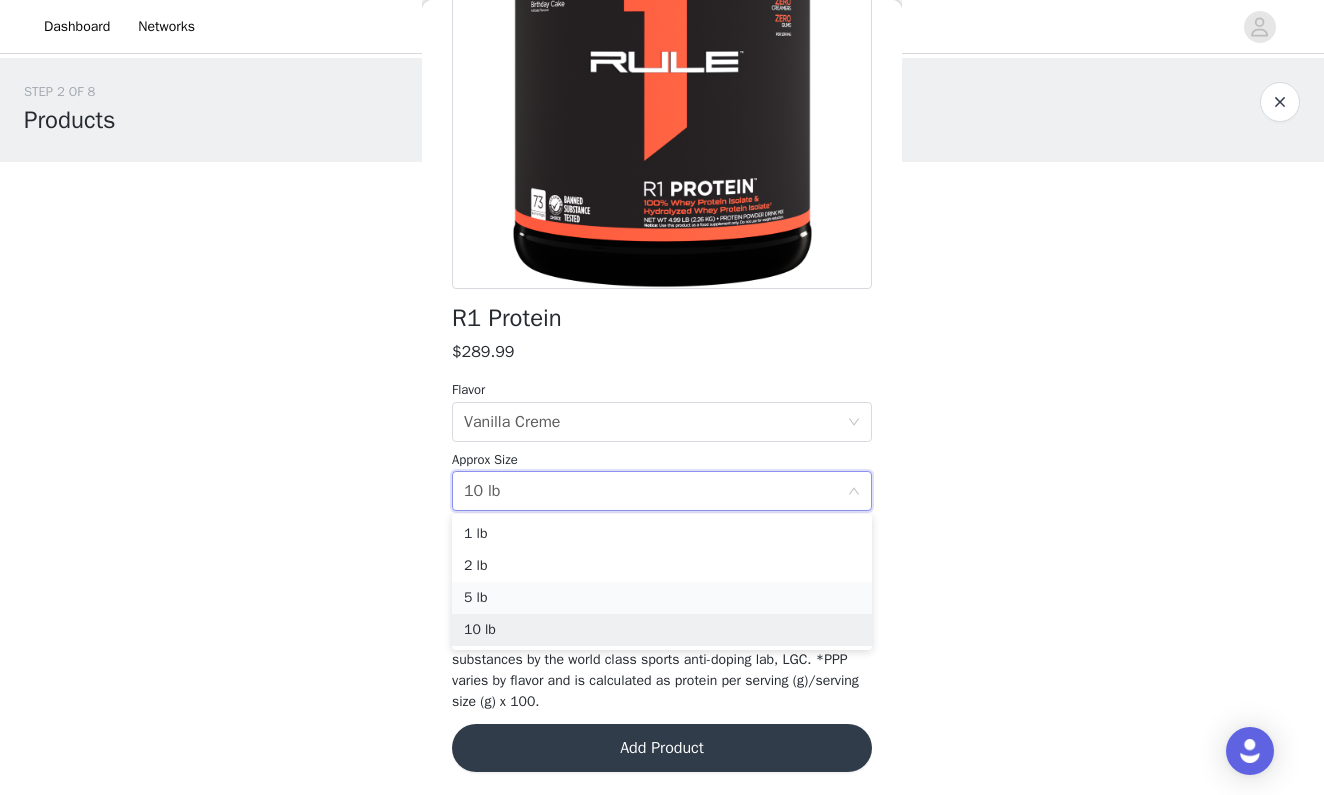 click on "5 lb" at bounding box center [662, 598] 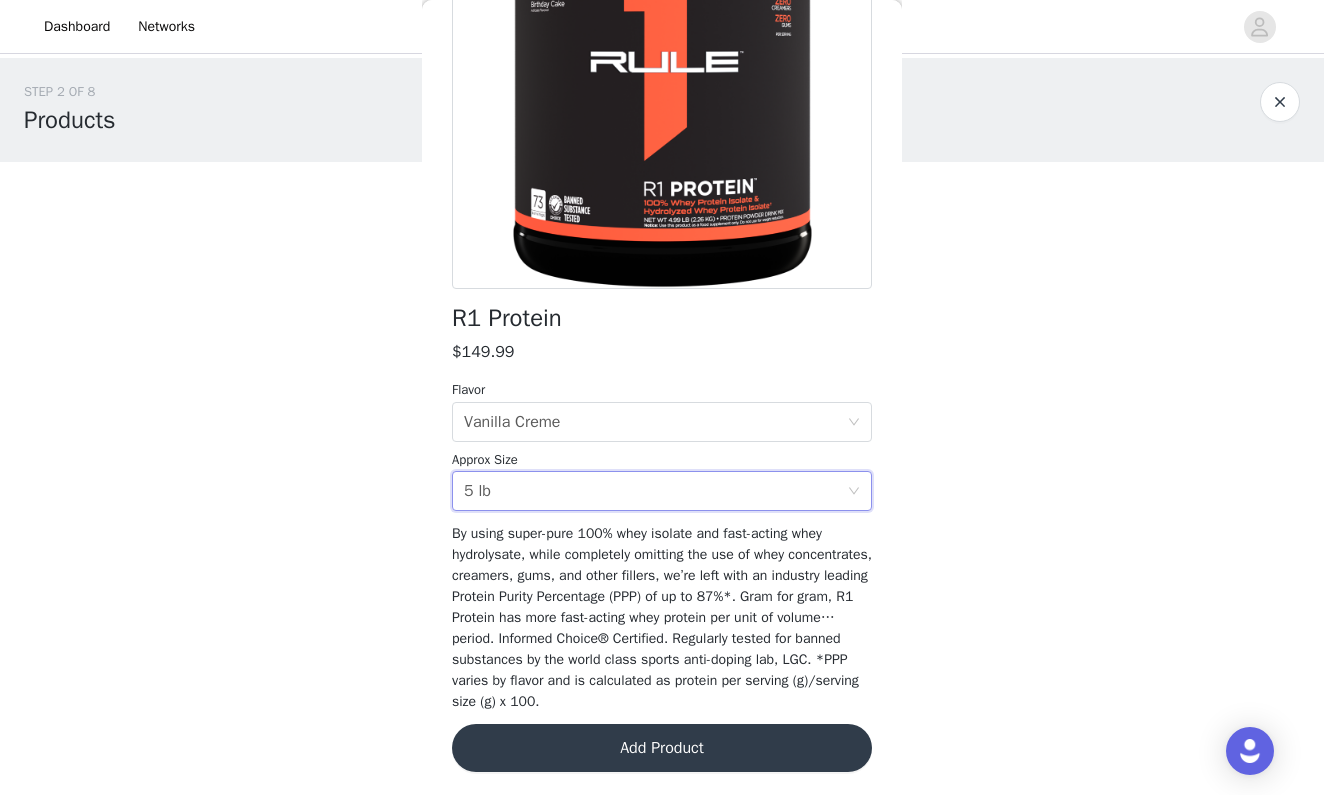 scroll, scrollTop: 0, scrollLeft: 0, axis: both 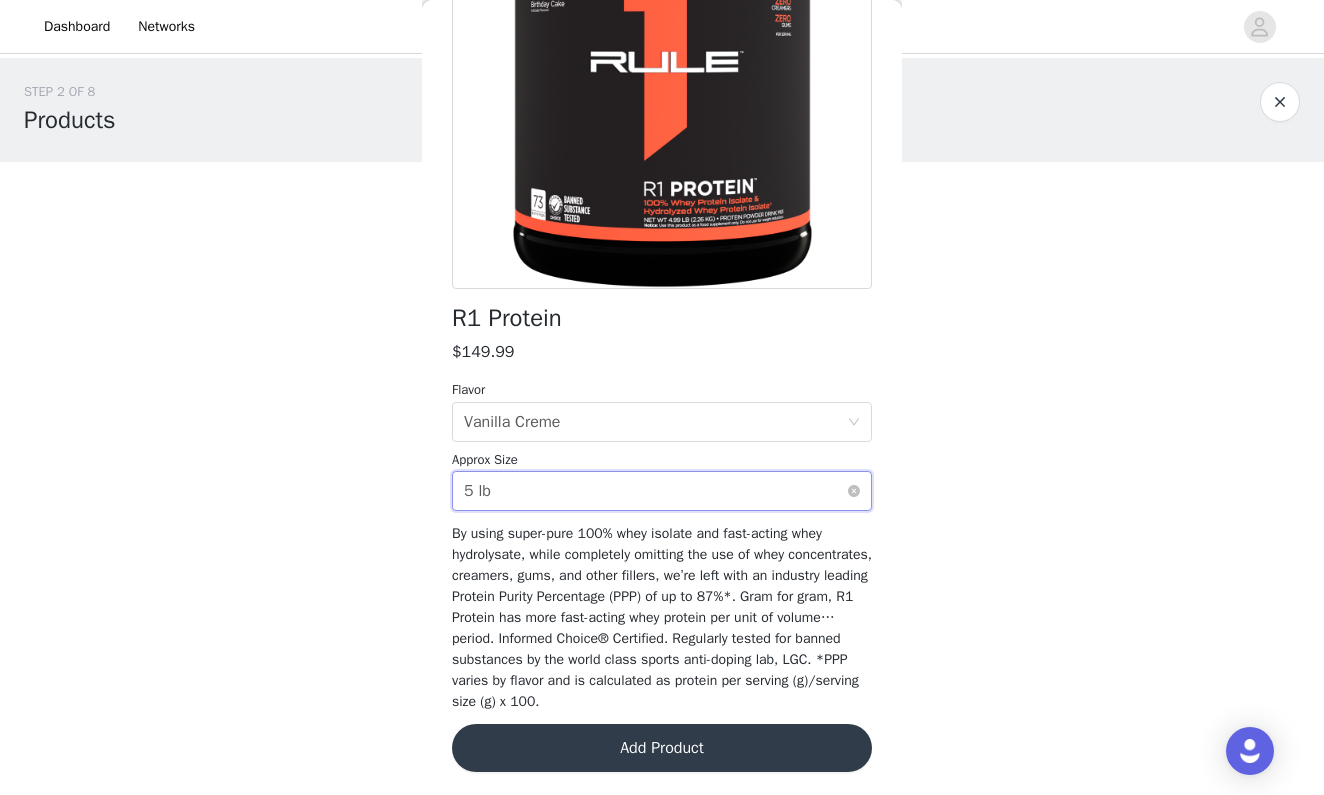 click on "Select approx size 5 lb" at bounding box center [655, 491] 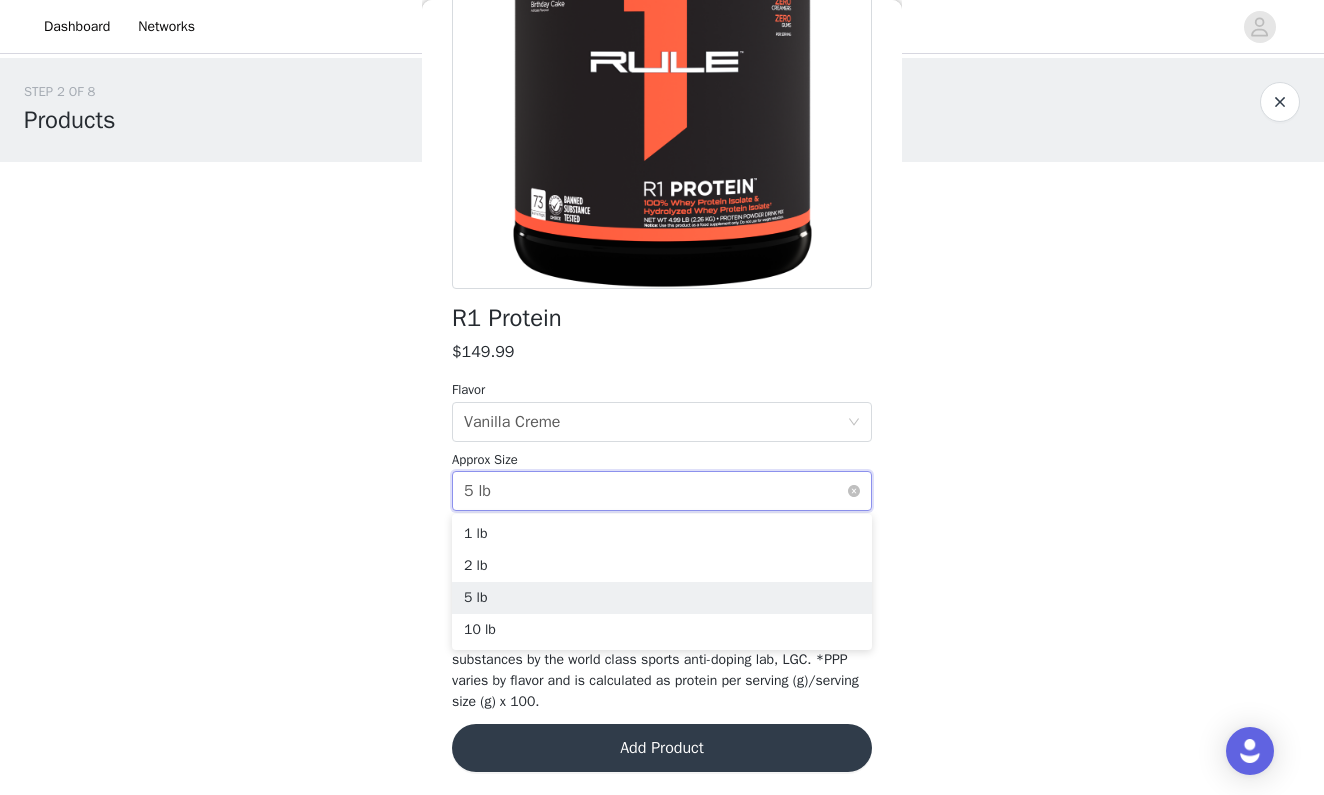 click on "Select approx size 5 lb" at bounding box center (655, 491) 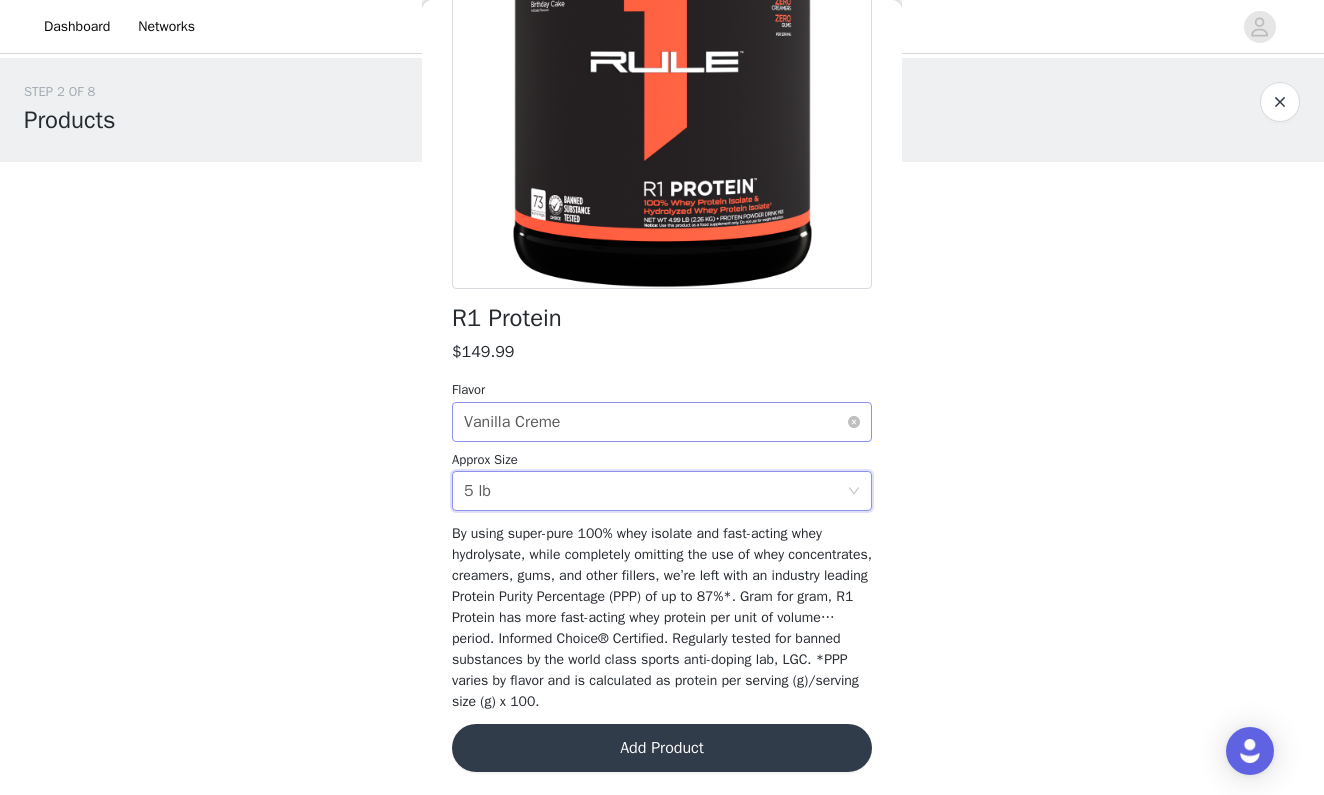 click on "Select flavor Vanilla Creme" at bounding box center (655, 422) 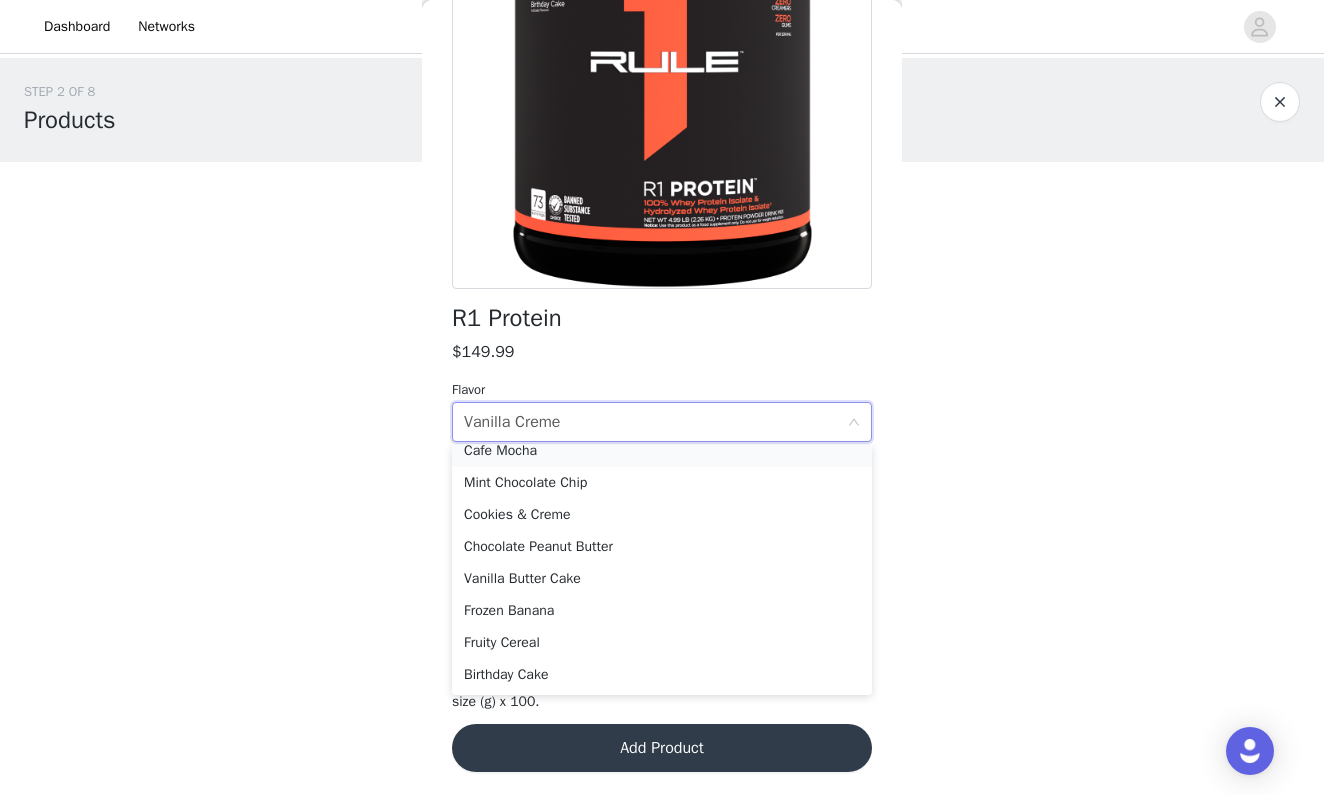 scroll, scrollTop: 174, scrollLeft: 0, axis: vertical 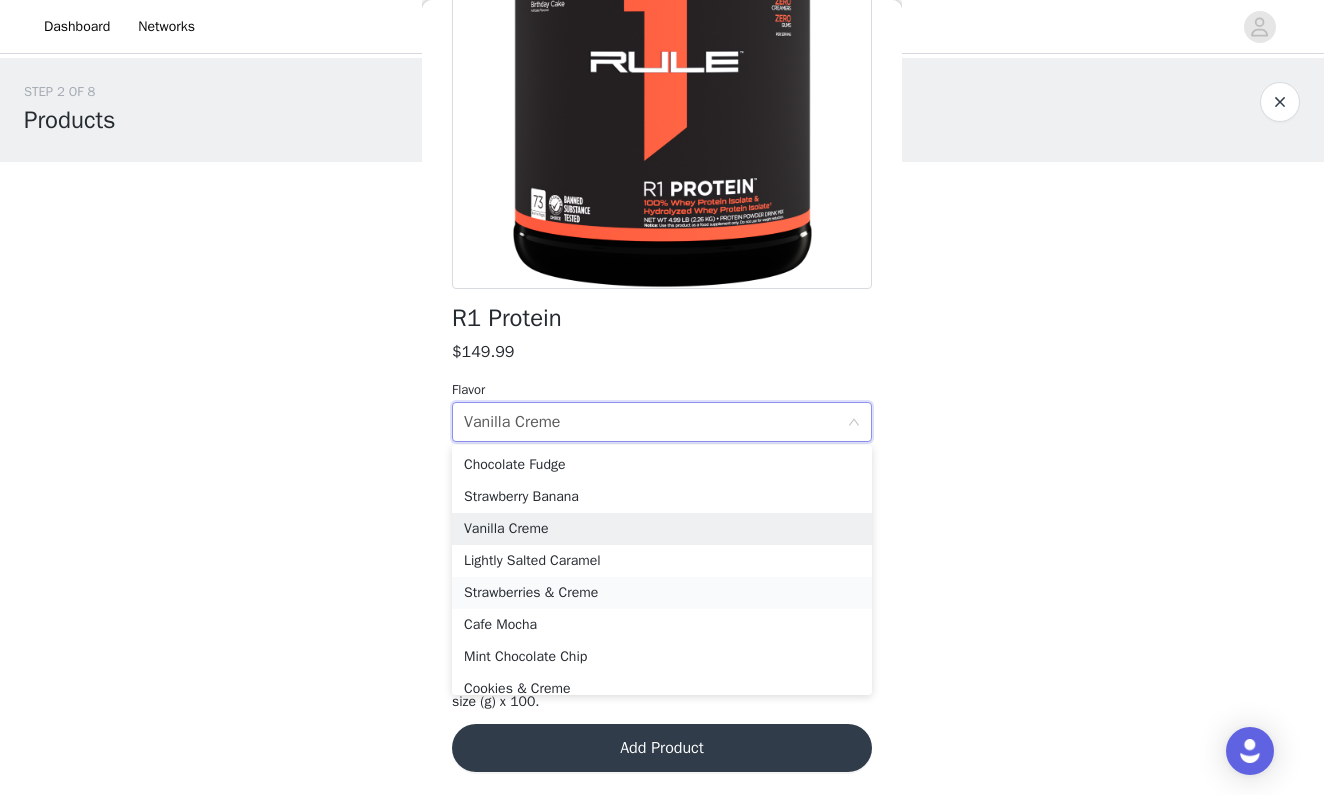 click on "Strawberries & Creme" at bounding box center [662, 593] 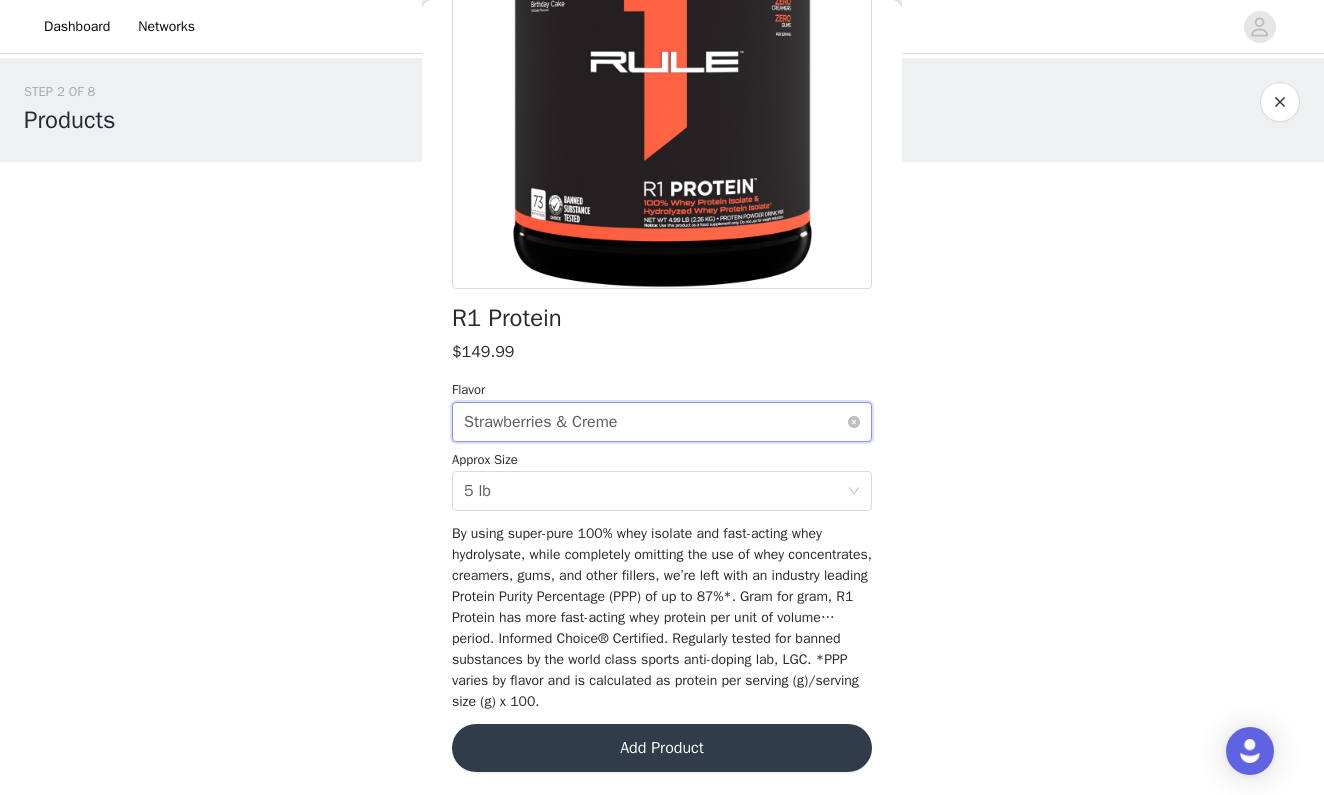 click on "Strawberries & Creme" at bounding box center [540, 422] 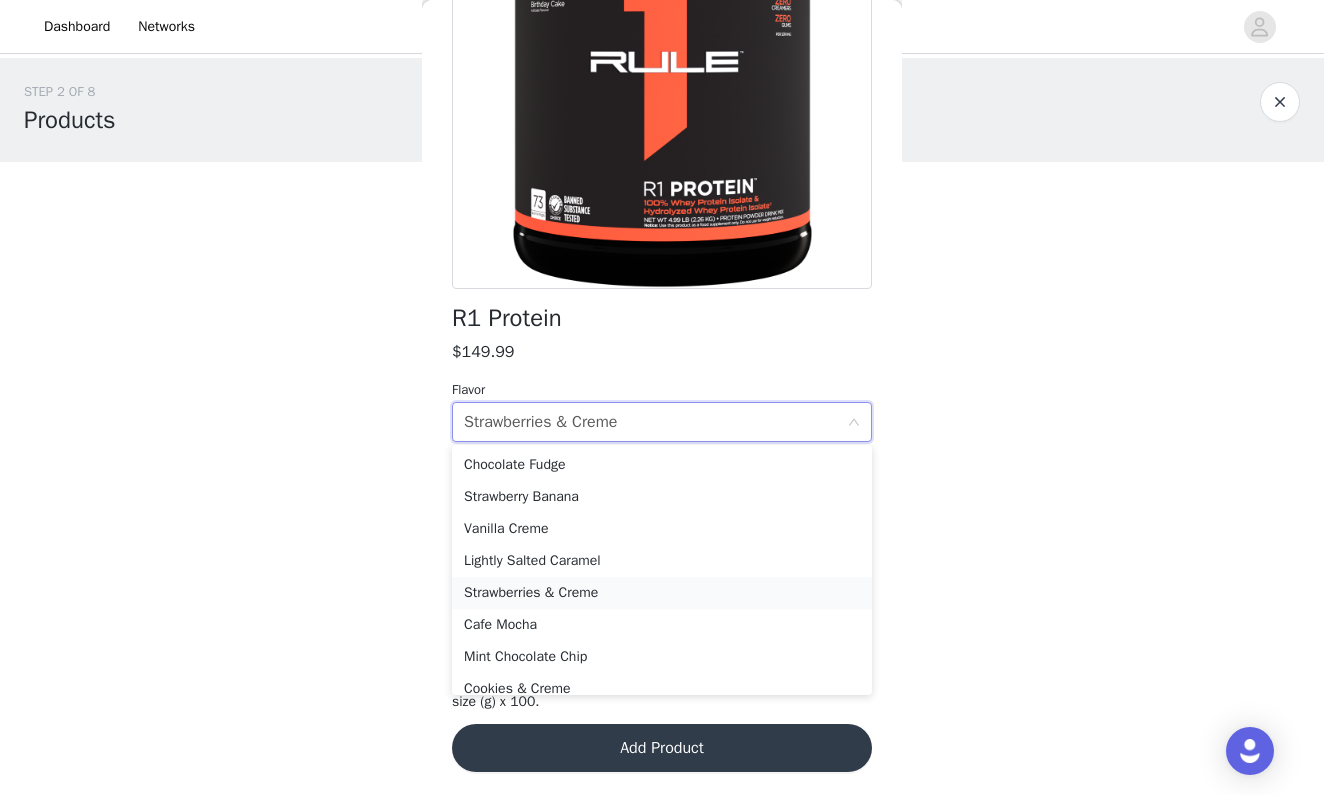 click on "Strawberries & Creme" at bounding box center [662, 593] 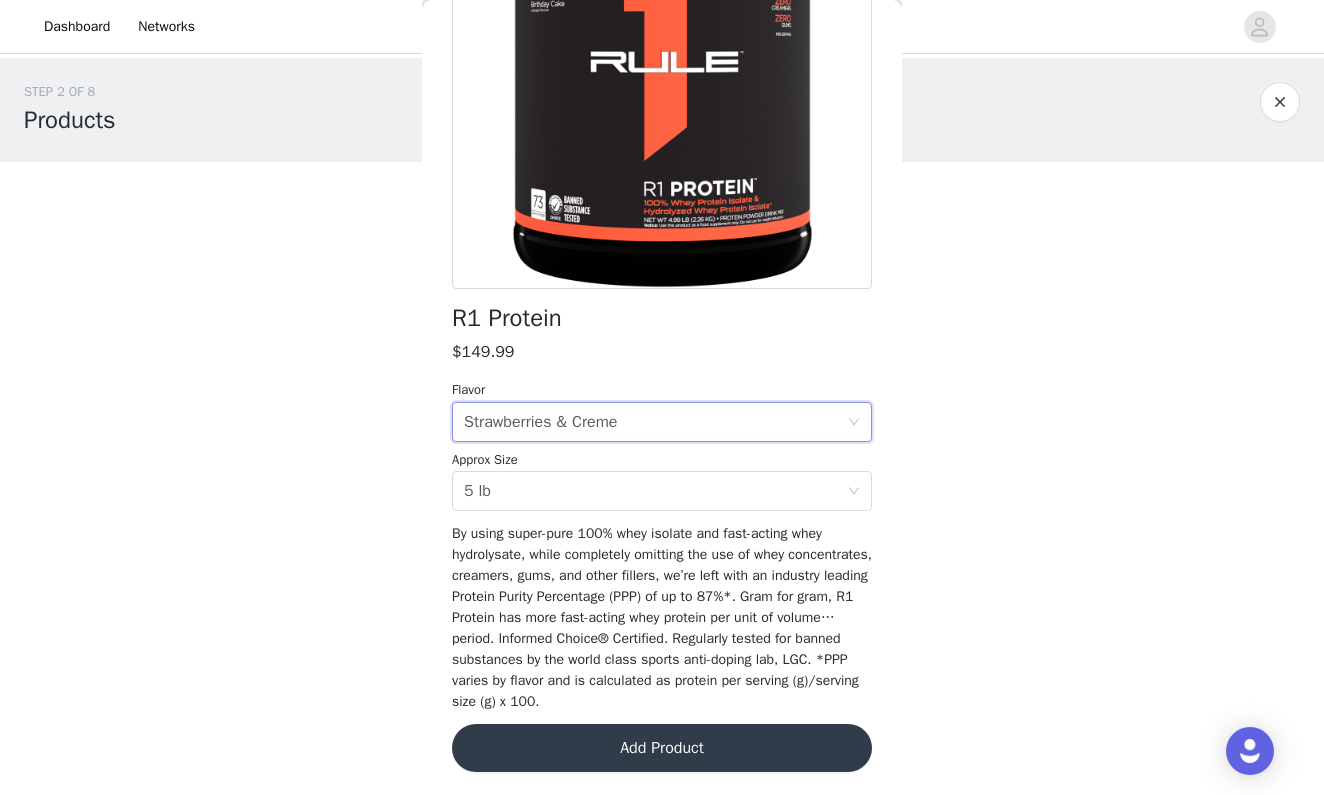 click on "Add Product" at bounding box center [662, 748] 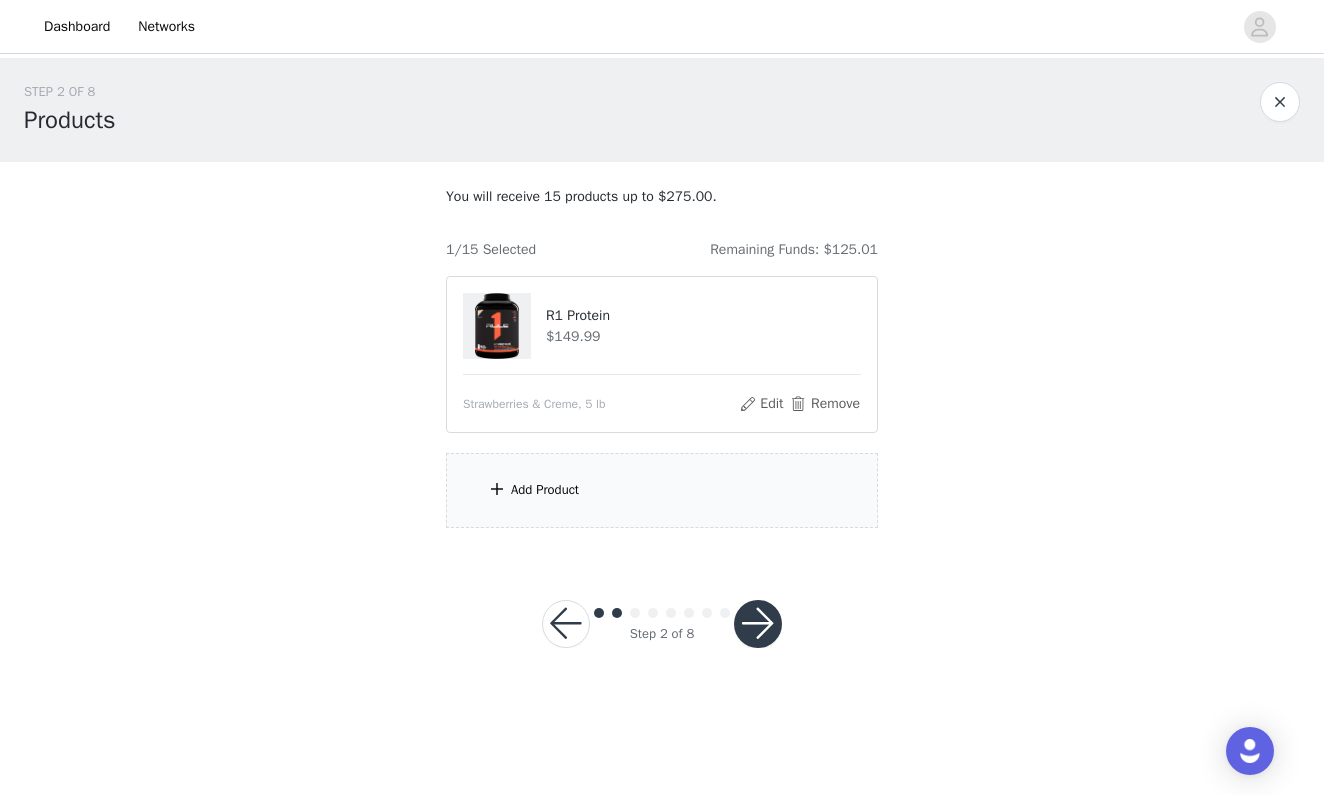 click on "Add Product" at bounding box center [662, 490] 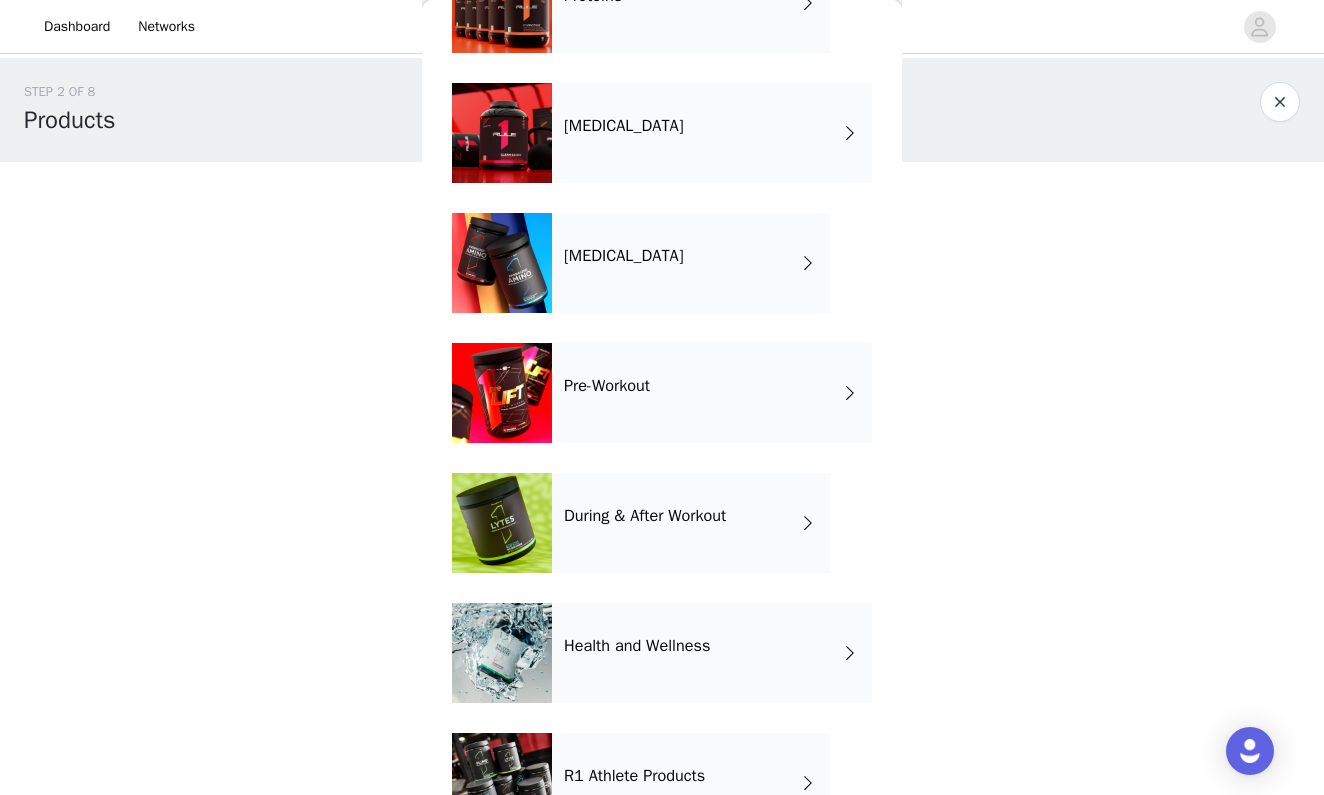 scroll, scrollTop: 315, scrollLeft: 0, axis: vertical 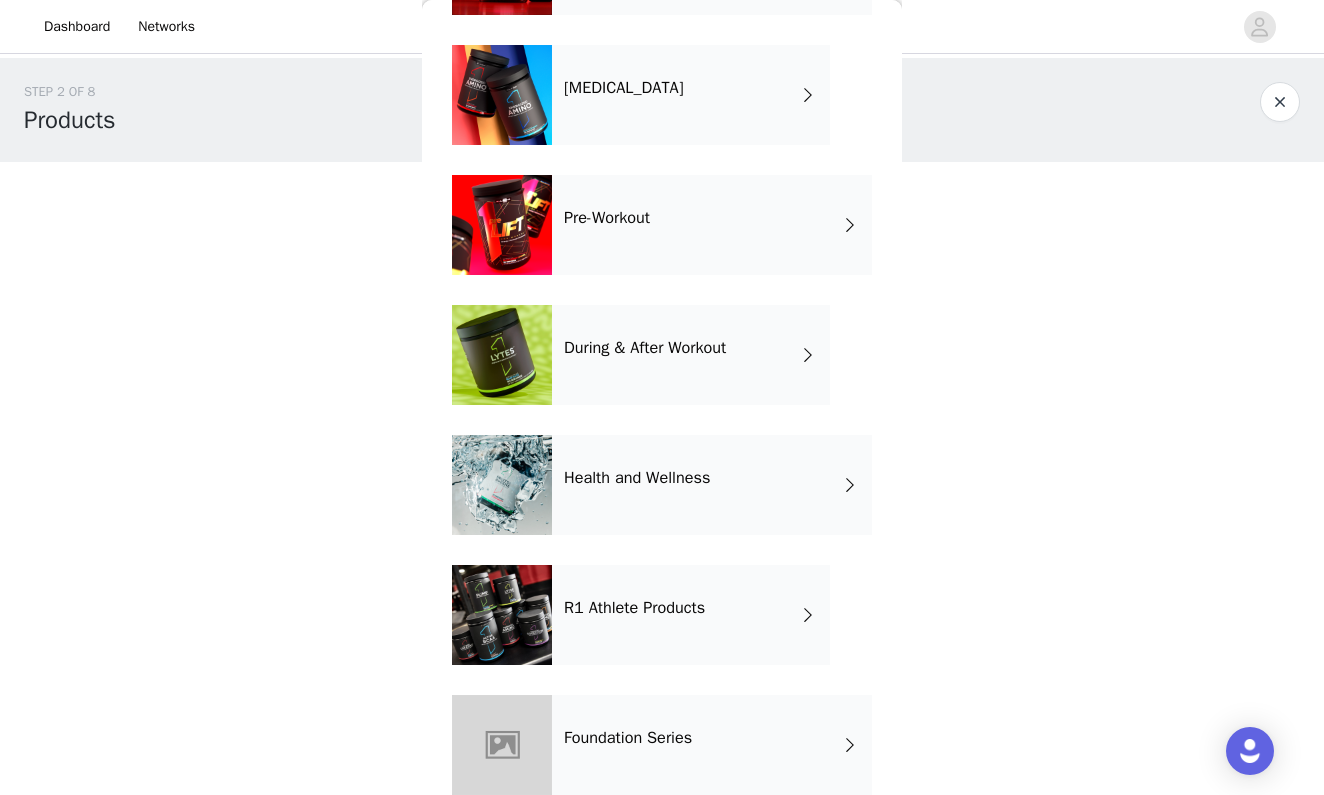 click on "During & After Workout" at bounding box center [691, 355] 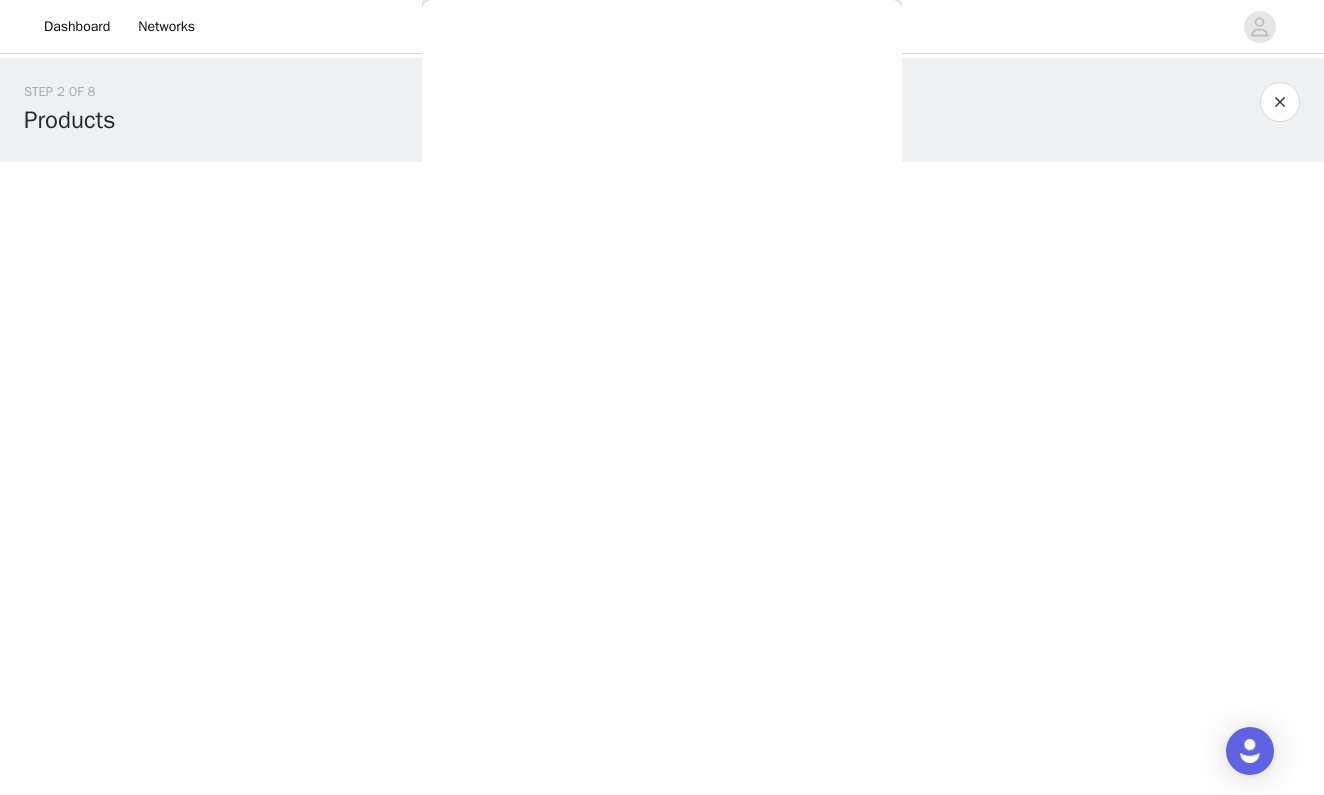 scroll, scrollTop: 0, scrollLeft: 0, axis: both 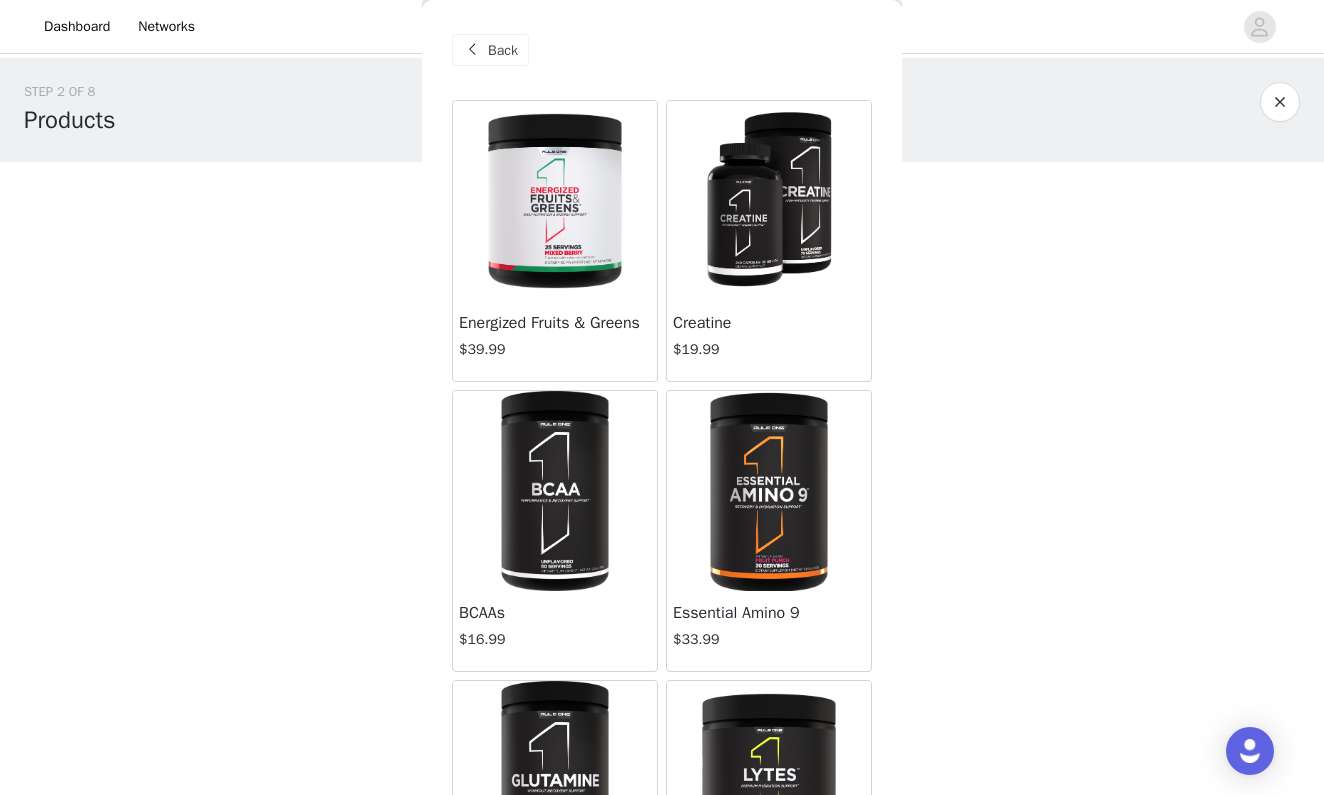 click at bounding box center (768, 201) 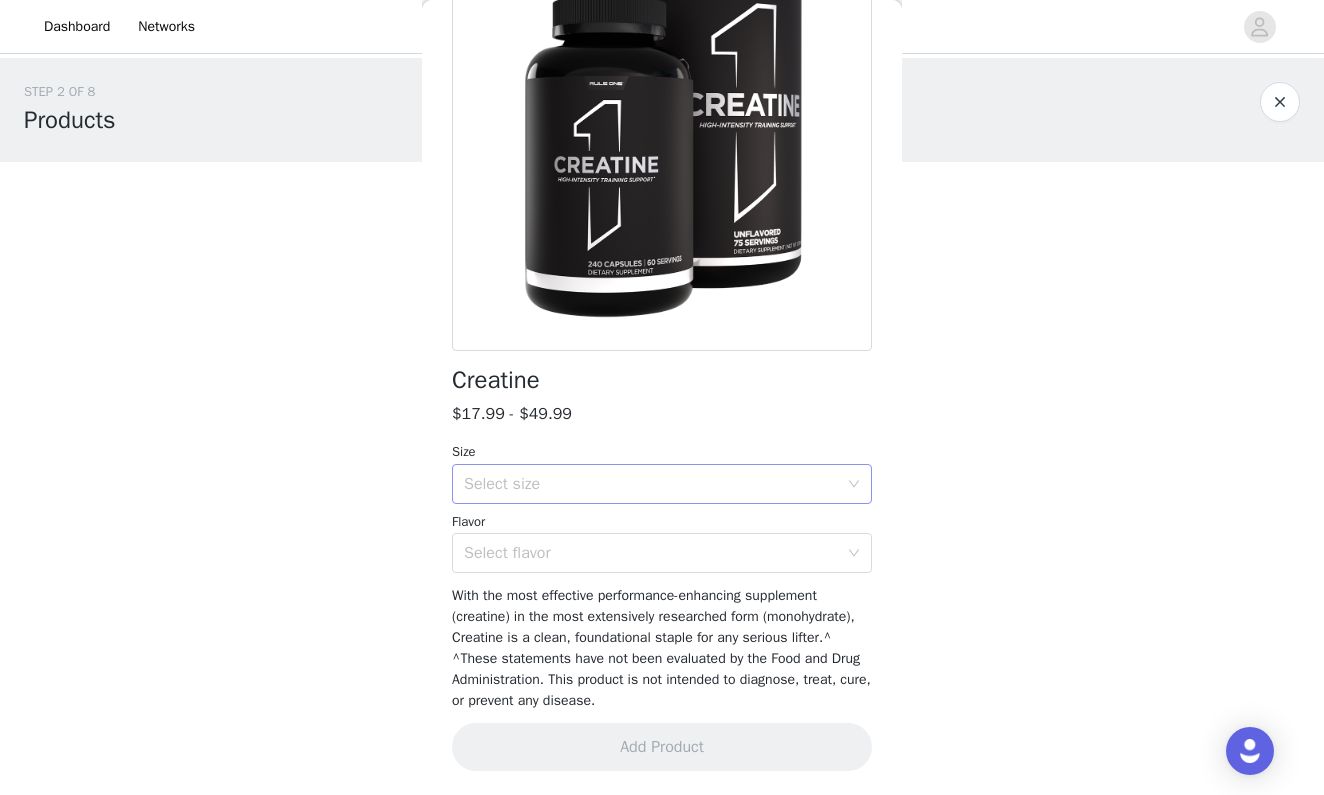 scroll, scrollTop: 198, scrollLeft: 0, axis: vertical 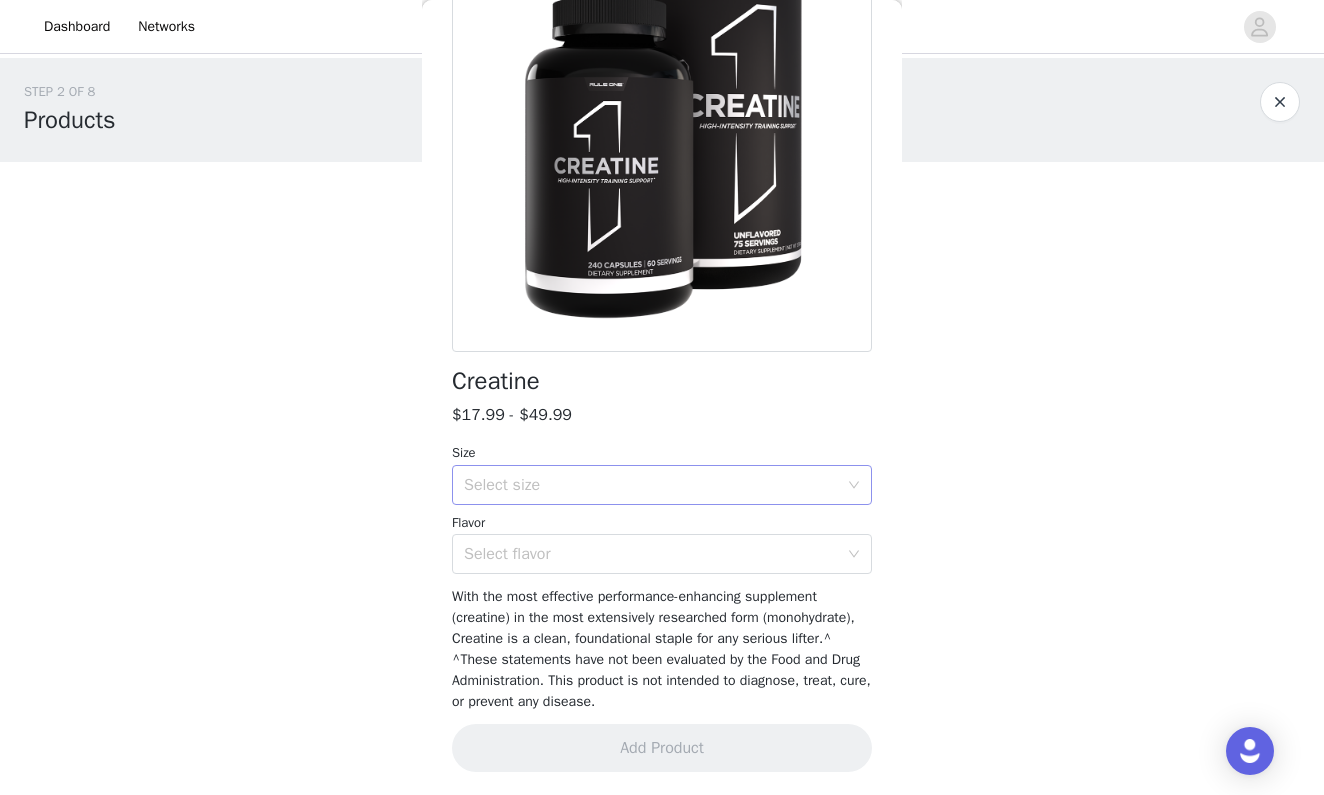 click on "Select size" at bounding box center (651, 485) 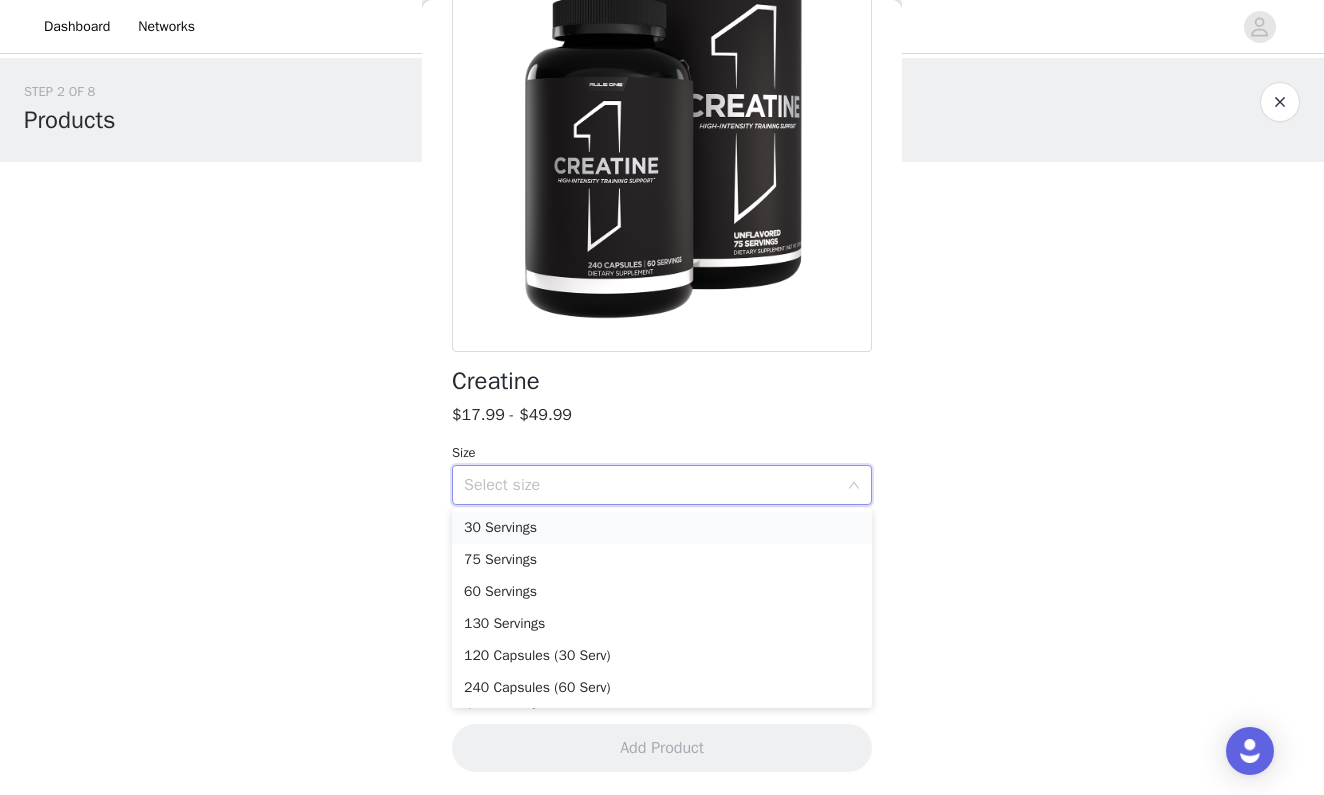 click on "30 Servings" at bounding box center [662, 528] 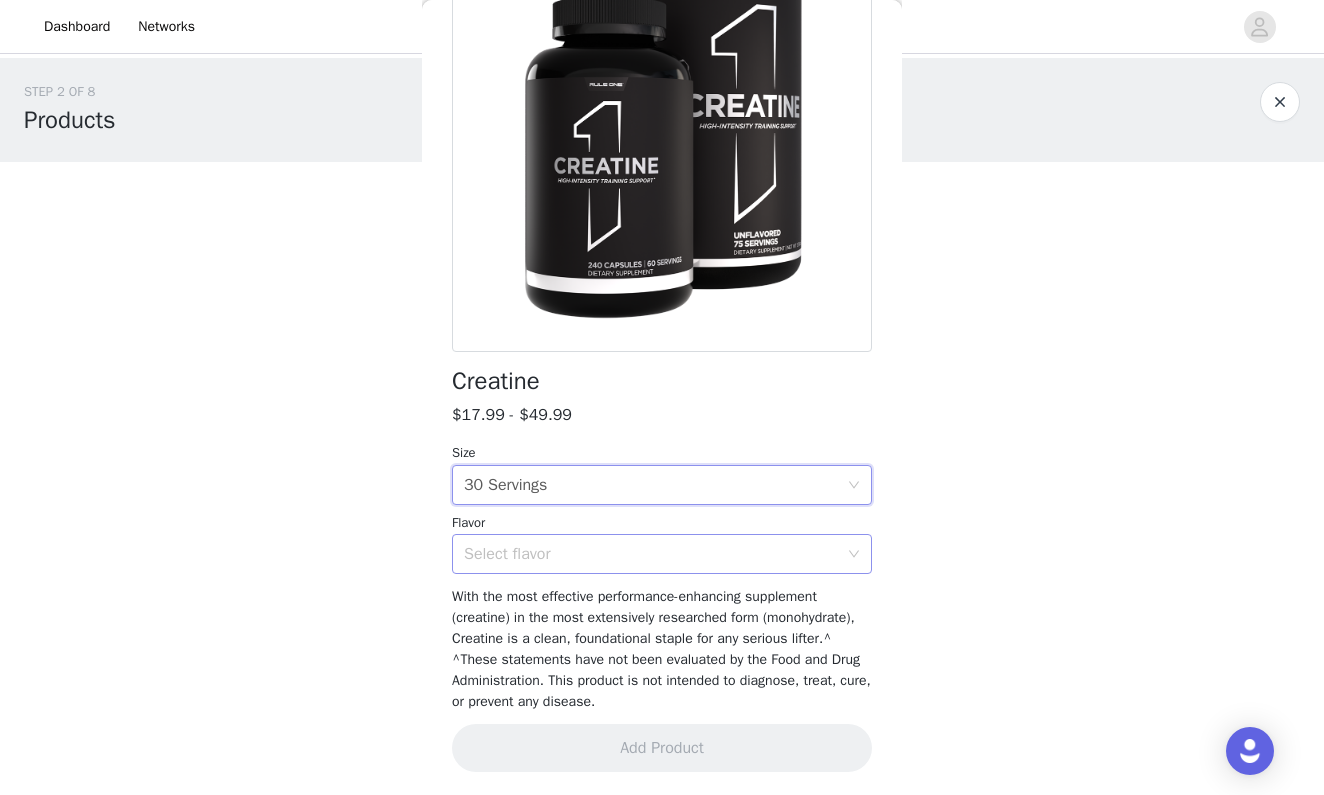 click on "Select flavor" at bounding box center [655, 554] 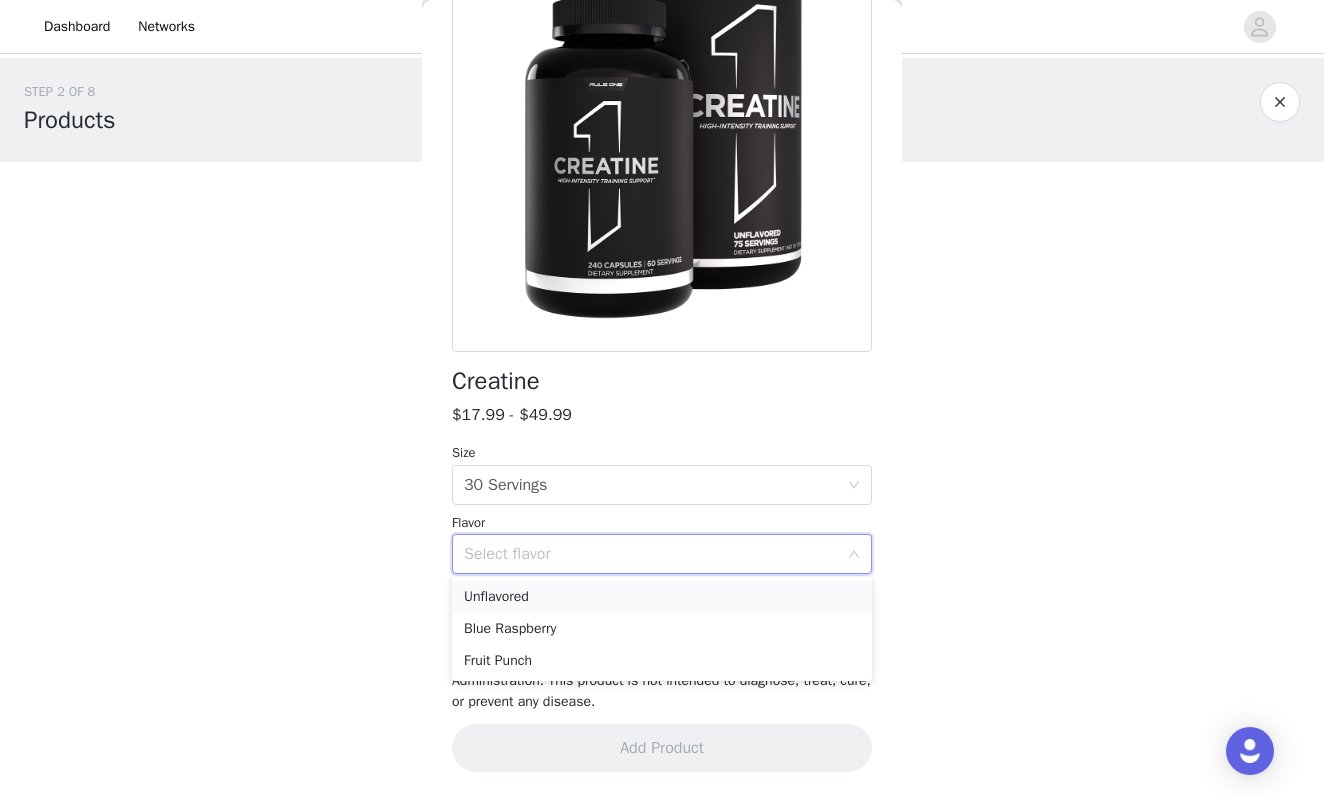 click on "Unflavored" at bounding box center [662, 597] 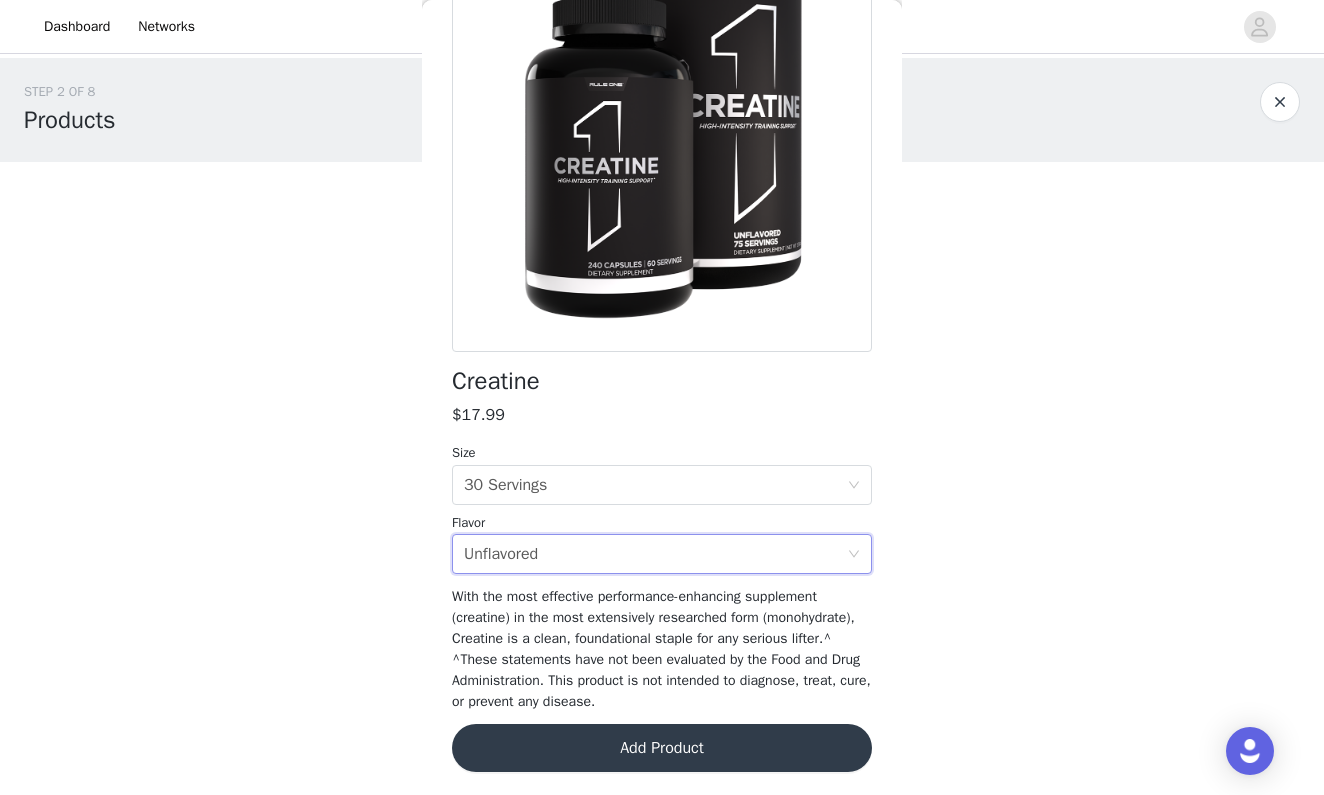 scroll, scrollTop: 0, scrollLeft: 0, axis: both 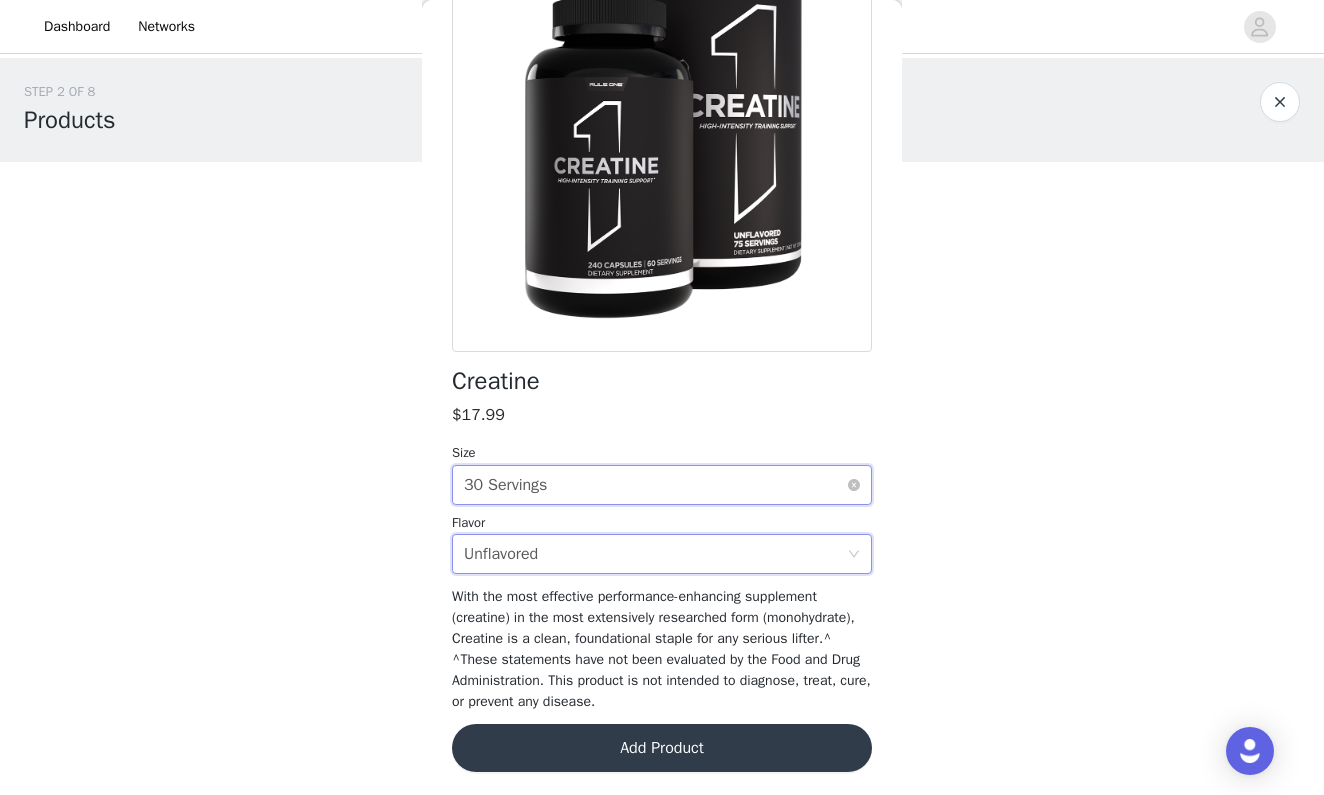 click on "30 Servings" at bounding box center (505, 485) 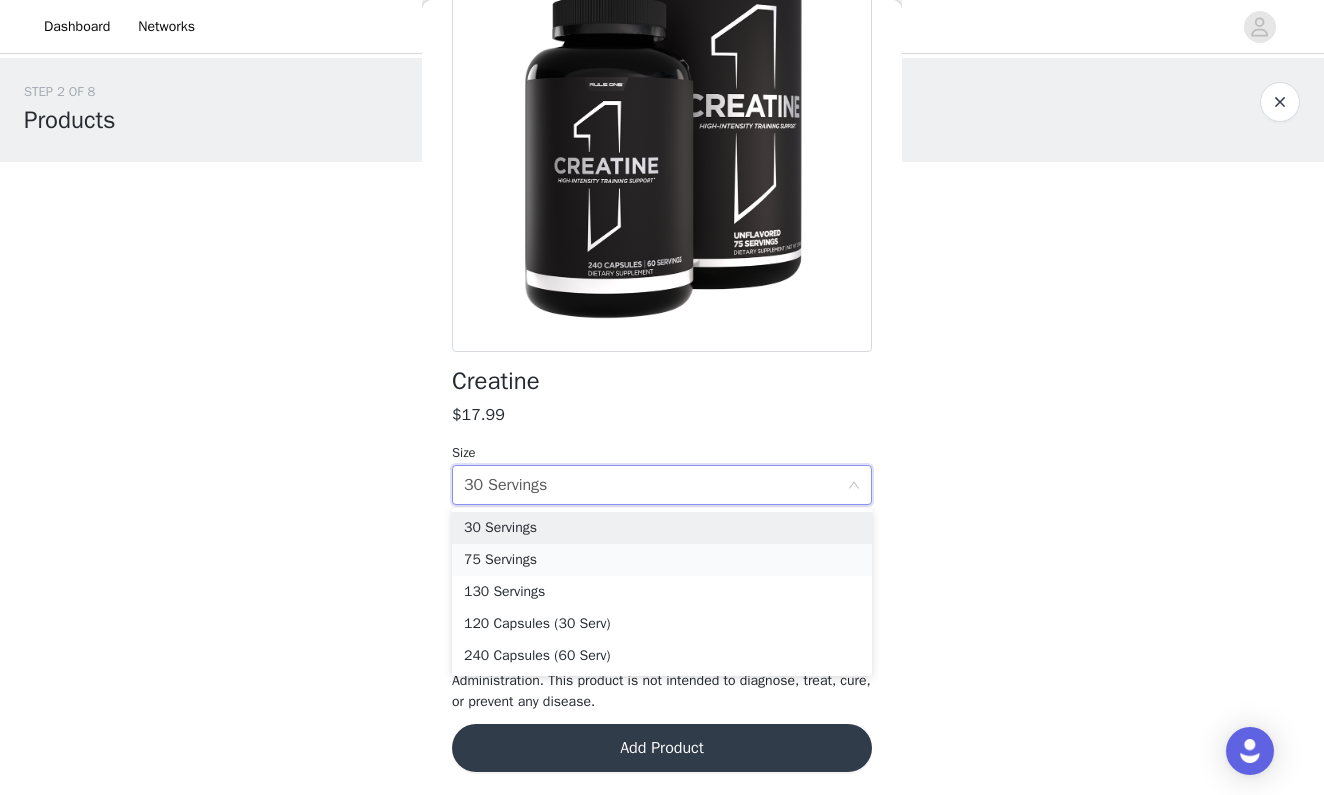 click on "75 Servings" at bounding box center [662, 560] 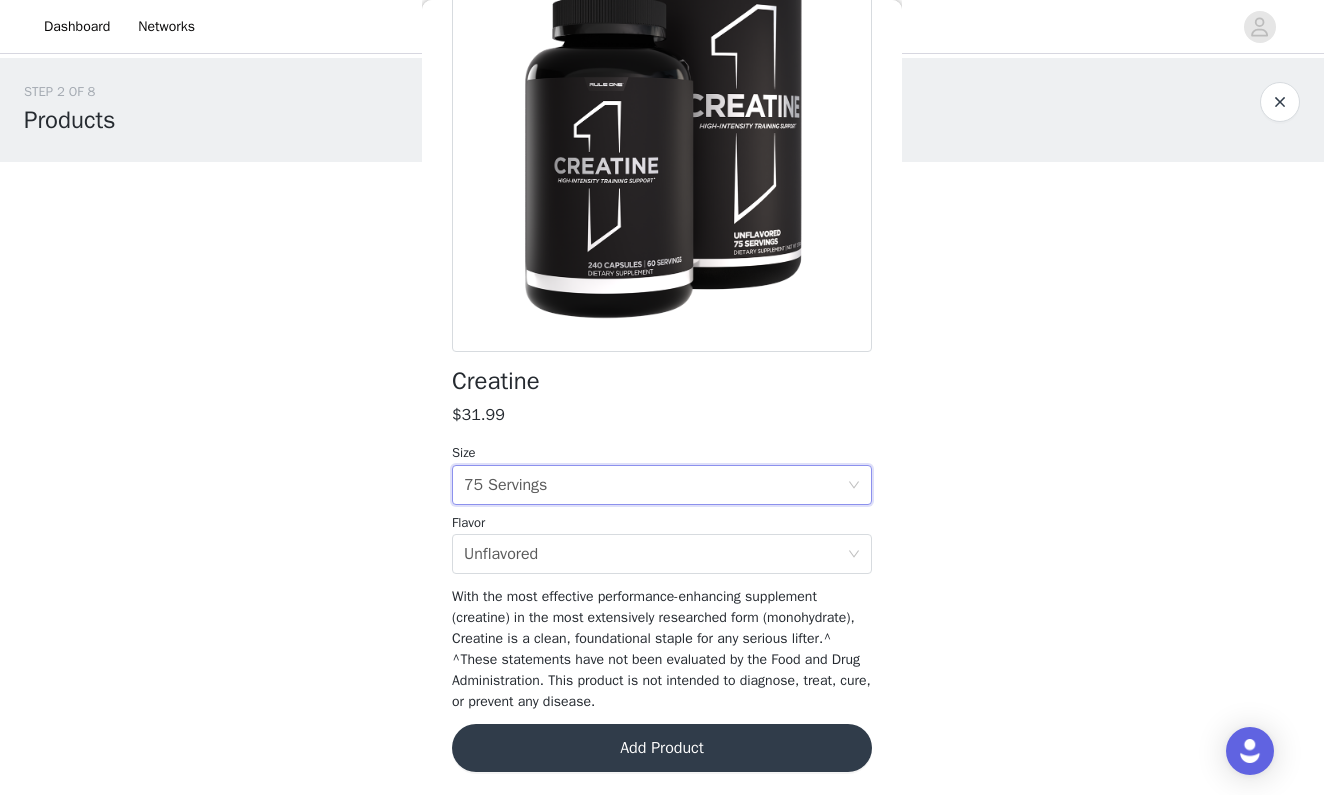 click on "Add Product" at bounding box center (662, 748) 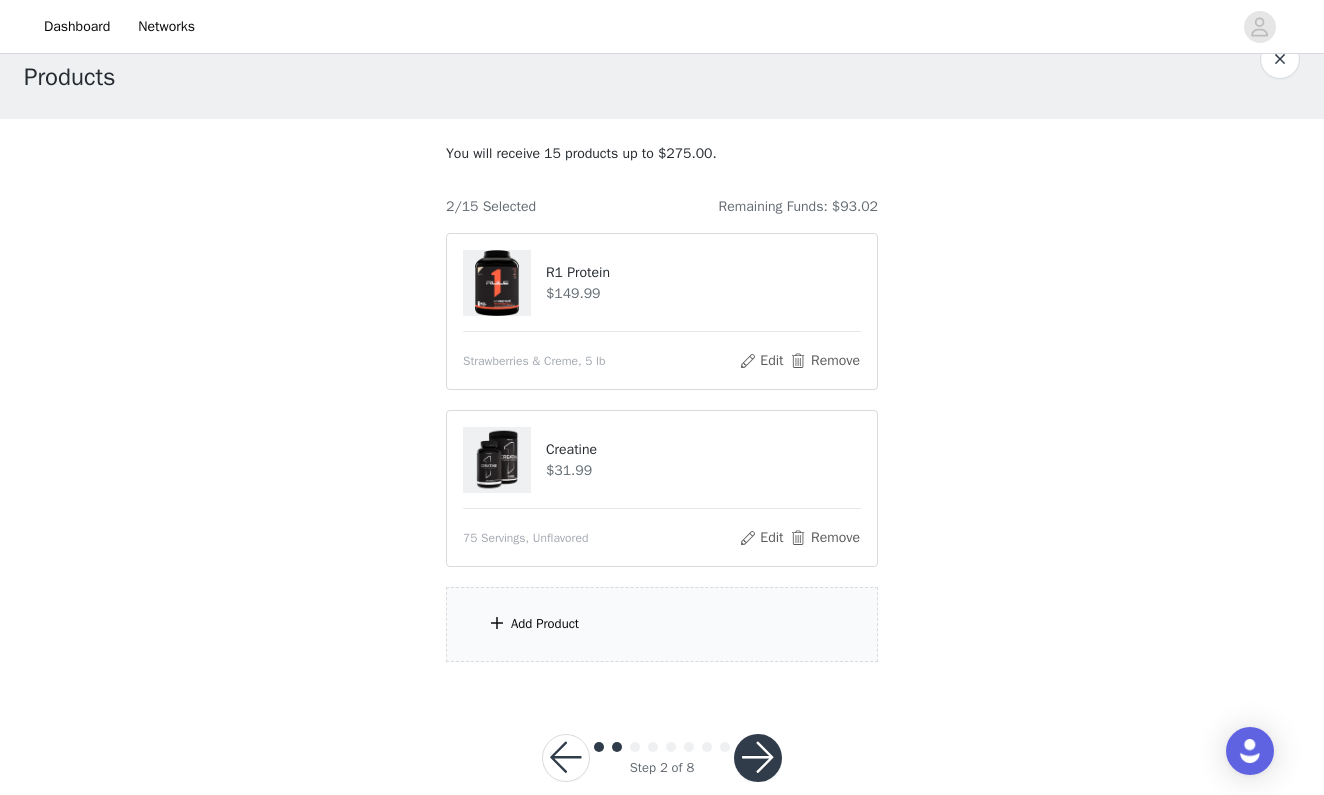 scroll, scrollTop: 44, scrollLeft: 0, axis: vertical 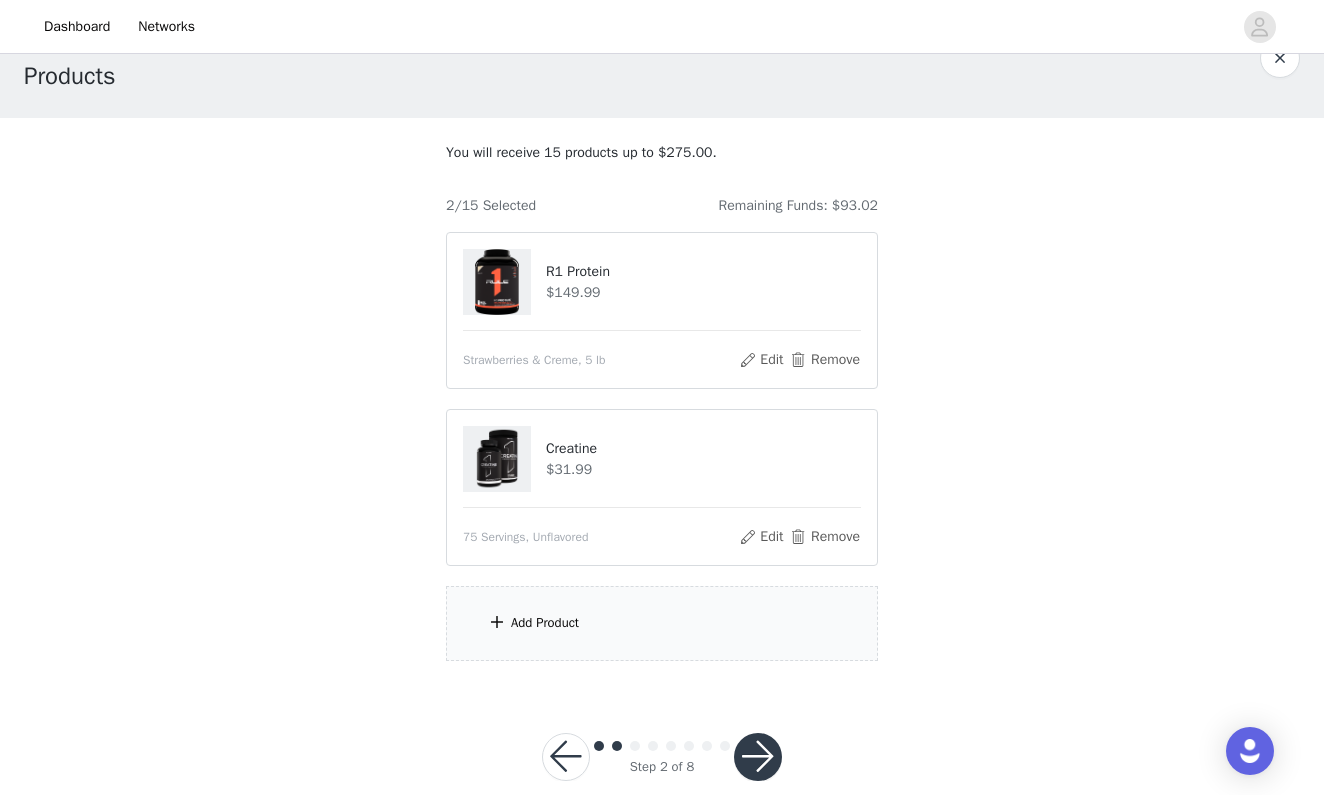 click on "Add Product" at bounding box center (662, 623) 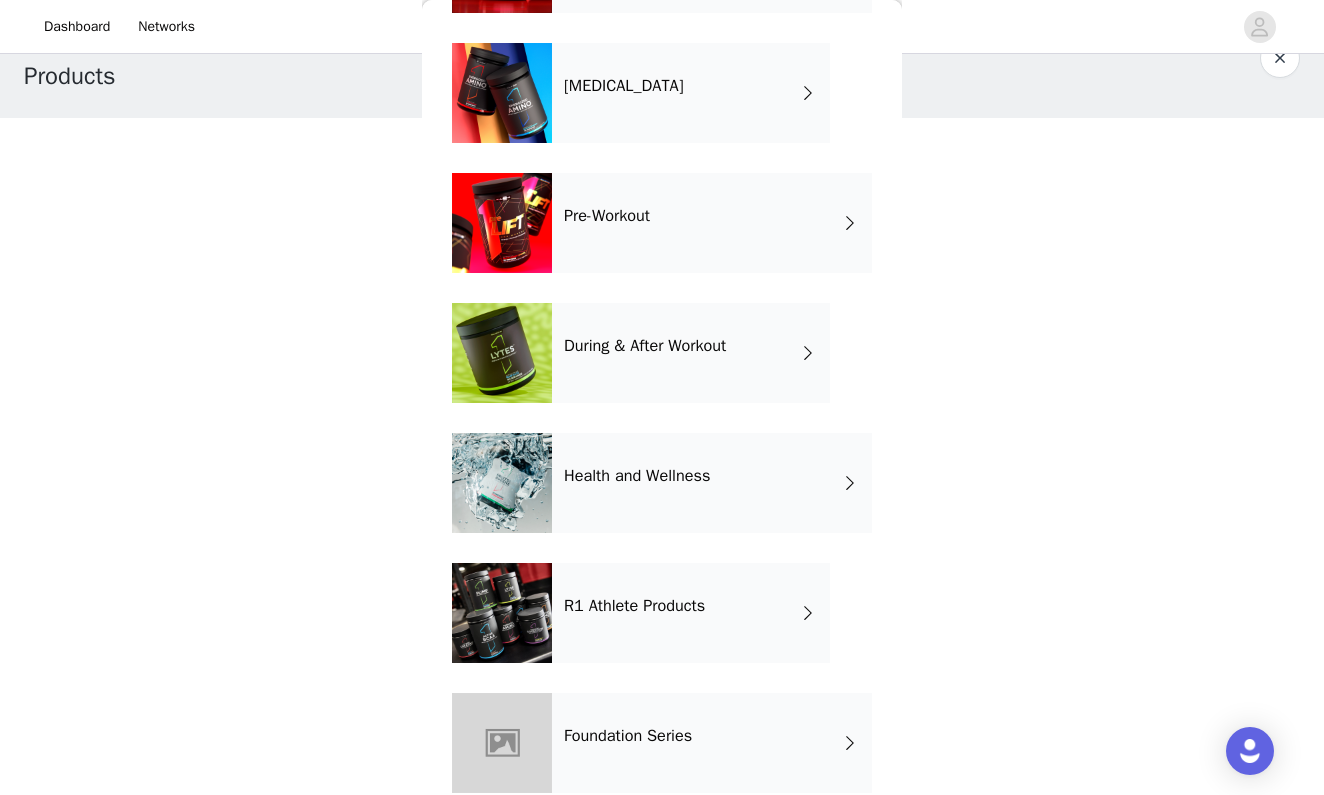 scroll, scrollTop: 339, scrollLeft: 0, axis: vertical 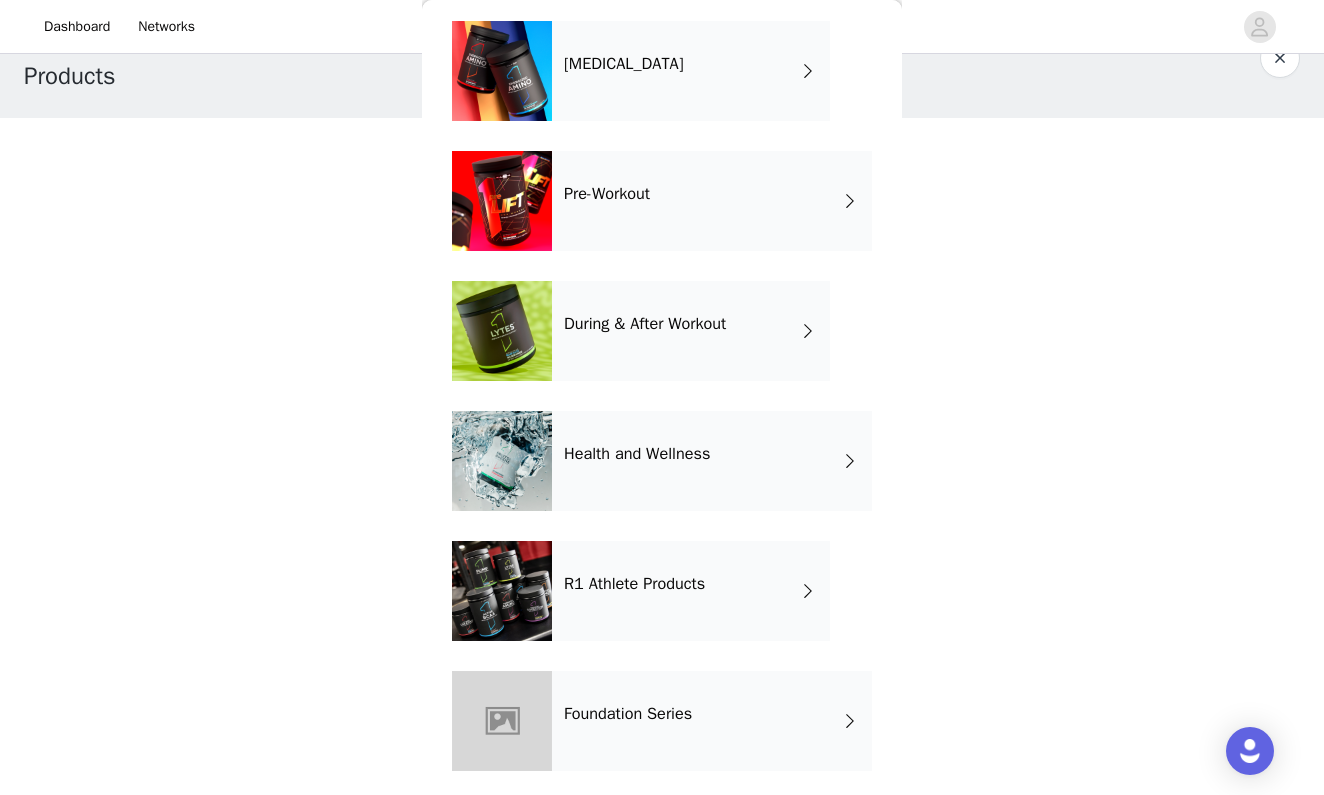 click on "R1 Athlete Products" at bounding box center (634, 584) 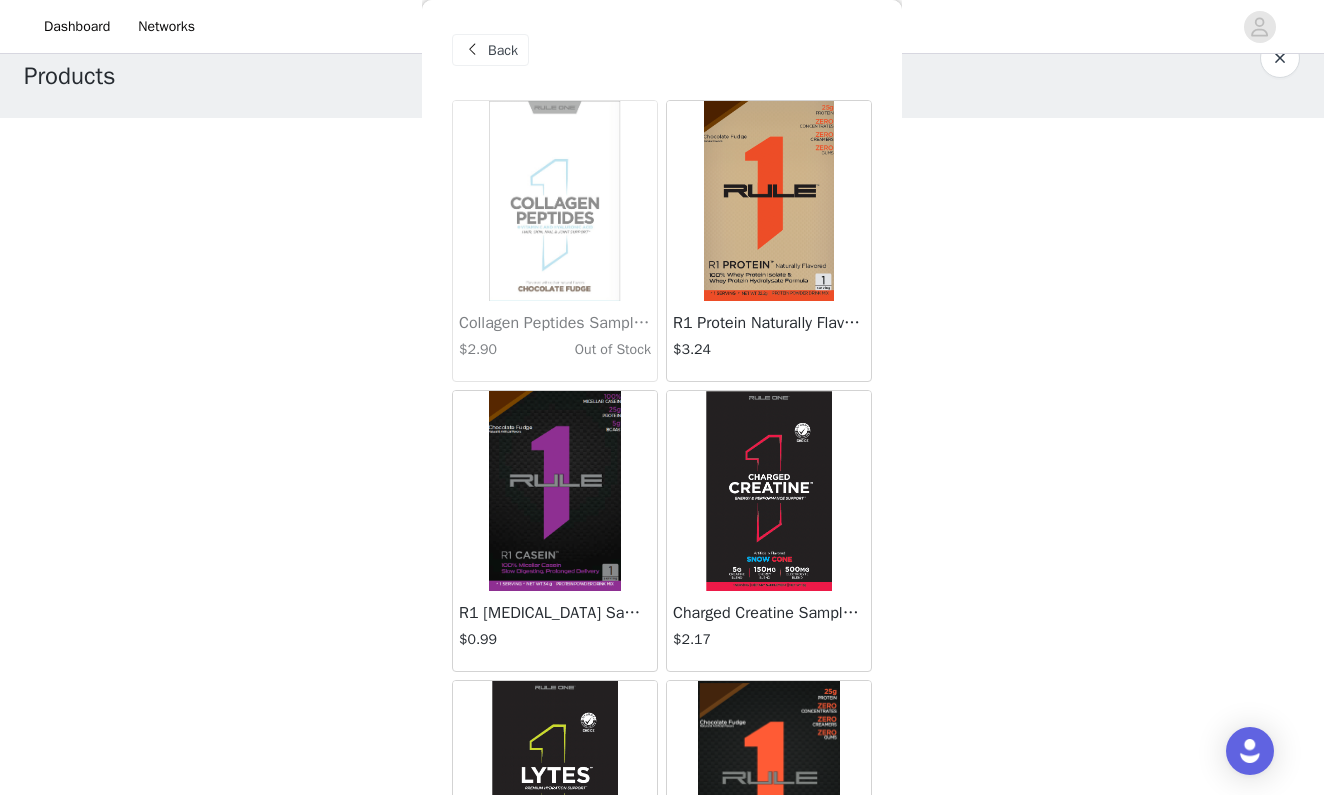 scroll, scrollTop: 0, scrollLeft: 0, axis: both 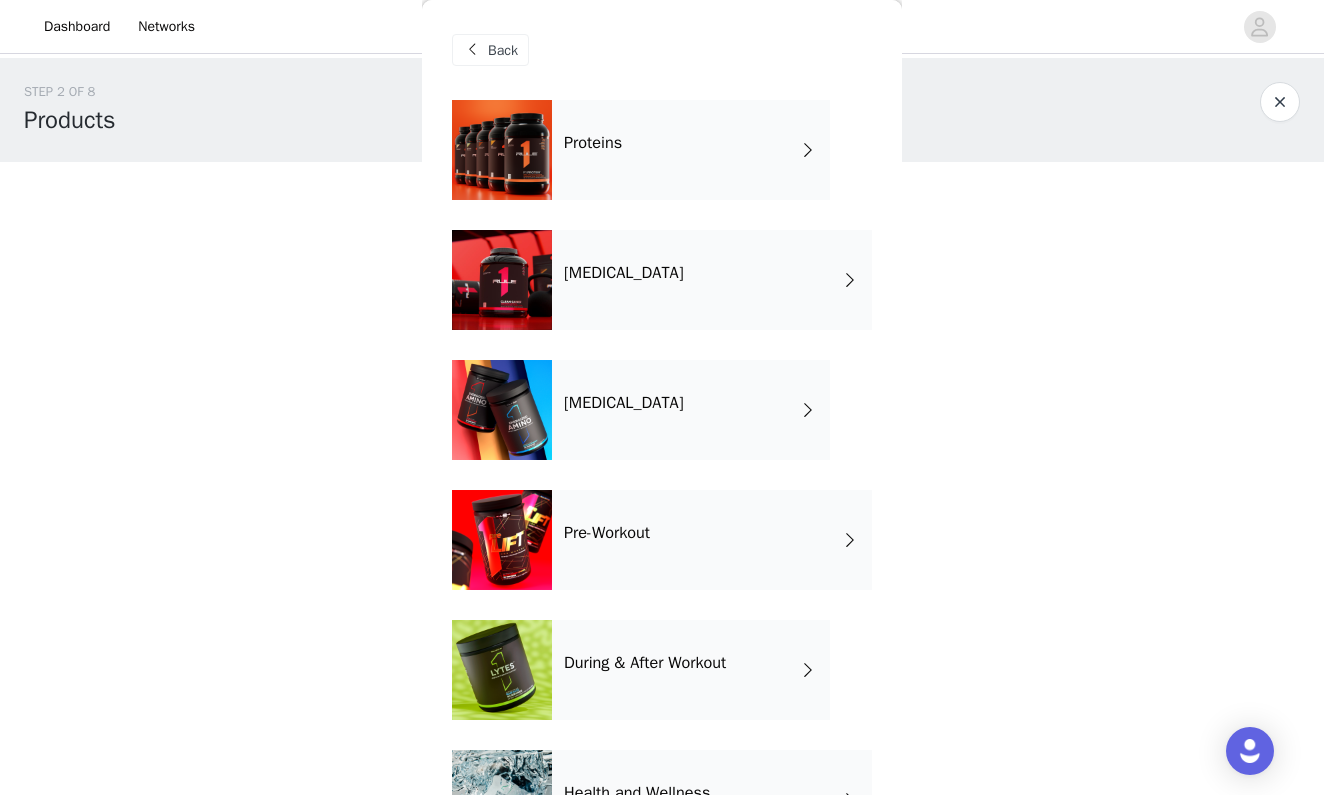 click on "Weight Management" at bounding box center [712, 280] 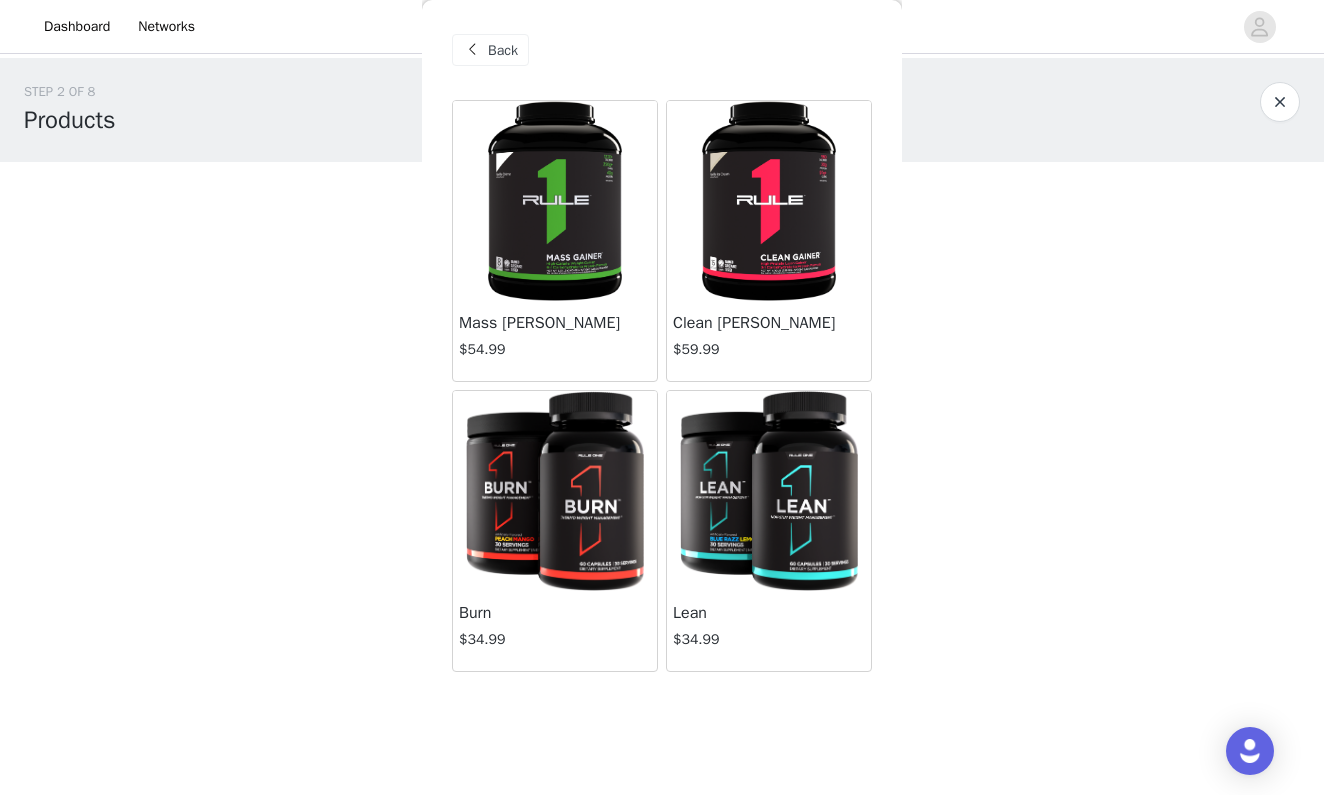 click at bounding box center (555, 491) 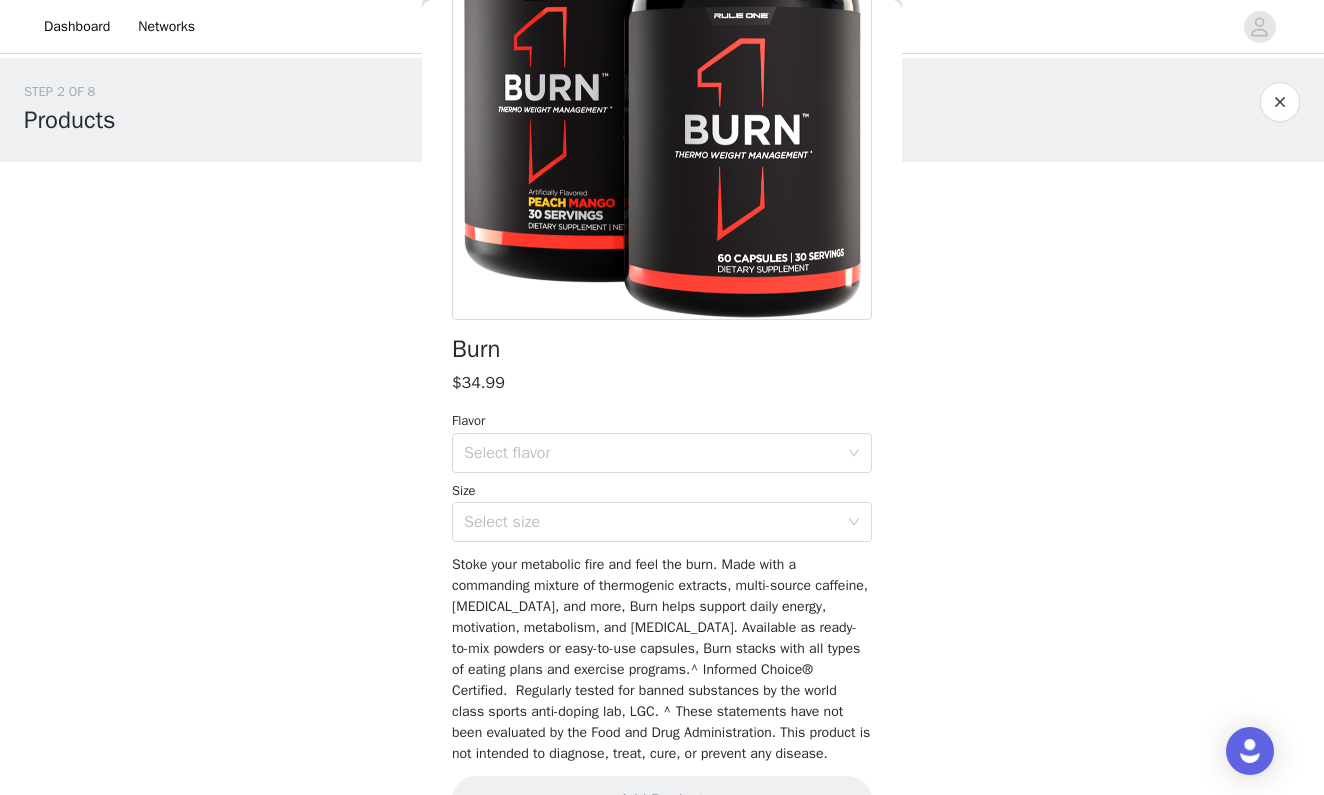 scroll, scrollTop: 244, scrollLeft: 0, axis: vertical 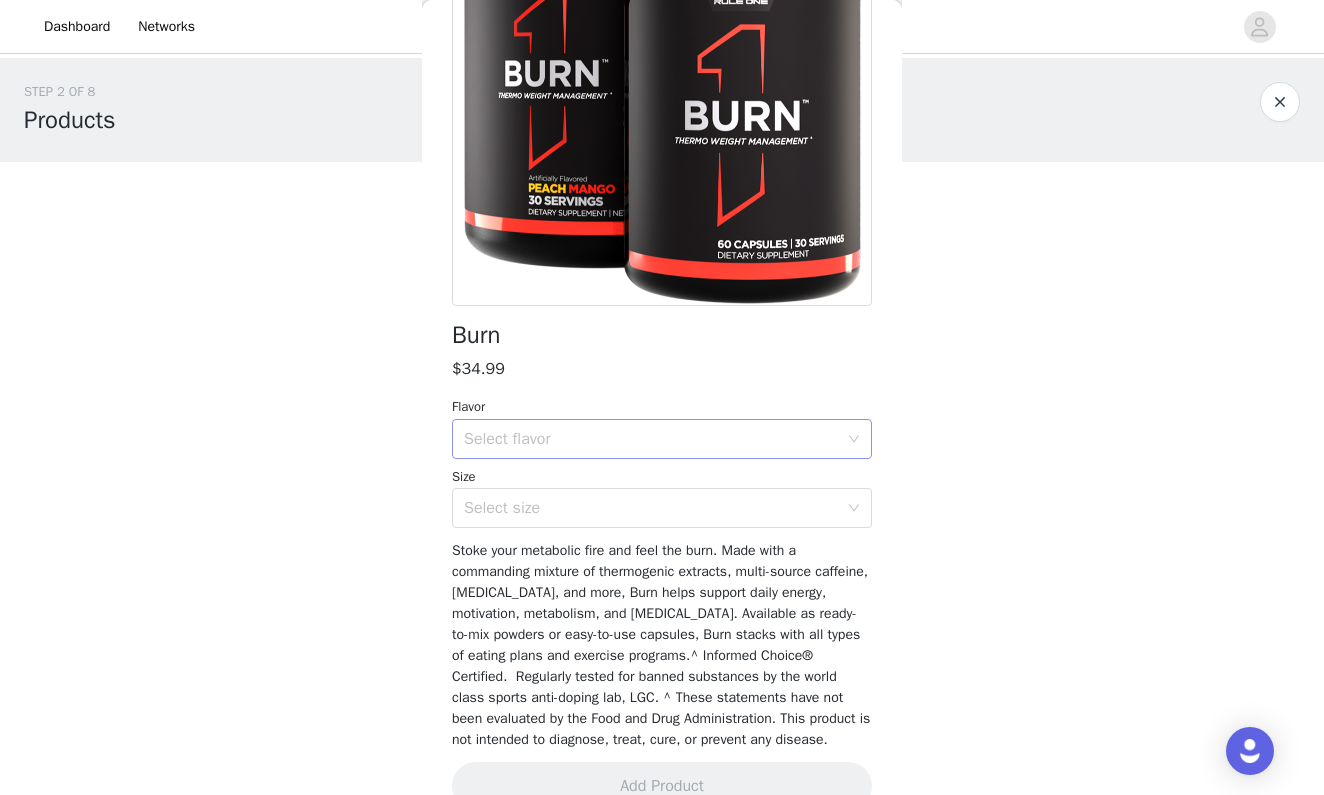 click on "Select flavor" at bounding box center (651, 439) 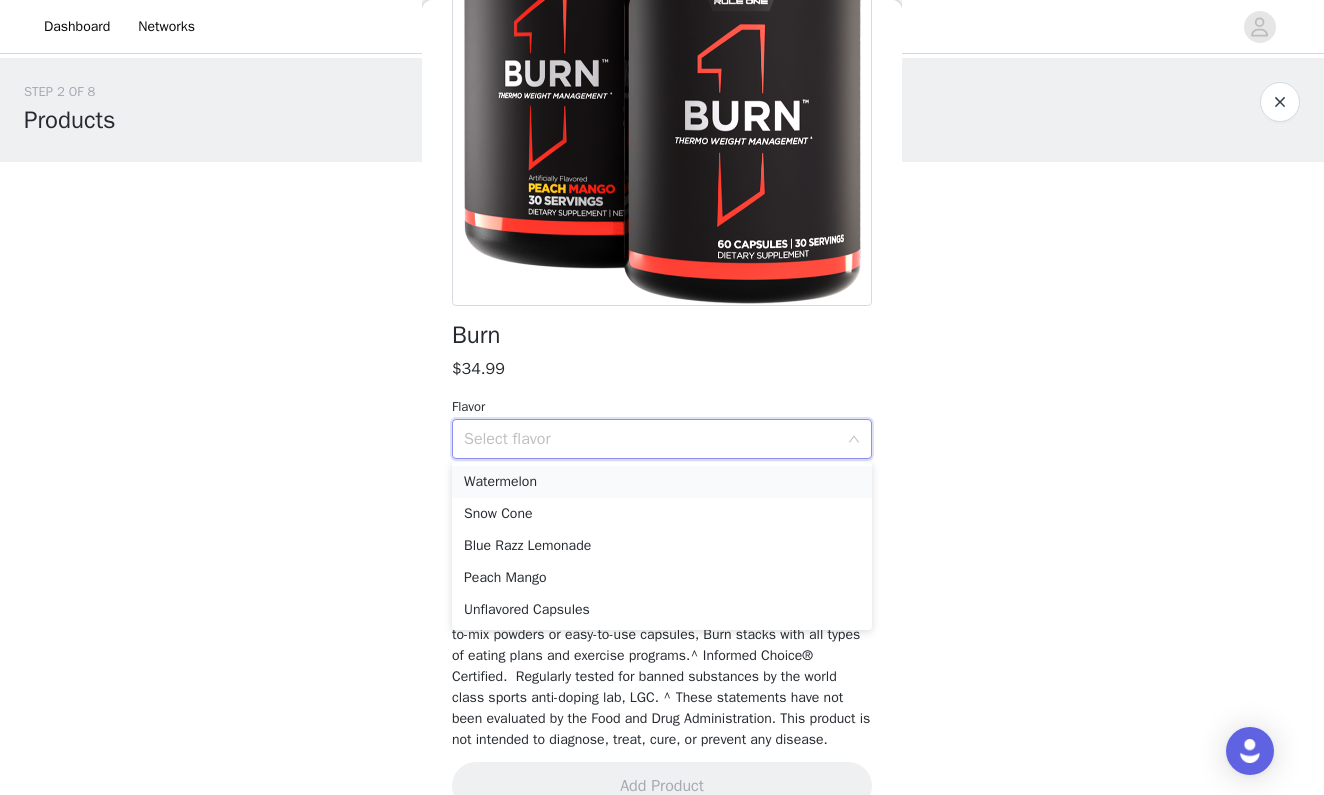 click on "Watermelon" at bounding box center (662, 482) 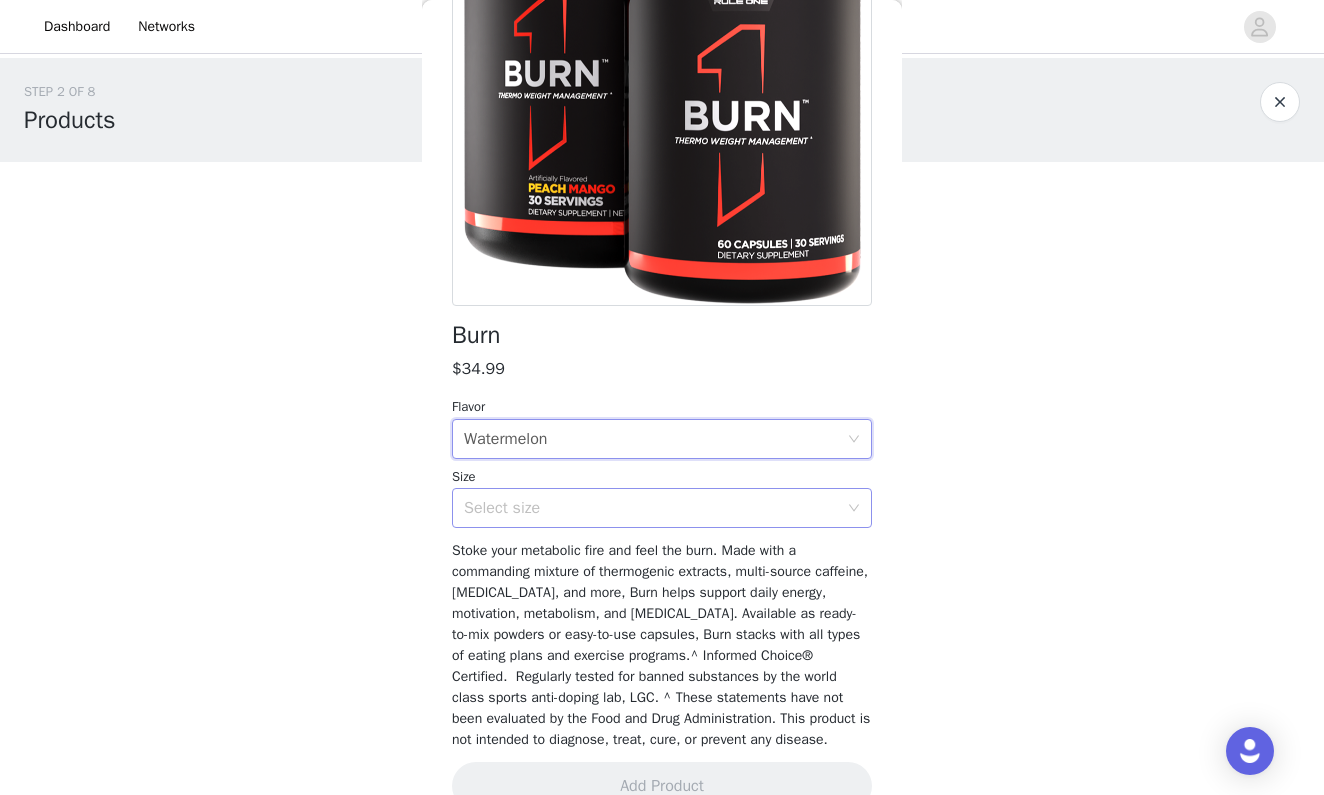 click on "Select size" at bounding box center [655, 508] 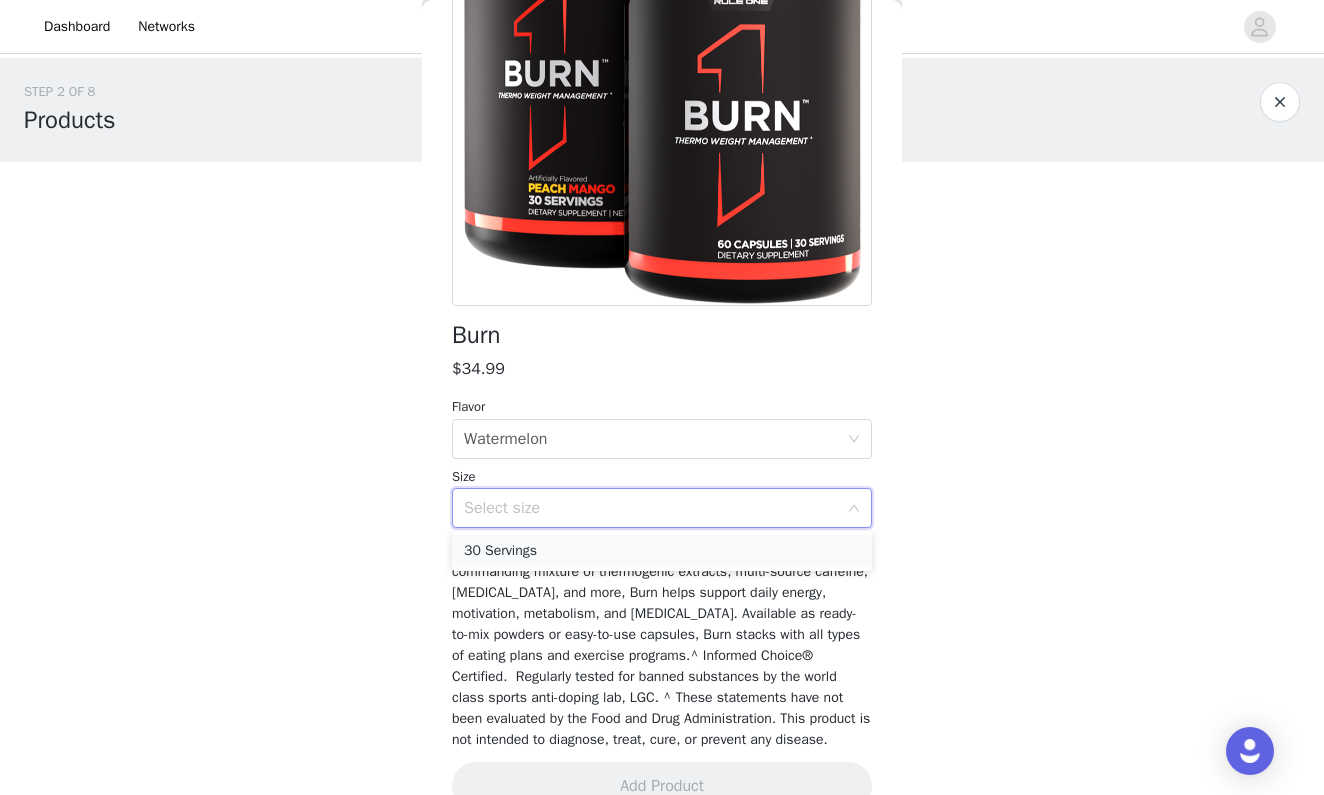 click on "30 Servings" at bounding box center (662, 551) 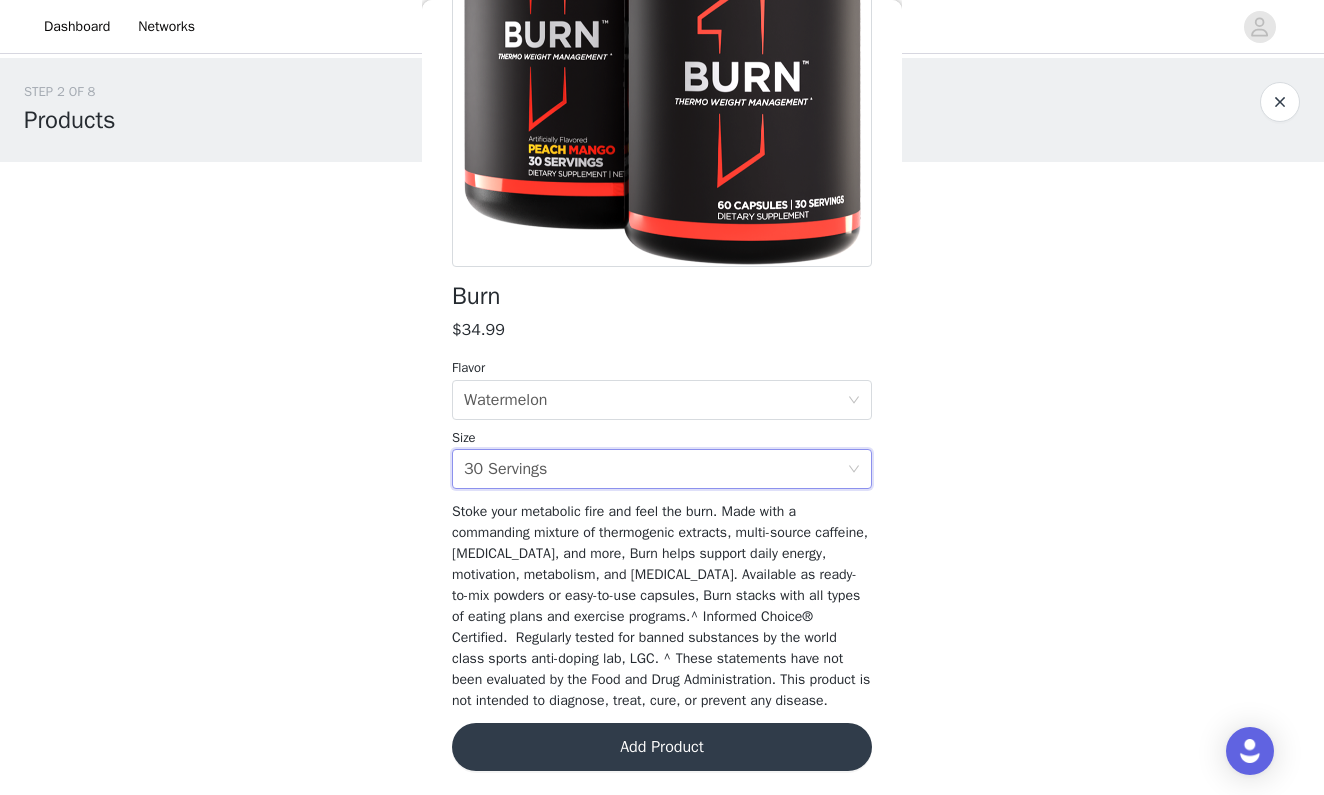 scroll, scrollTop: 303, scrollLeft: 0, axis: vertical 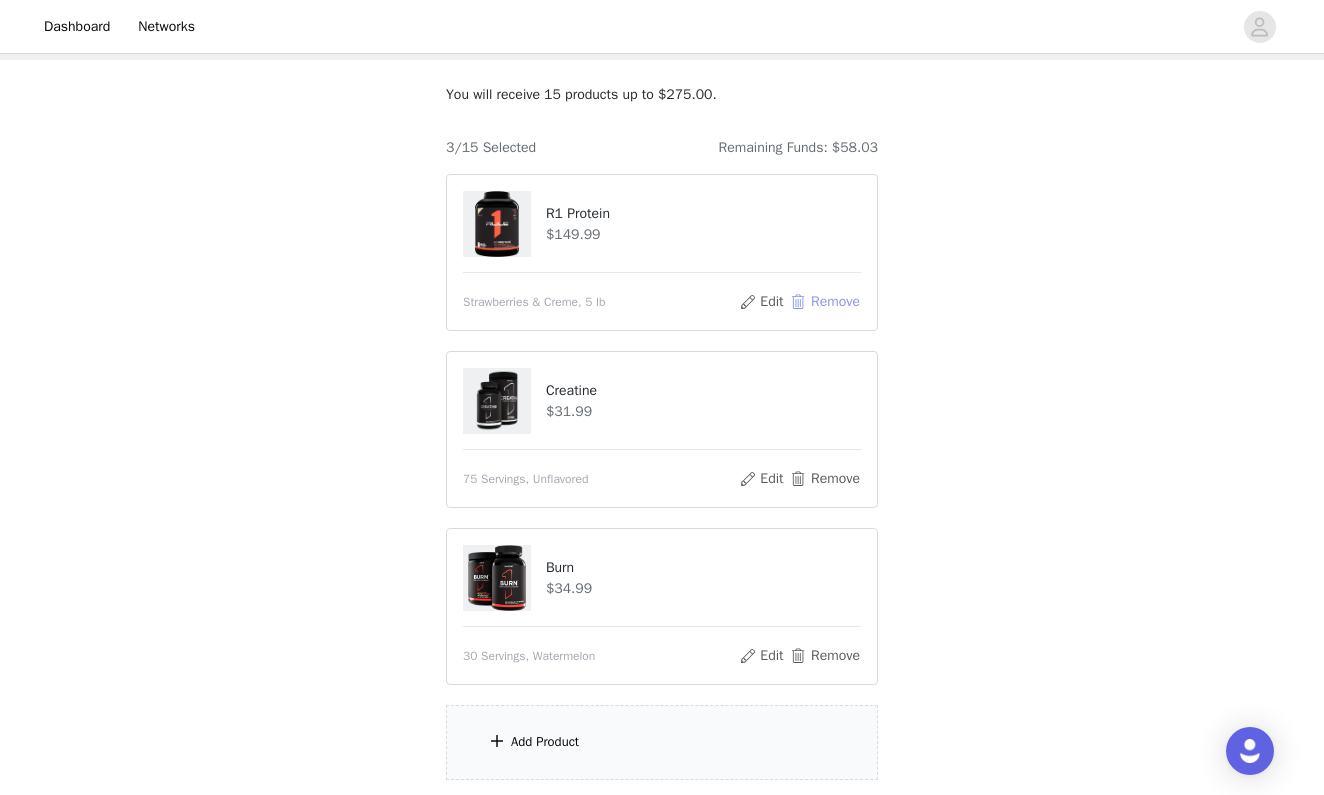 click on "Remove" at bounding box center [825, 302] 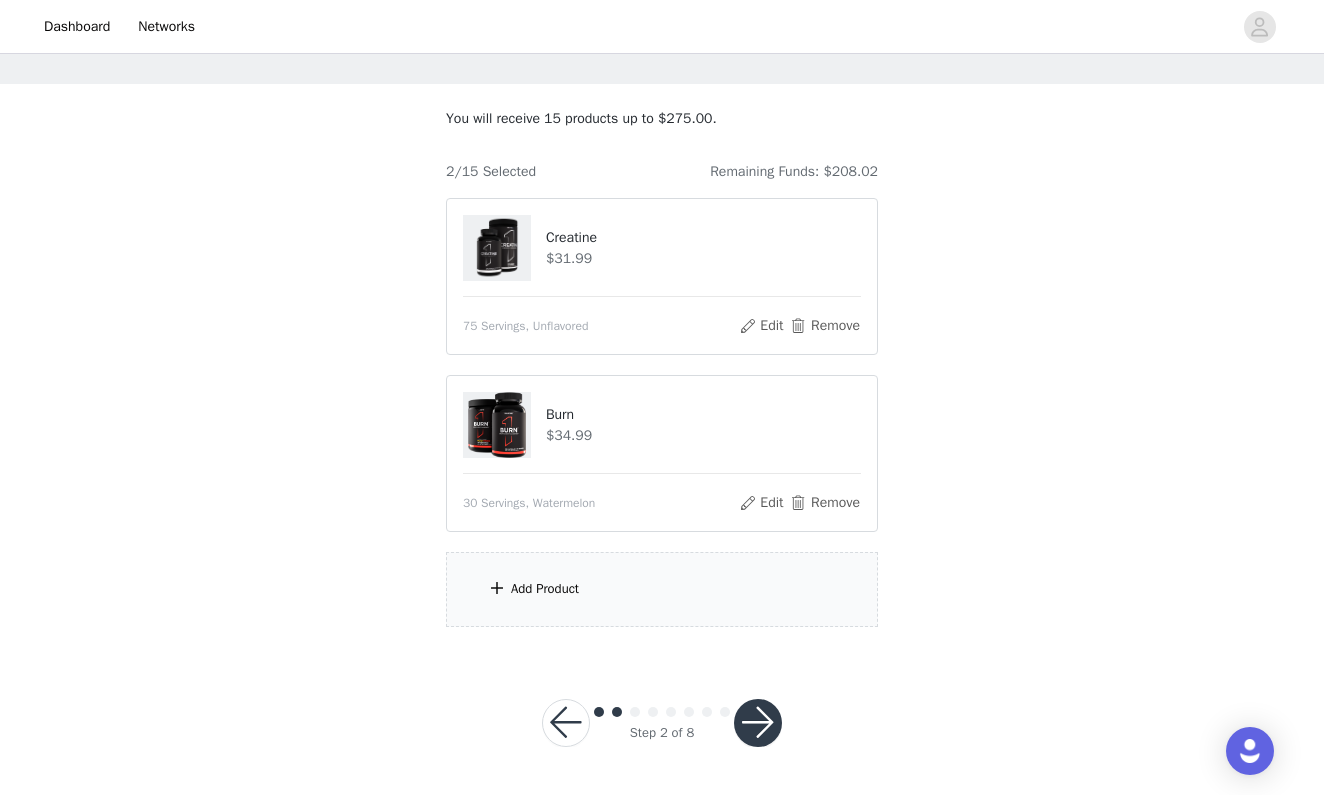scroll, scrollTop: 77, scrollLeft: 0, axis: vertical 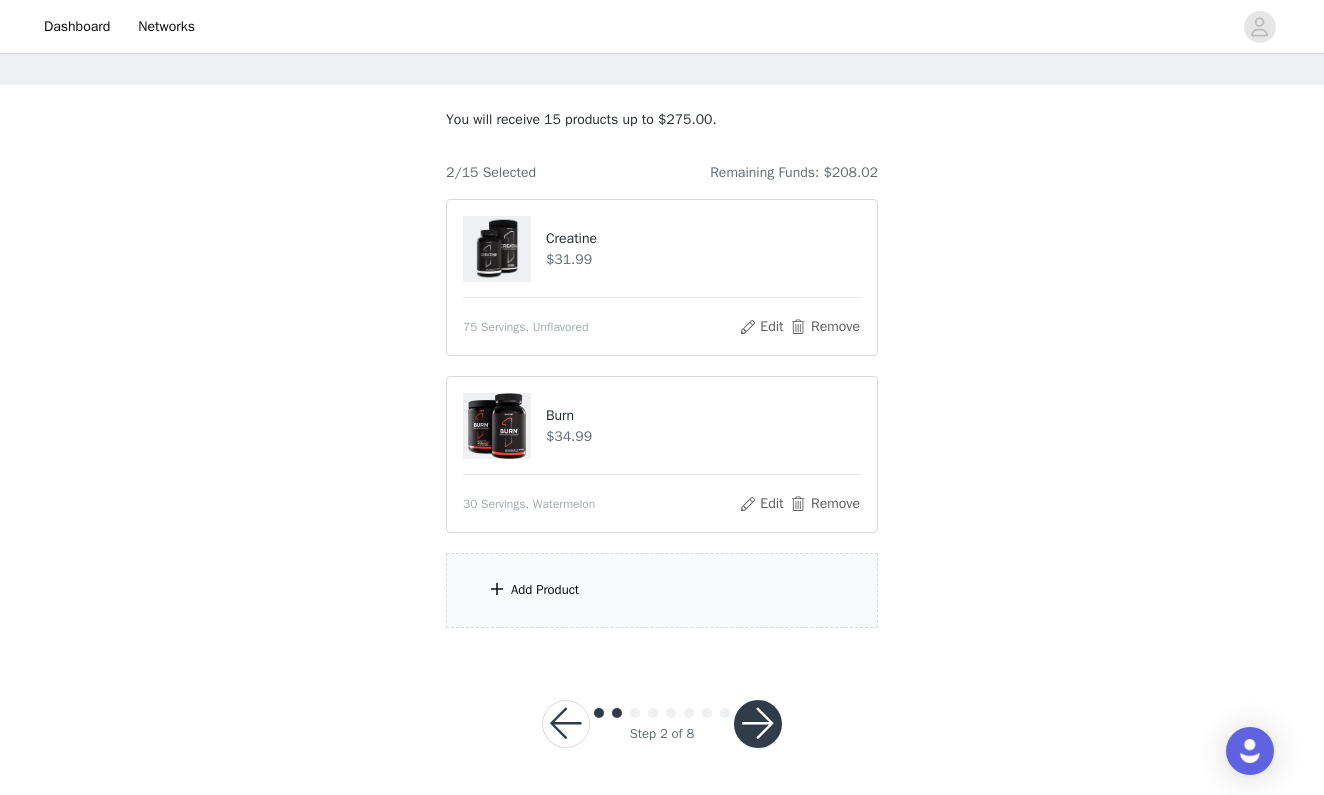 click on "Add Product" at bounding box center [545, 590] 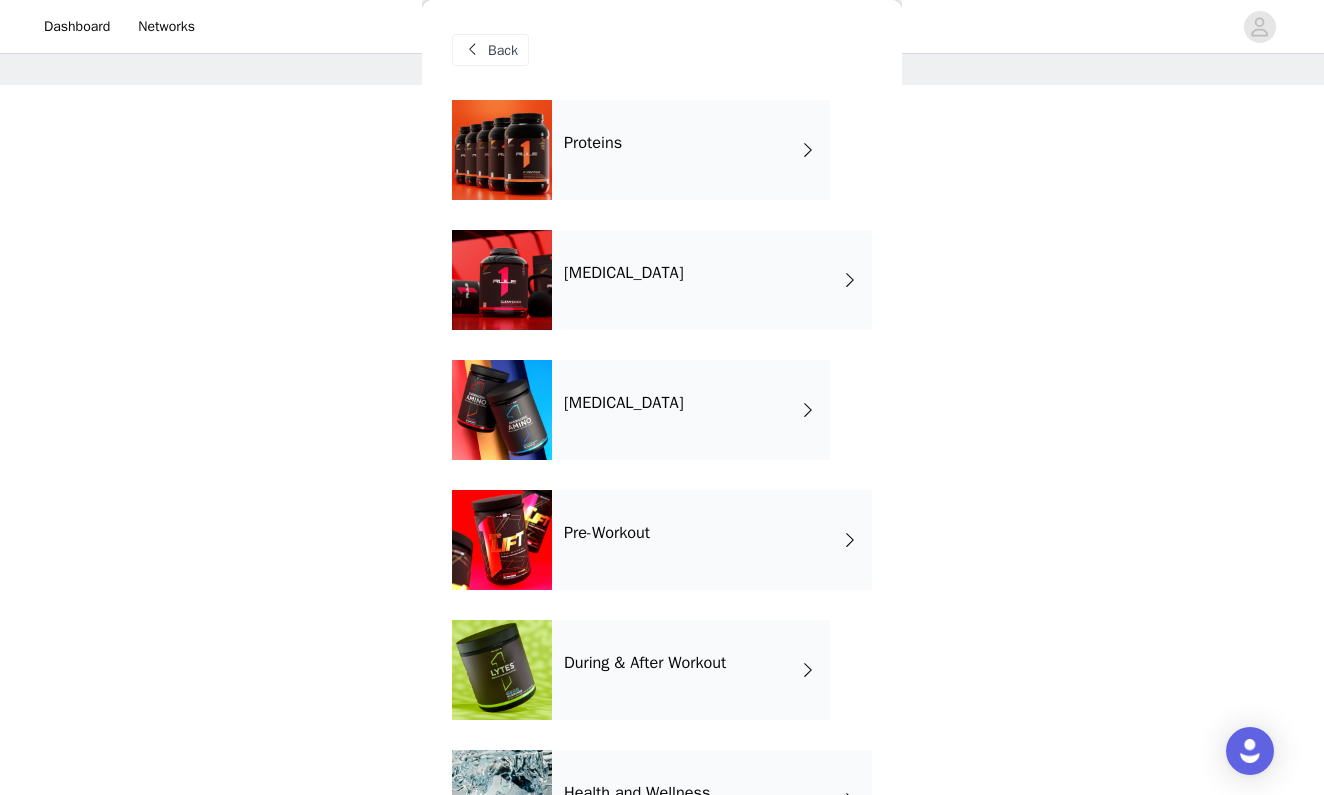 click on "Proteins" at bounding box center [691, 150] 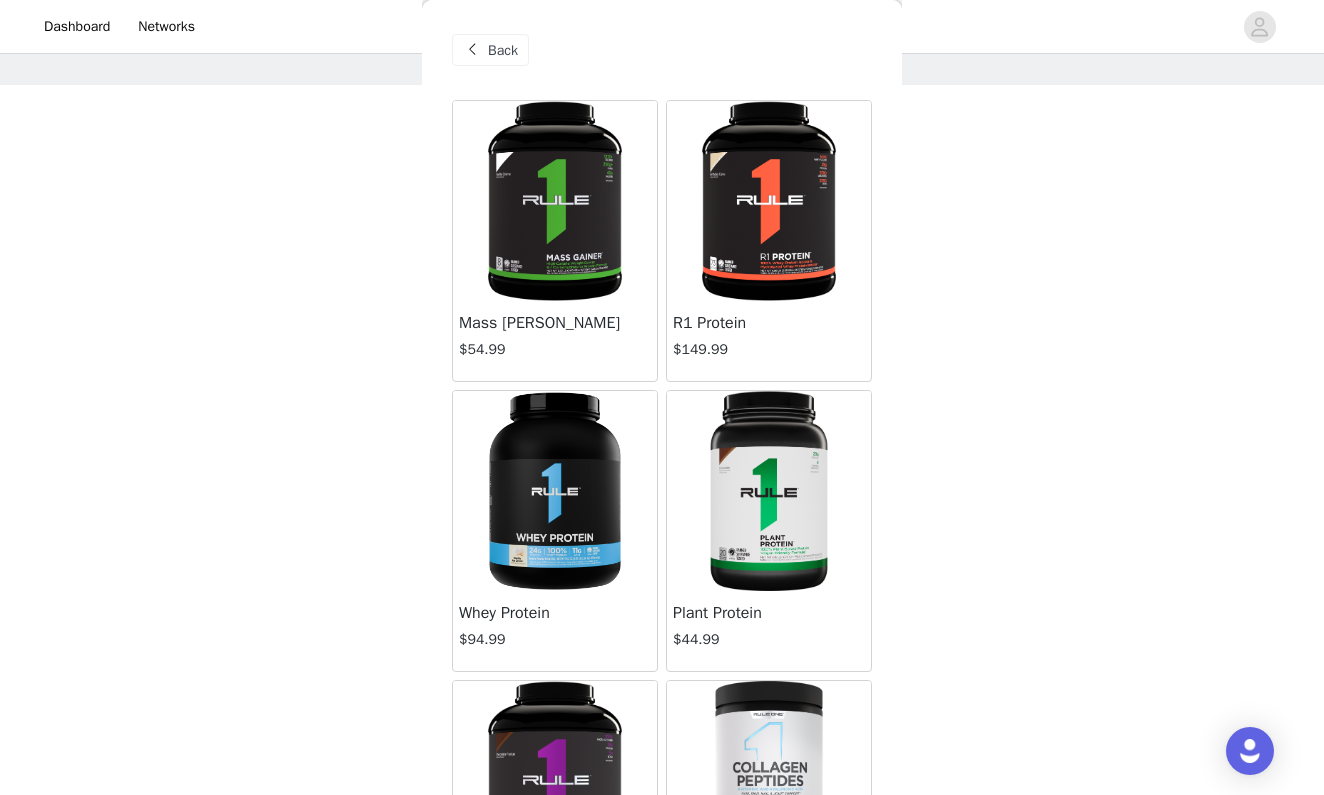 click at bounding box center (768, 201) 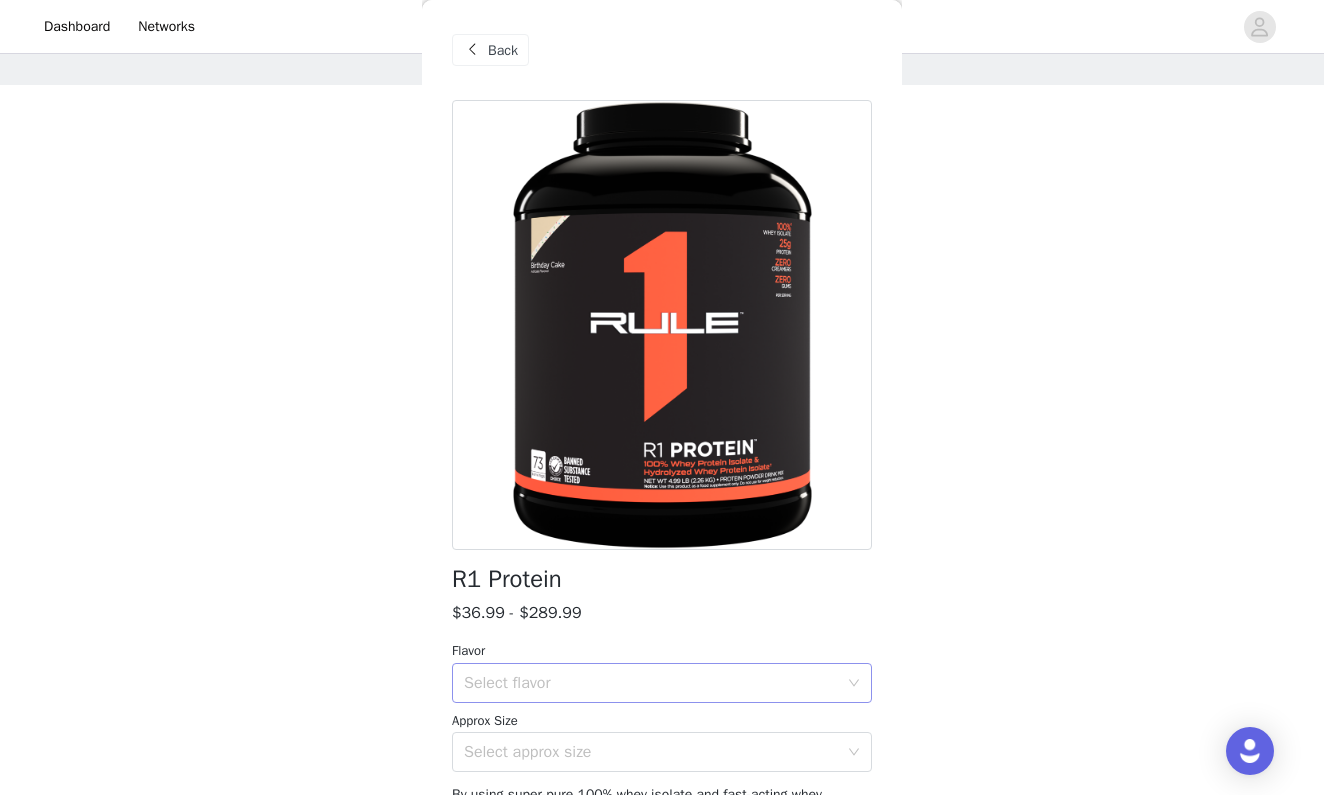 click on "Select flavor" at bounding box center (655, 683) 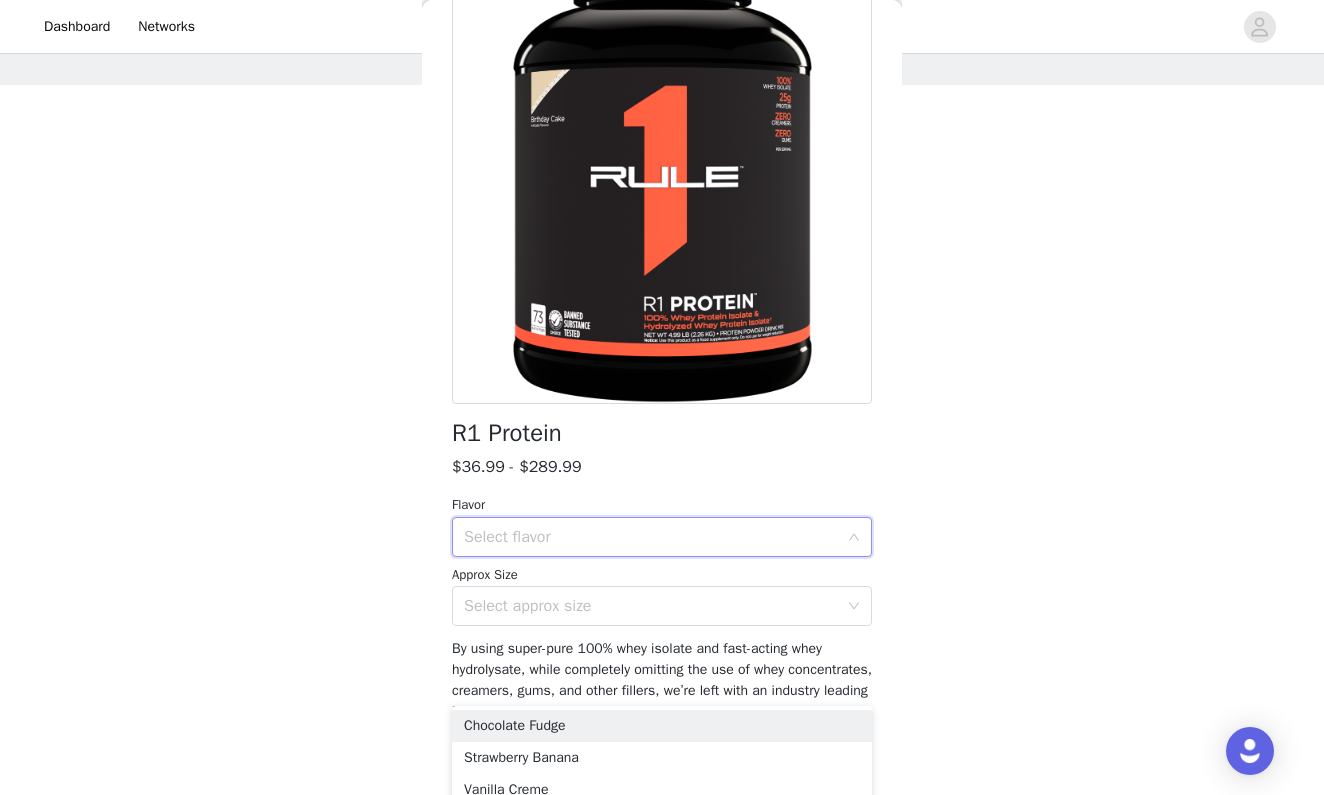 scroll, scrollTop: 252, scrollLeft: 0, axis: vertical 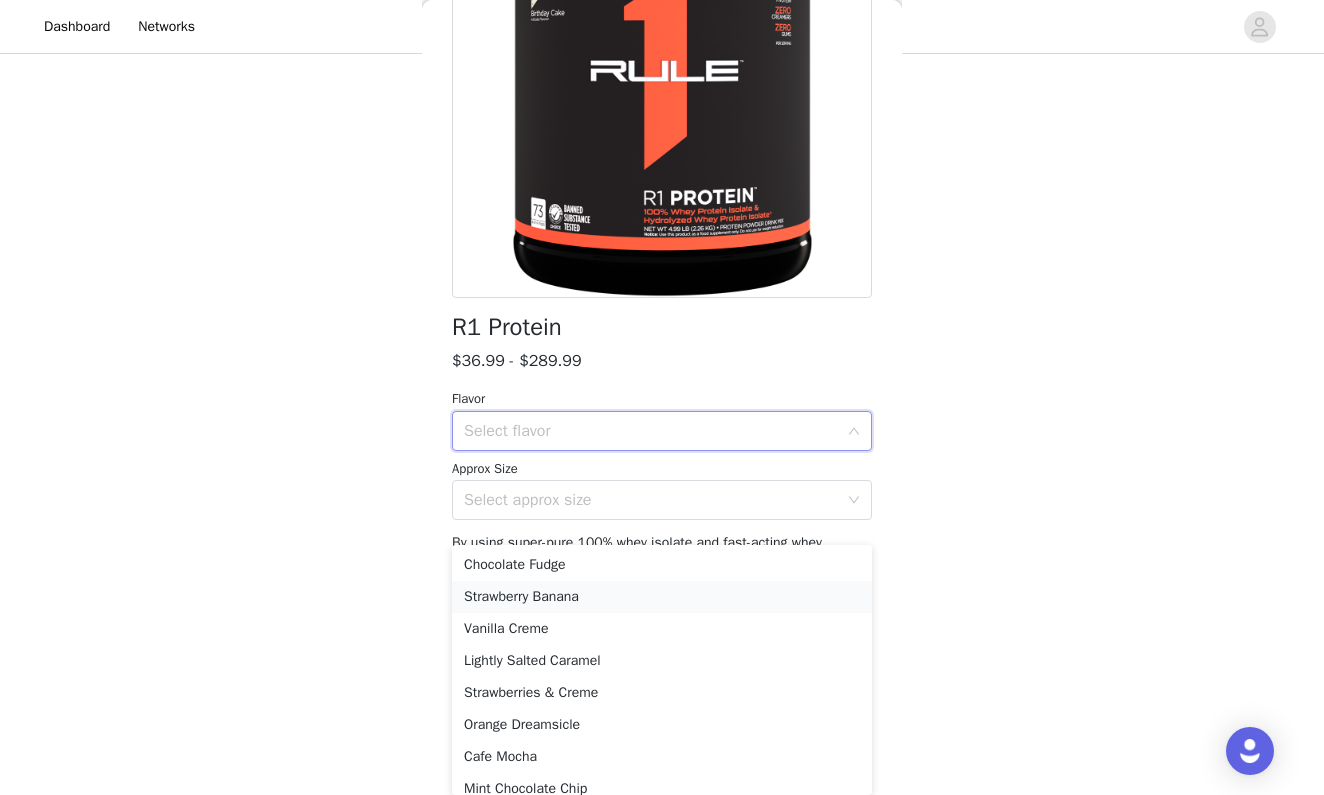 click on "Strawberry Banana" at bounding box center [662, 597] 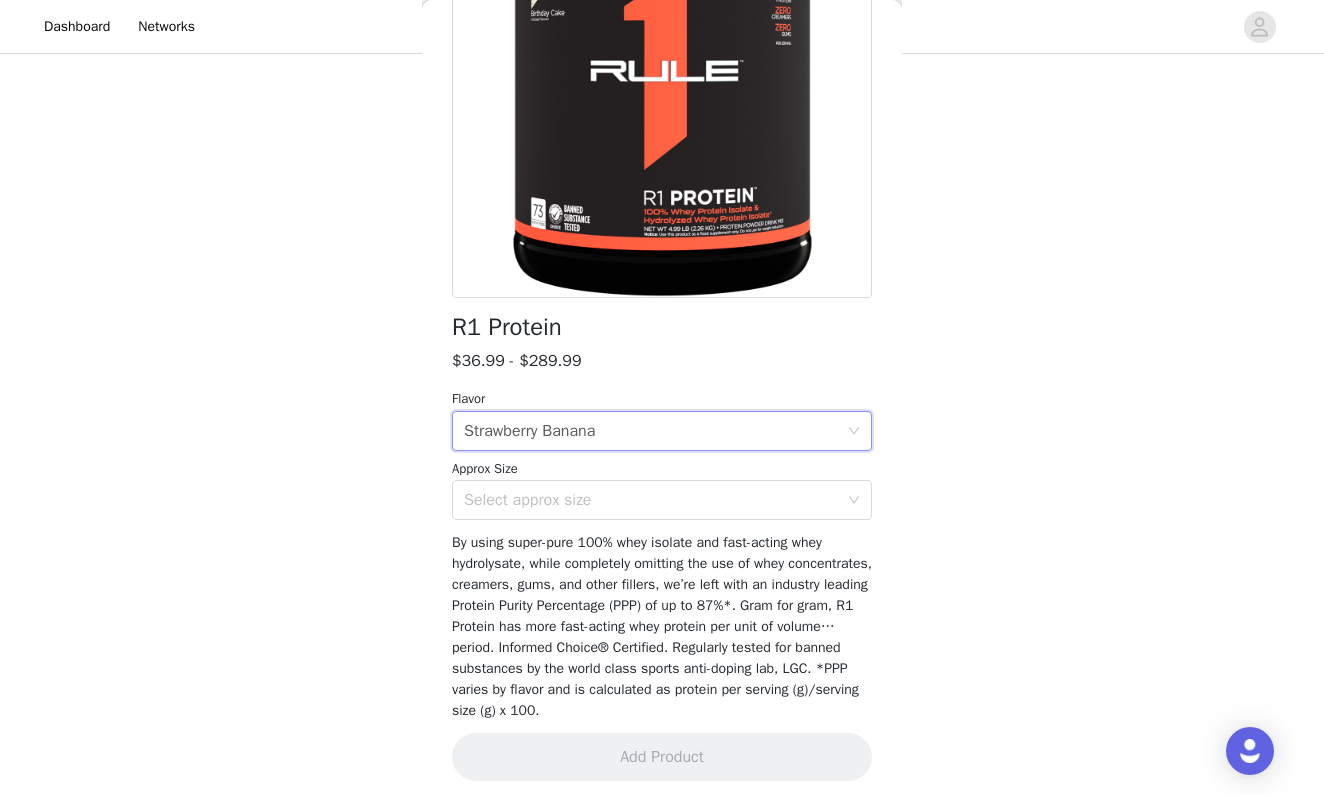 scroll, scrollTop: 77, scrollLeft: 0, axis: vertical 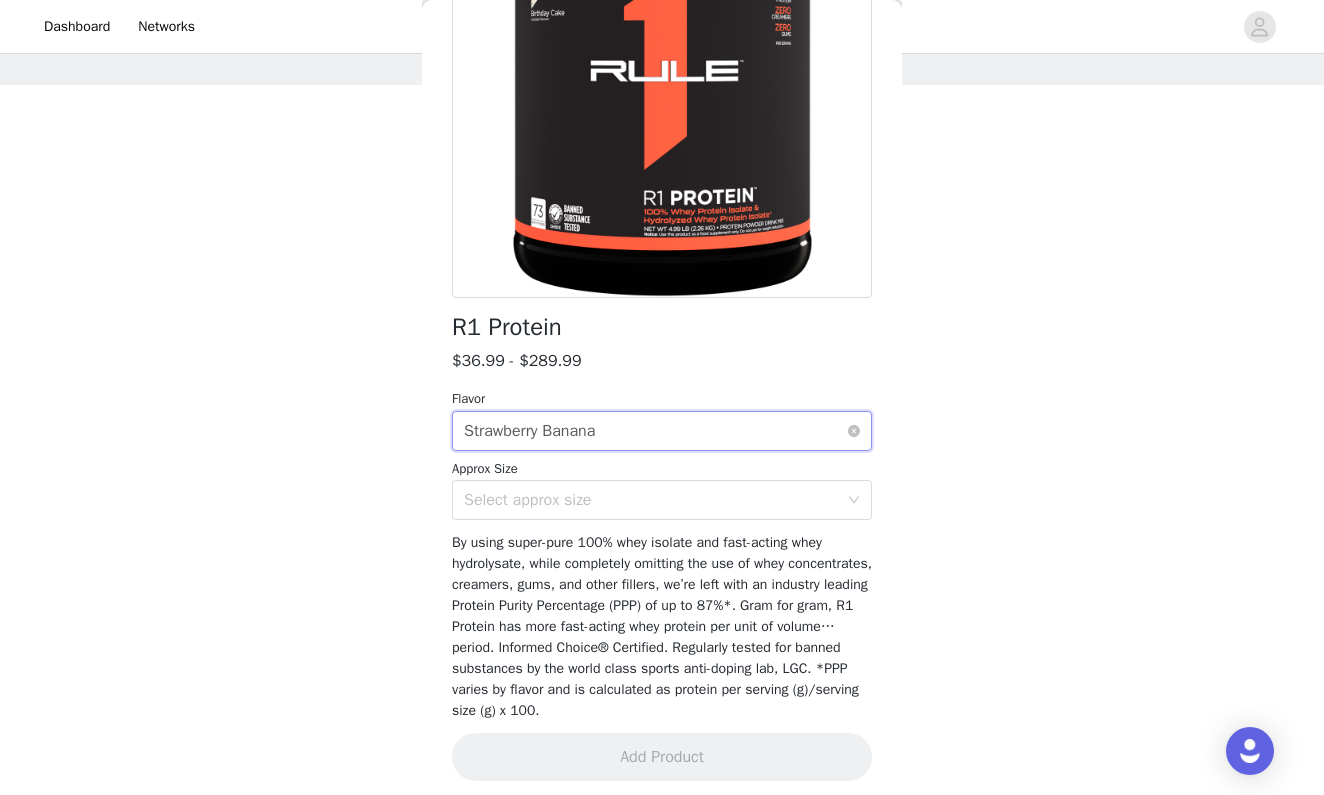 click on "Strawberry Banana" at bounding box center [529, 431] 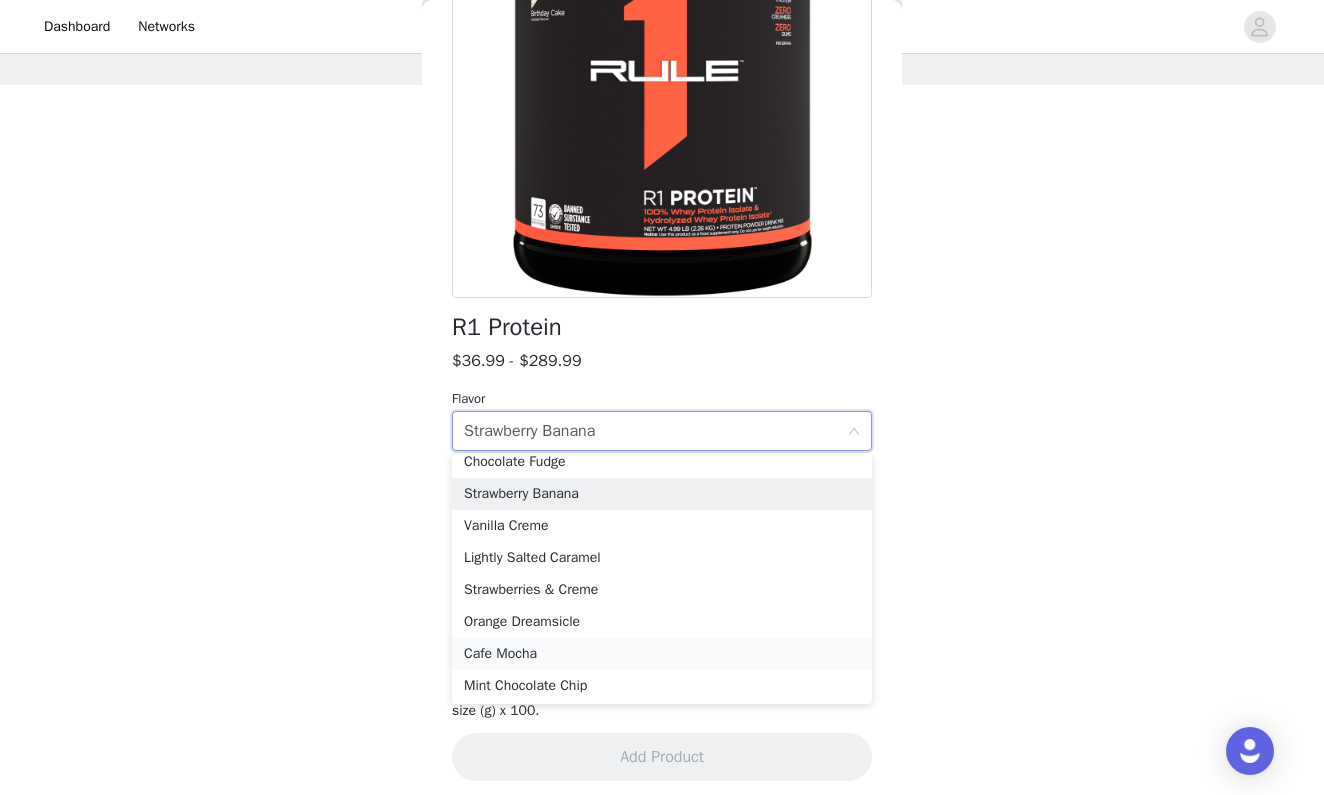 scroll, scrollTop: 17, scrollLeft: 0, axis: vertical 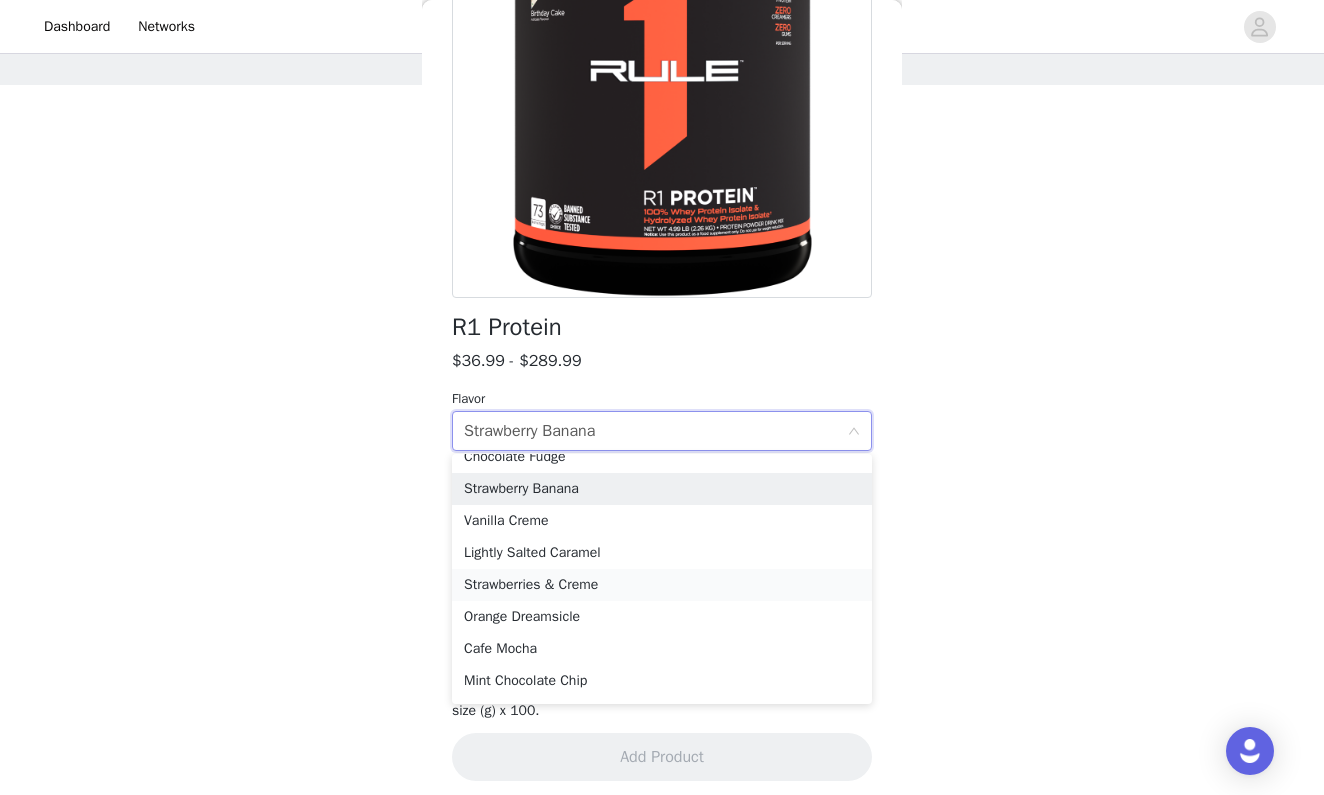 click on "Strawberries & Creme" at bounding box center (662, 585) 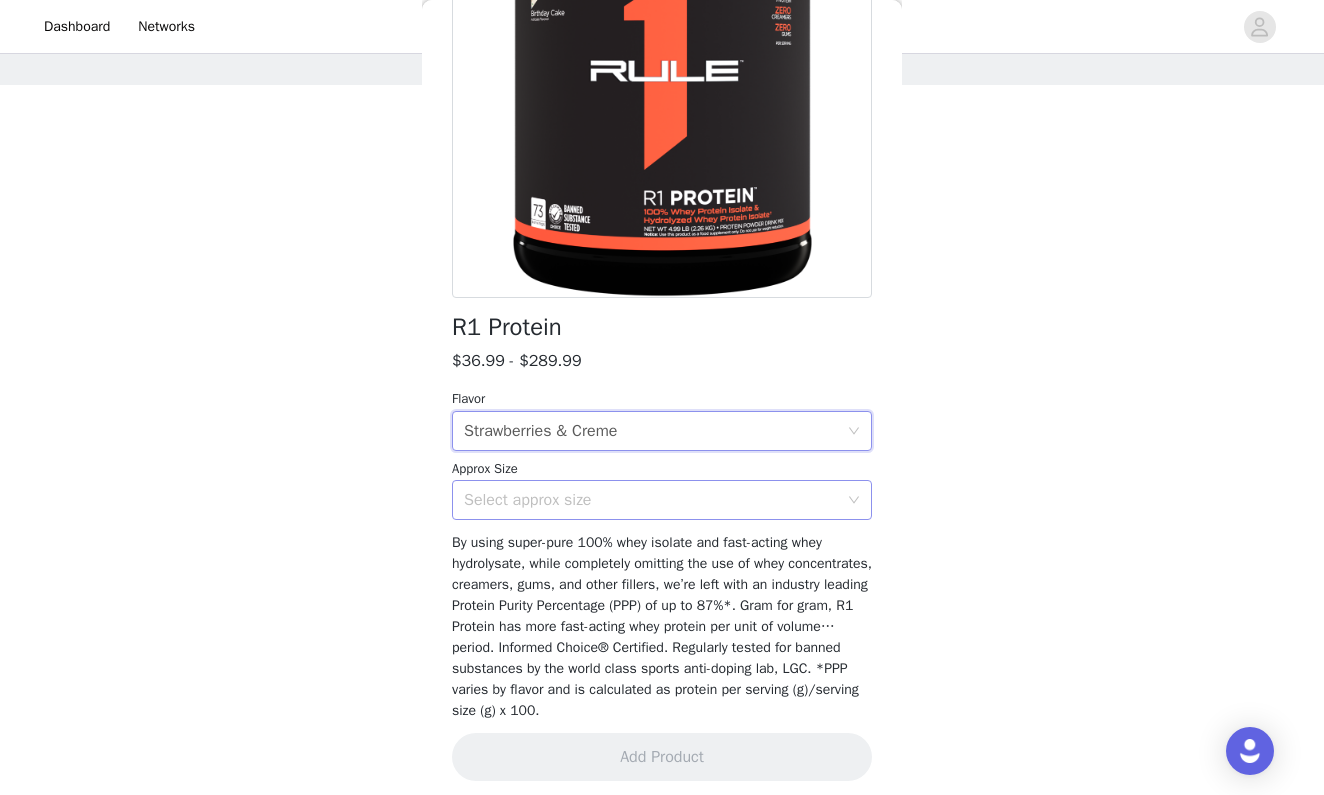 click on "Select approx size" at bounding box center (655, 500) 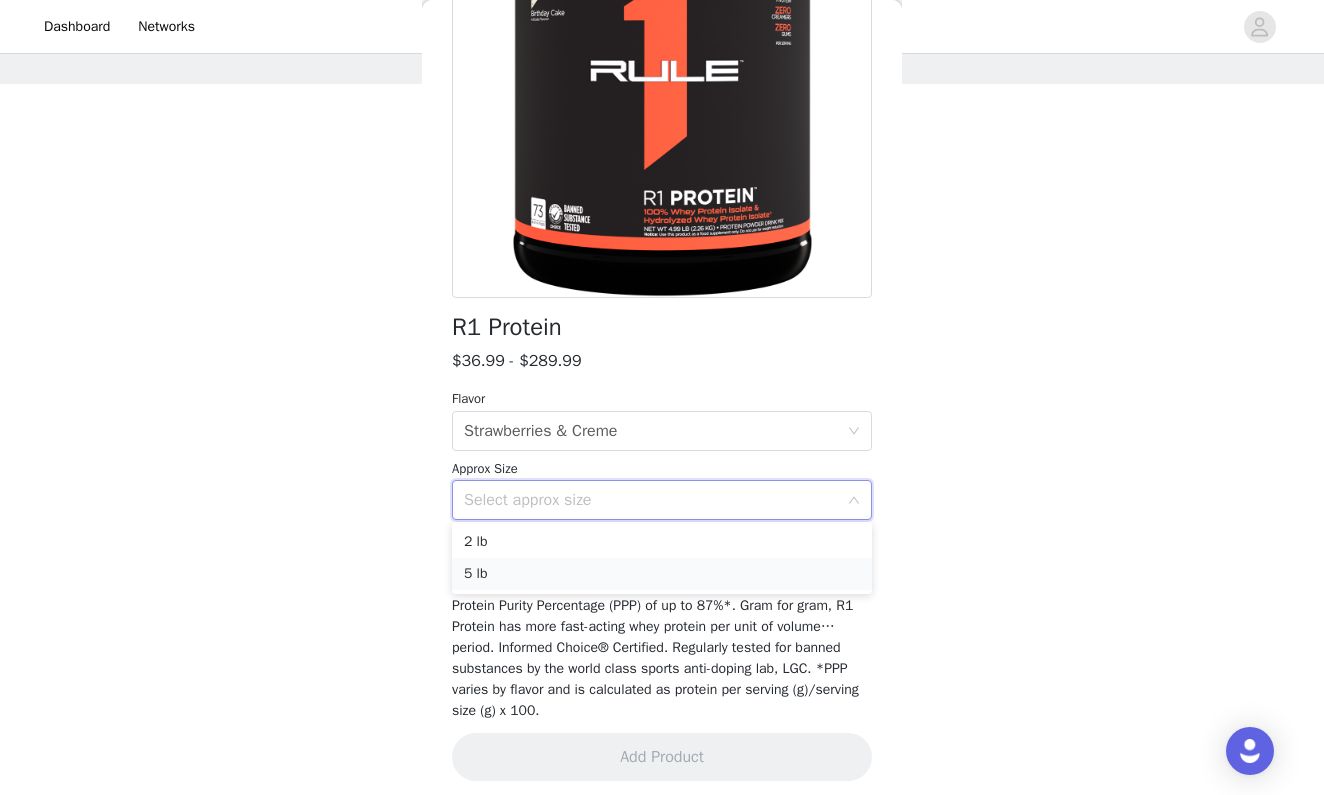 scroll, scrollTop: 77, scrollLeft: 0, axis: vertical 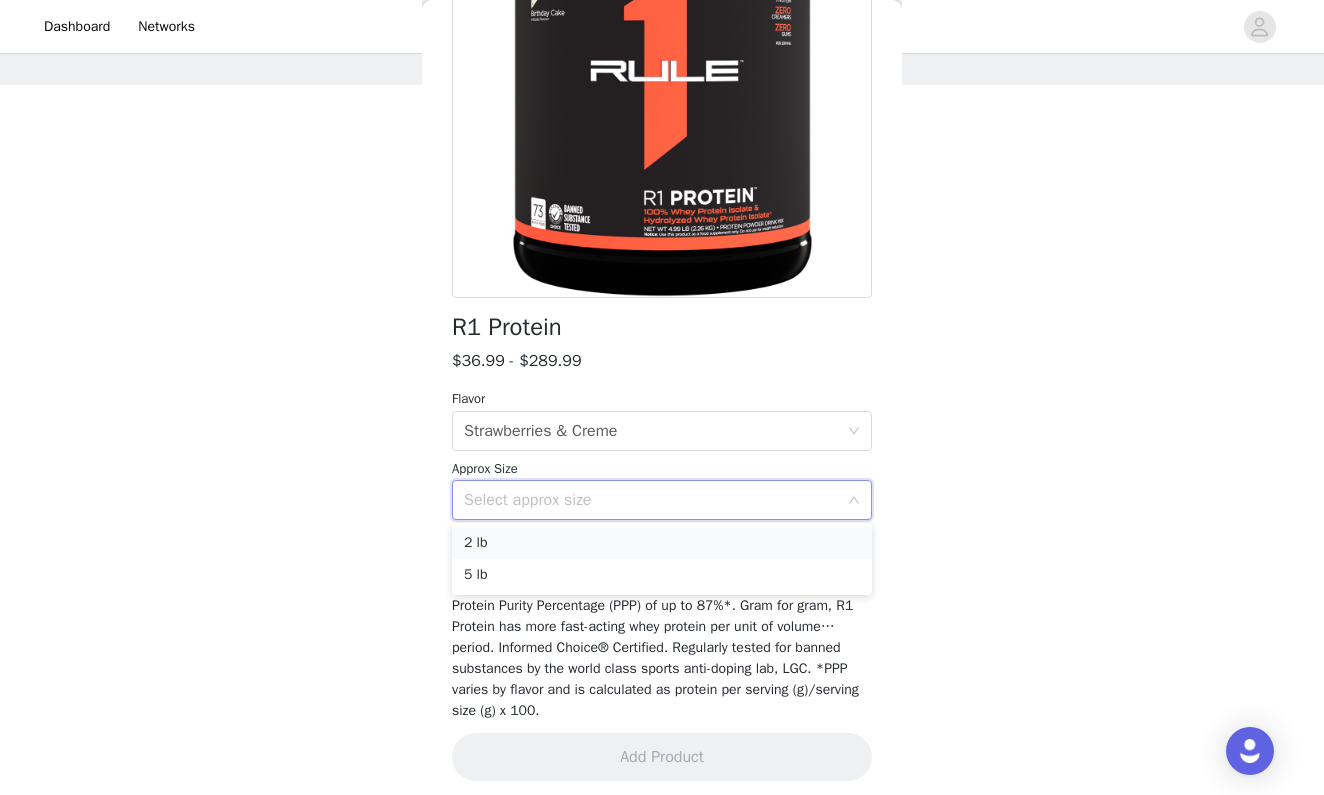click on "2 lb" at bounding box center (662, 543) 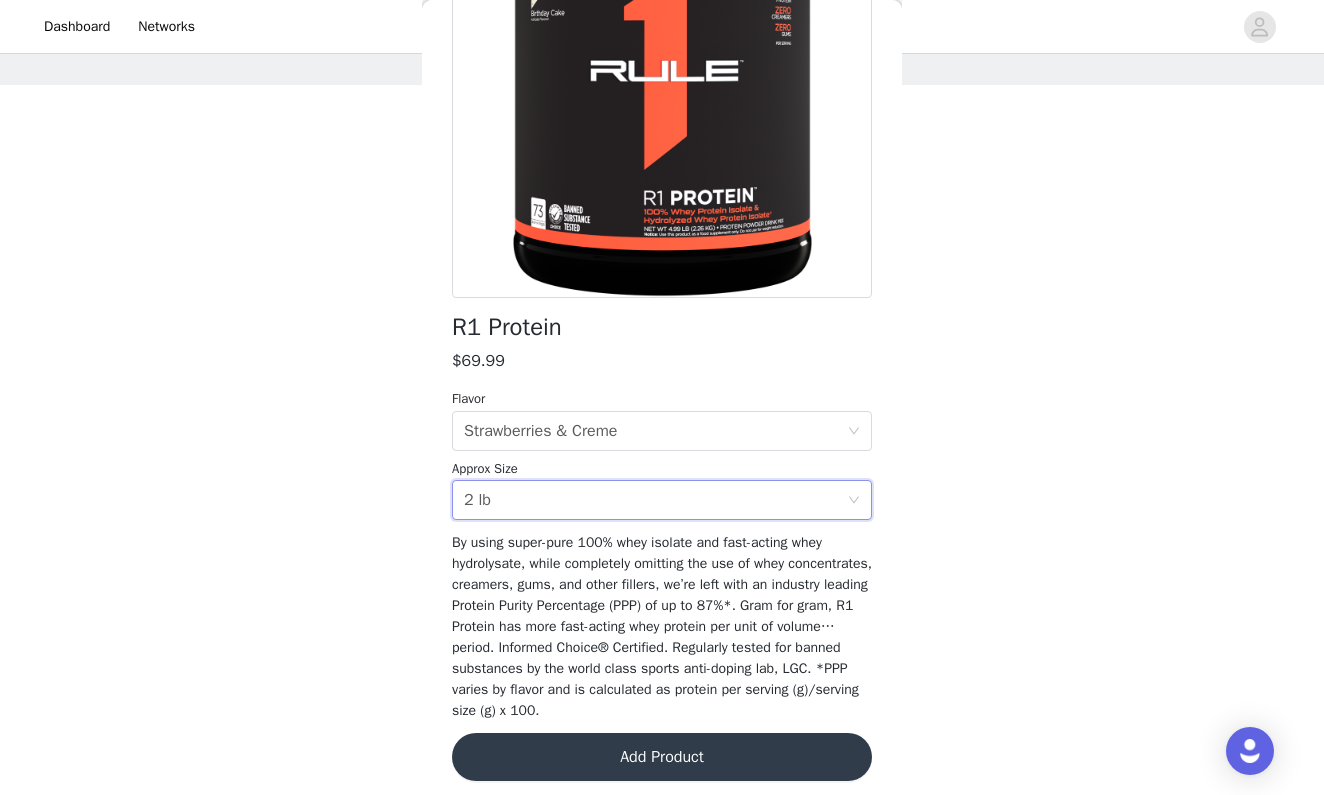 click on "Add Product" at bounding box center [662, 757] 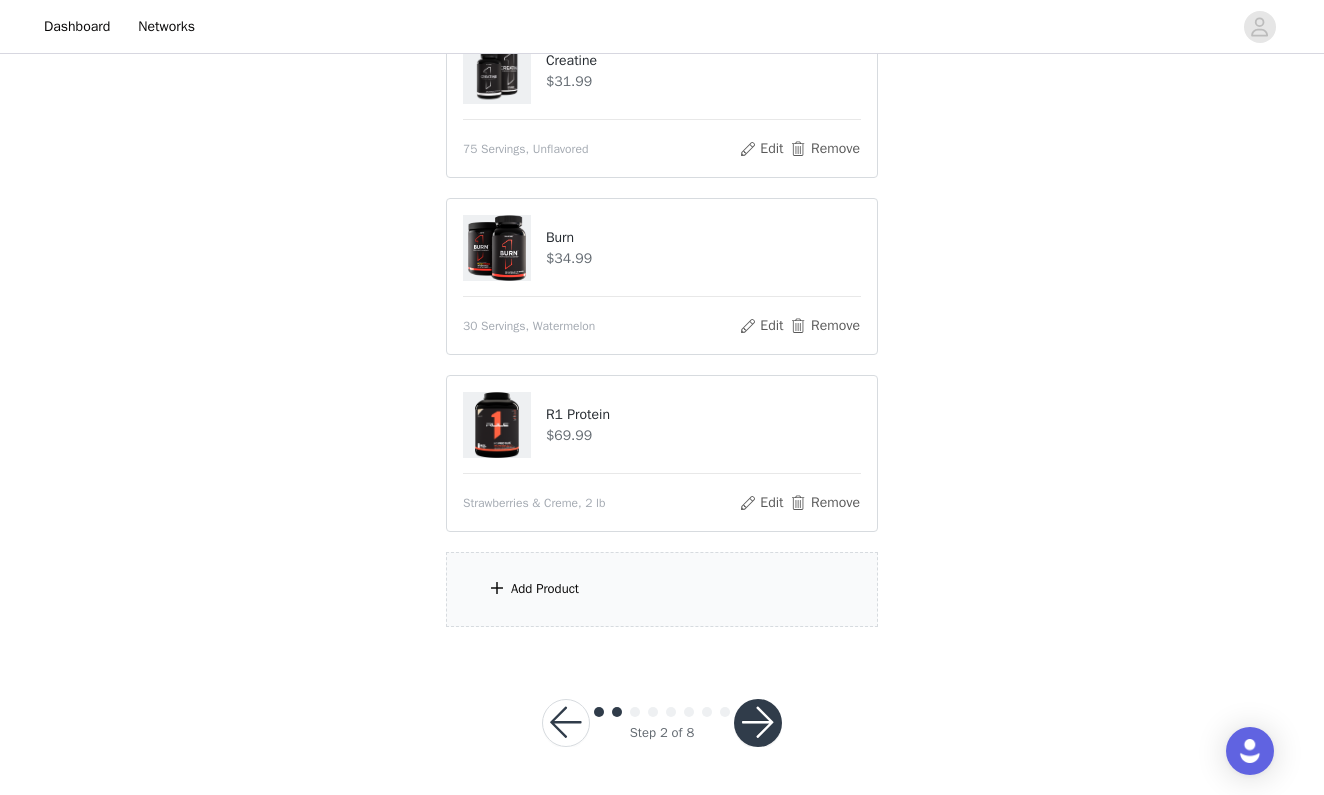 scroll, scrollTop: 254, scrollLeft: 0, axis: vertical 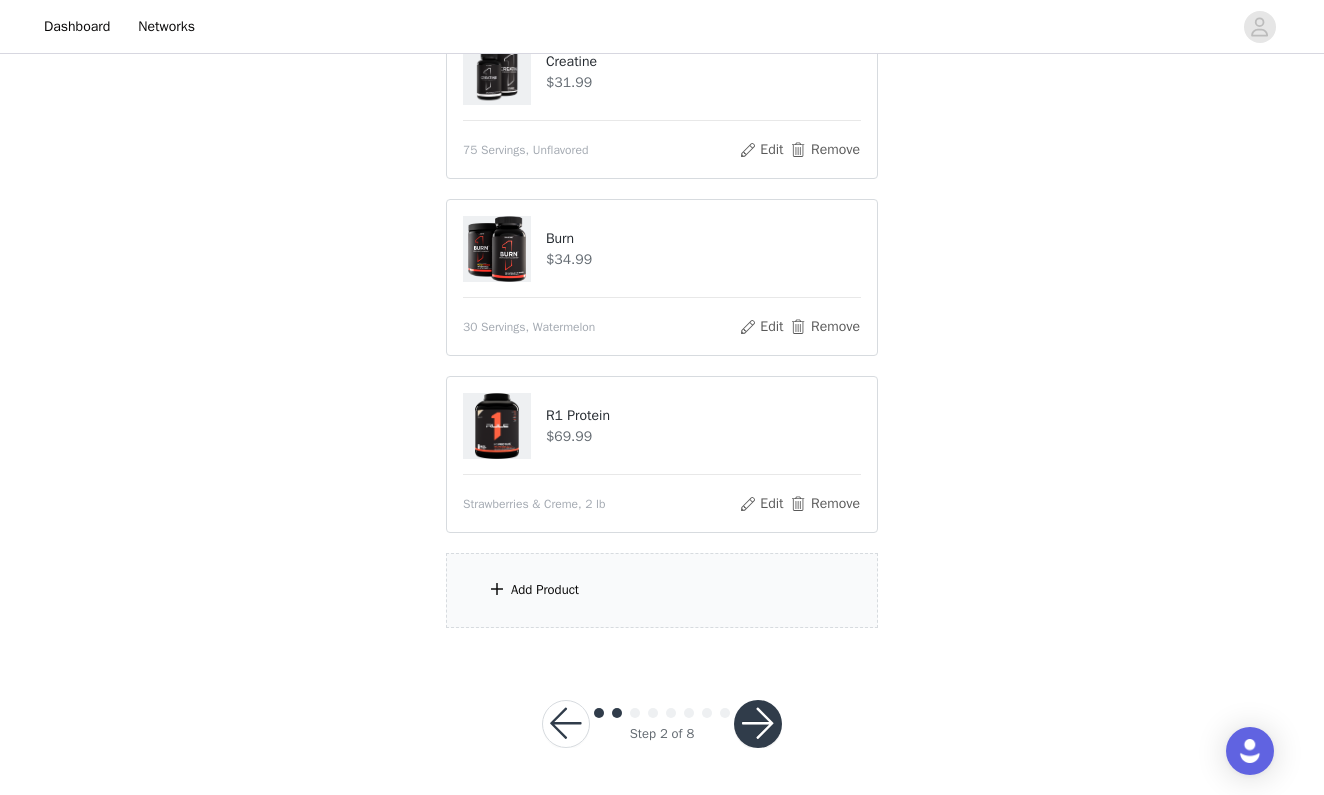 click on "Add Product" at bounding box center [545, 590] 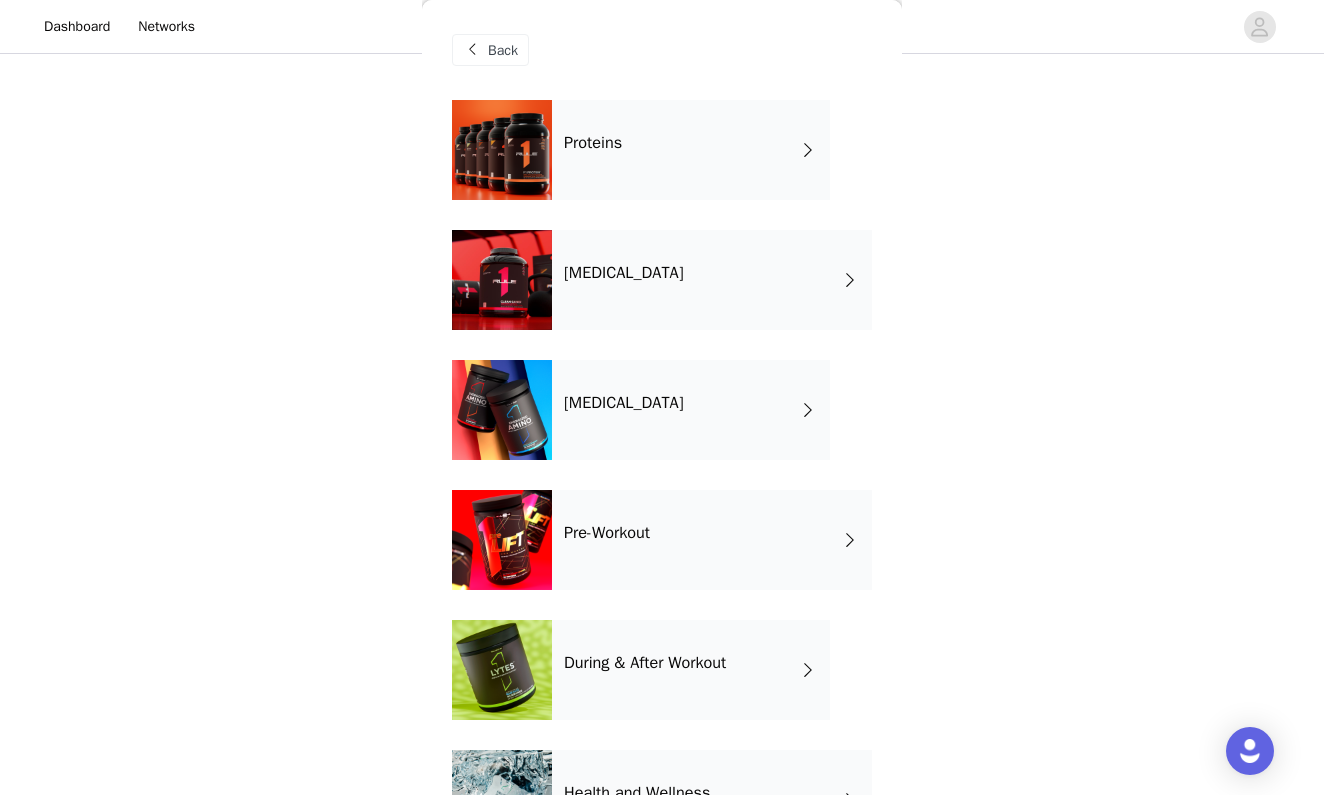 click on "Proteins" at bounding box center [593, 143] 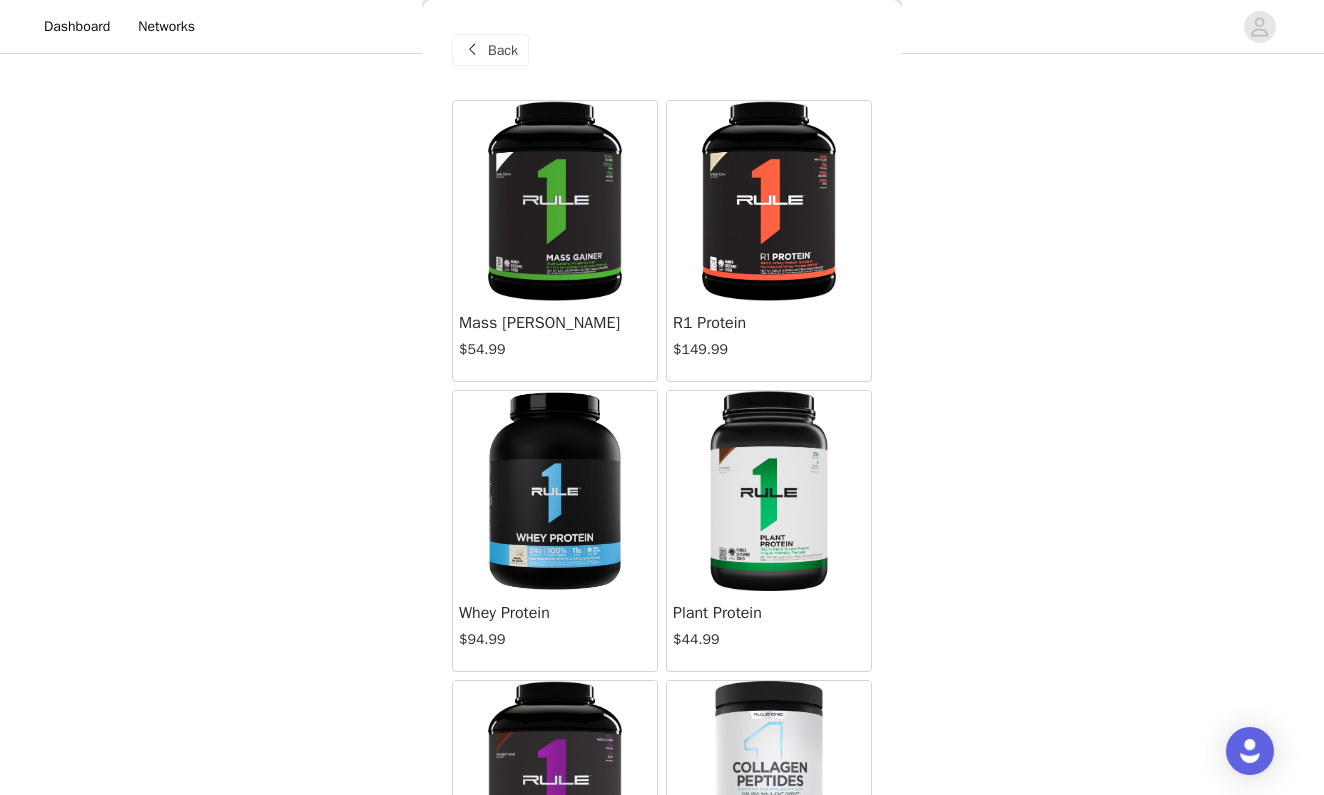 click at bounding box center [768, 201] 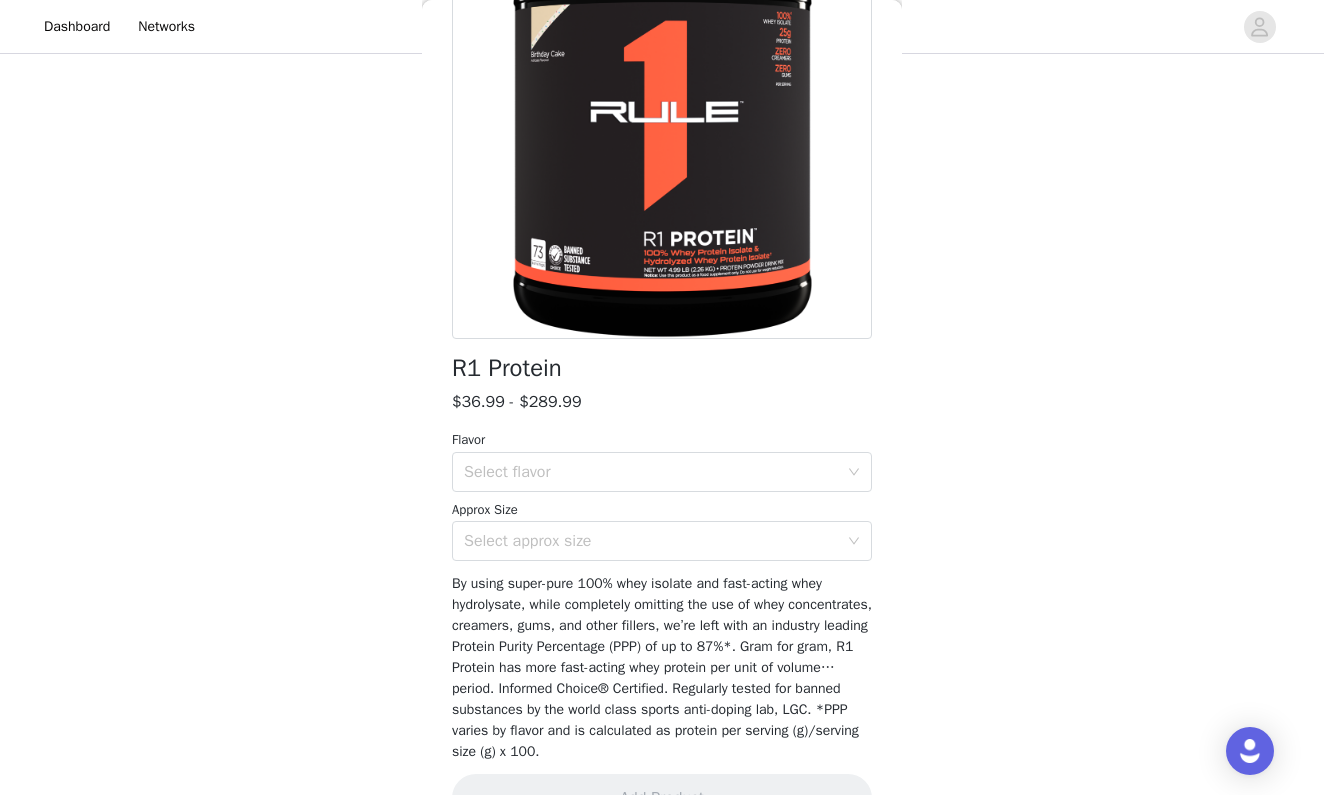 scroll, scrollTop: 240, scrollLeft: 0, axis: vertical 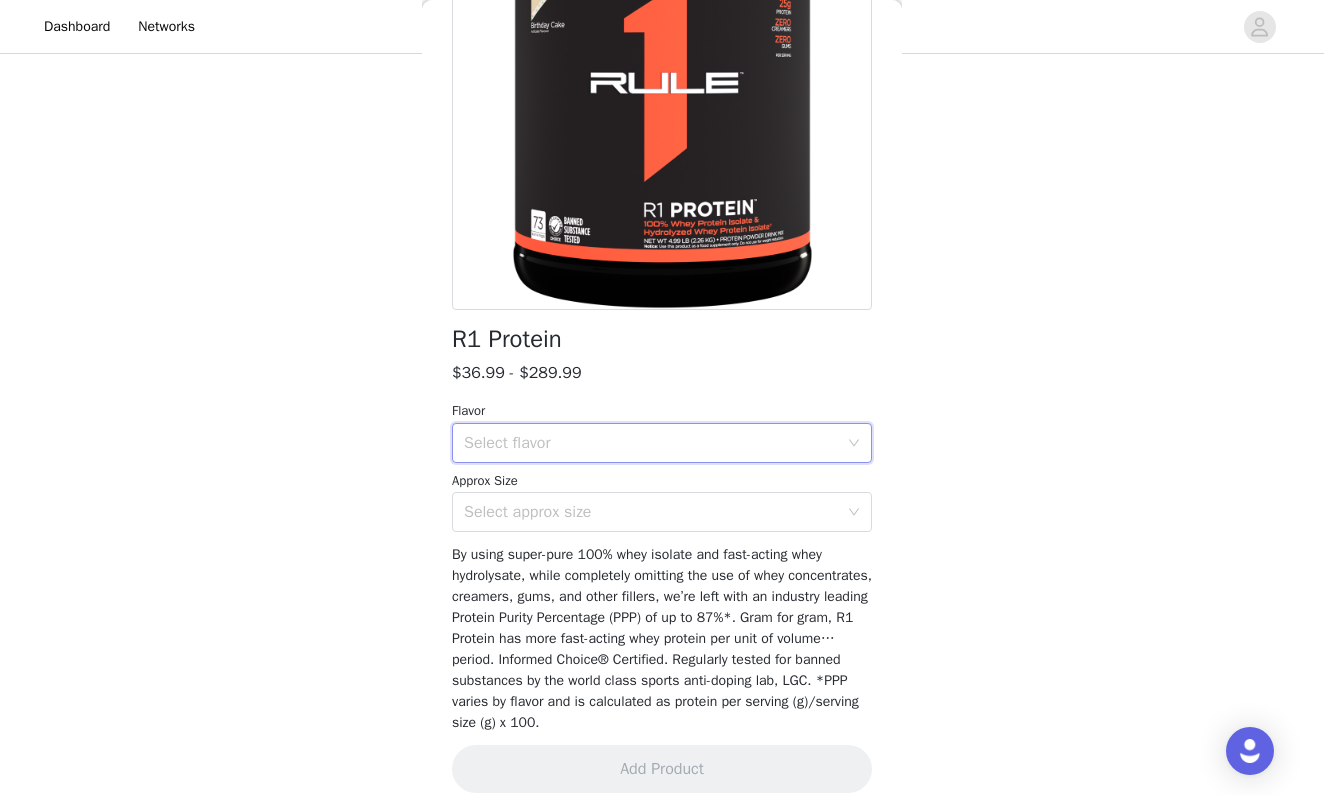 click on "Select flavor" at bounding box center (655, 443) 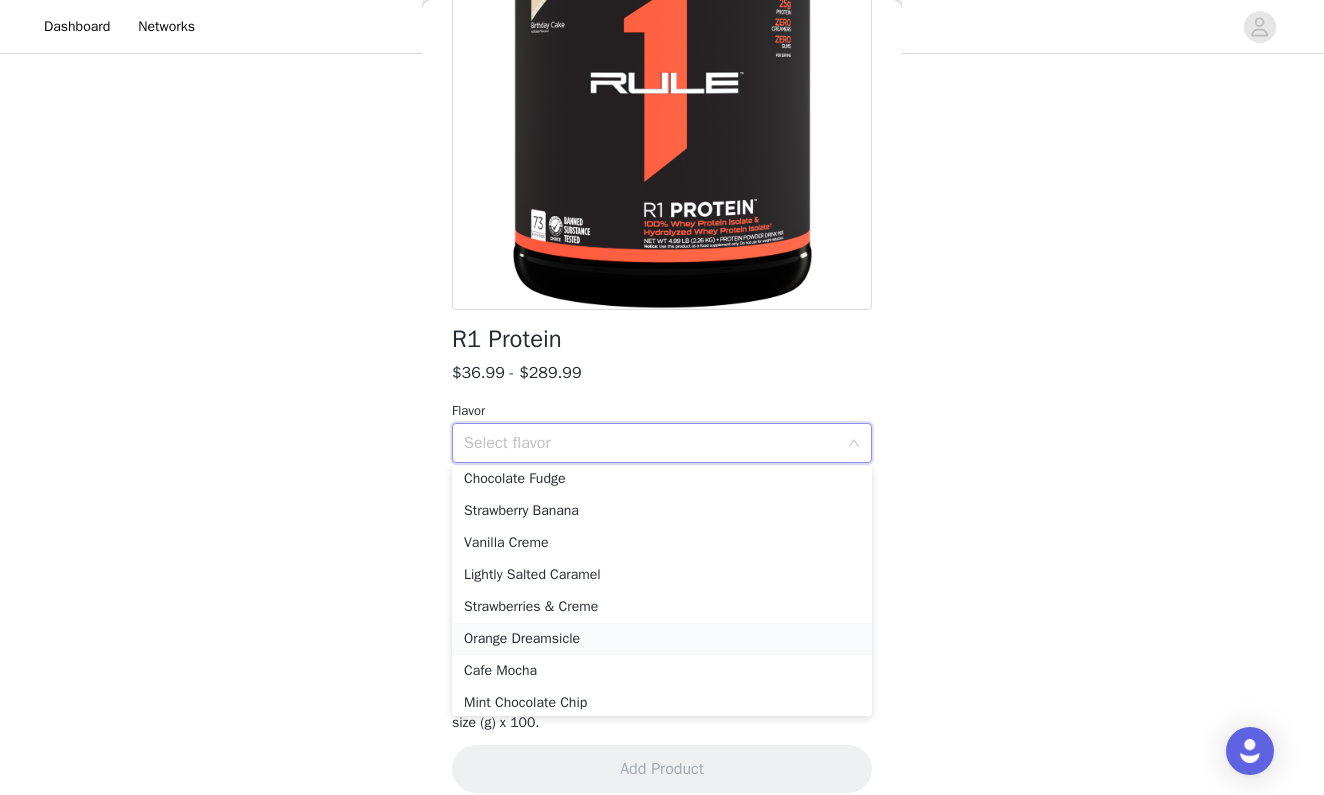 scroll, scrollTop: 0, scrollLeft: 0, axis: both 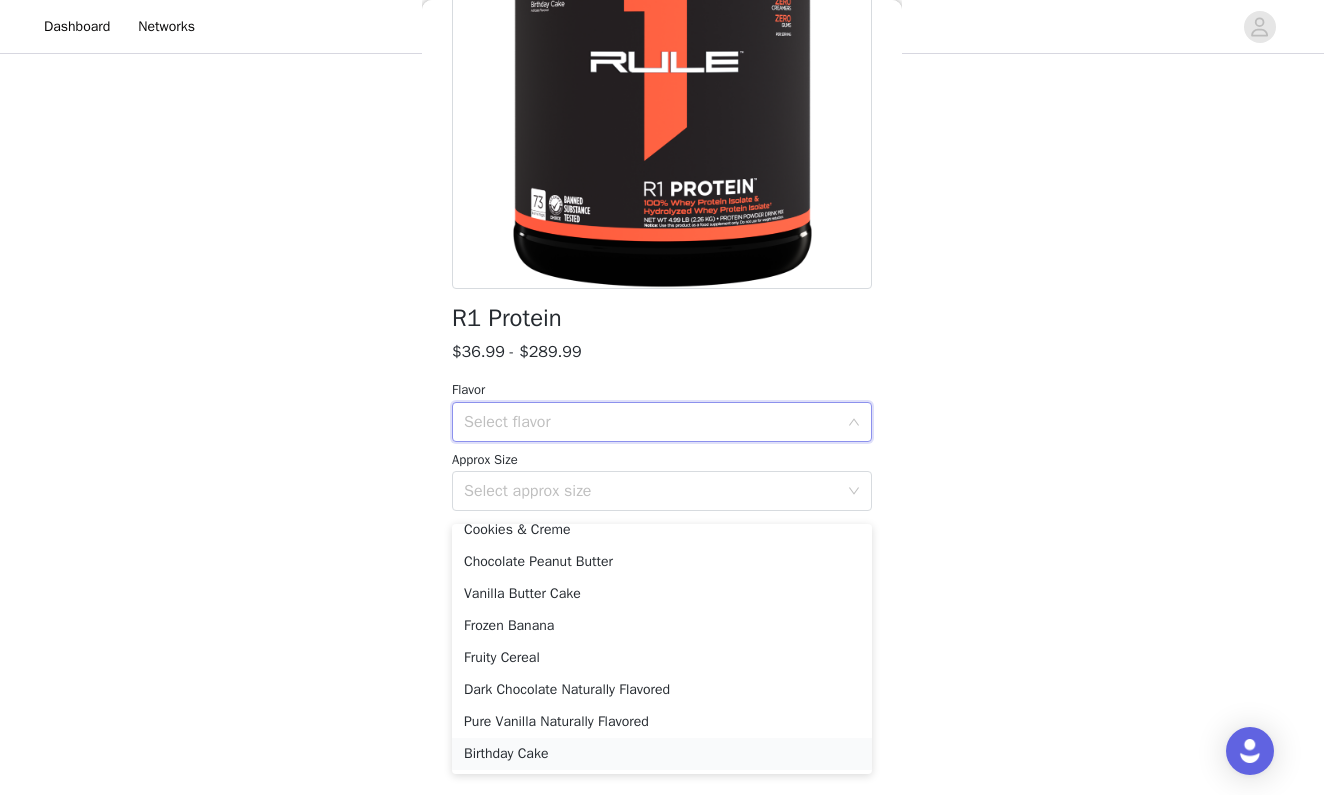 click on "Birthday Cake" at bounding box center [662, 754] 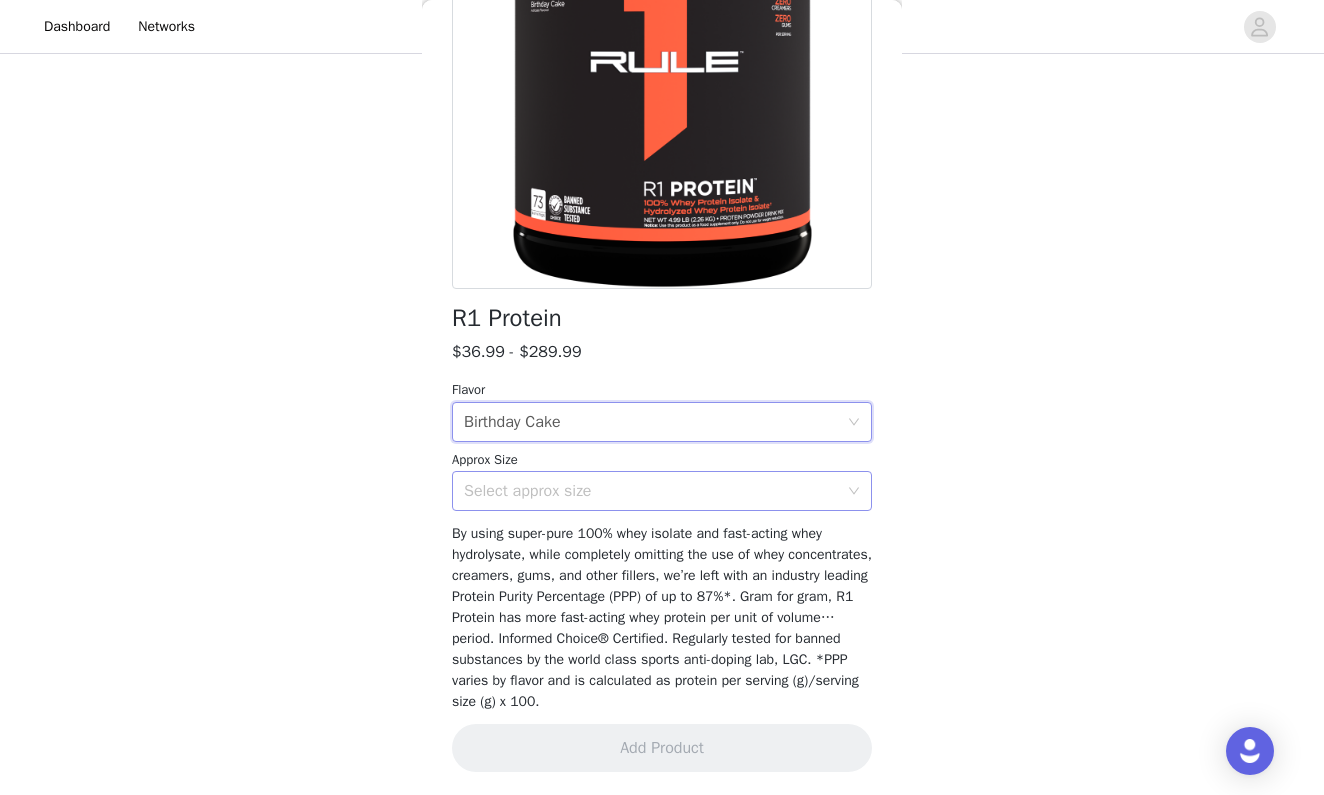 click on "Select approx size" at bounding box center (651, 491) 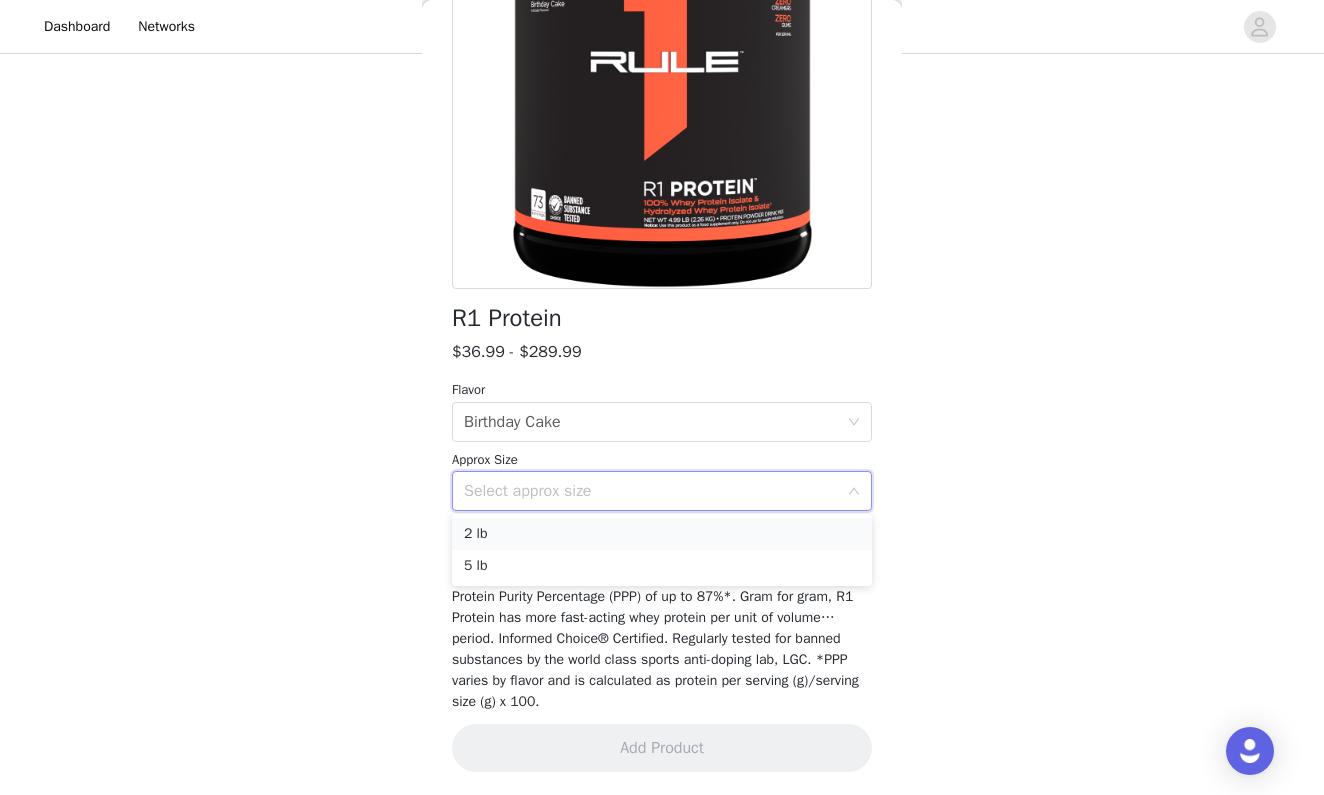 click on "2 lb" at bounding box center (662, 534) 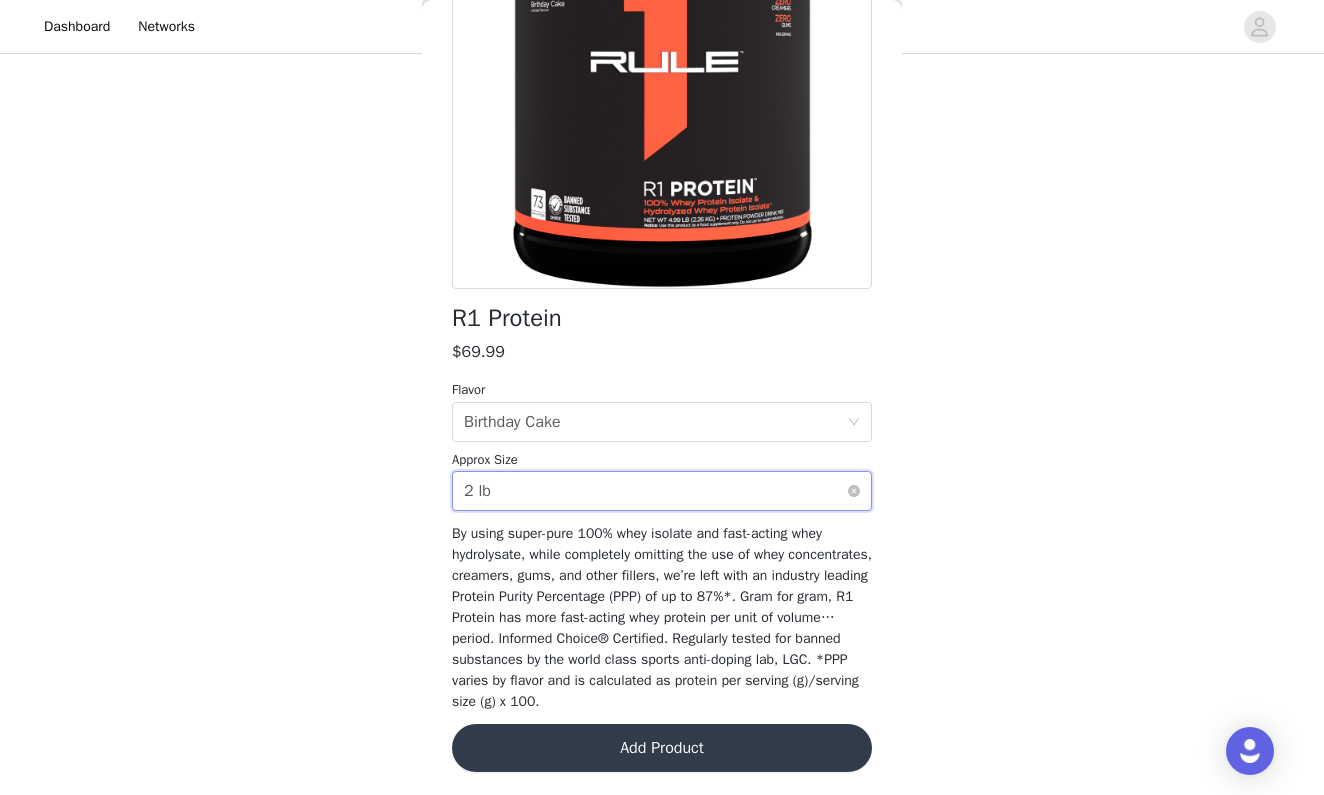 click on "Select approx size 2 lb" at bounding box center [655, 491] 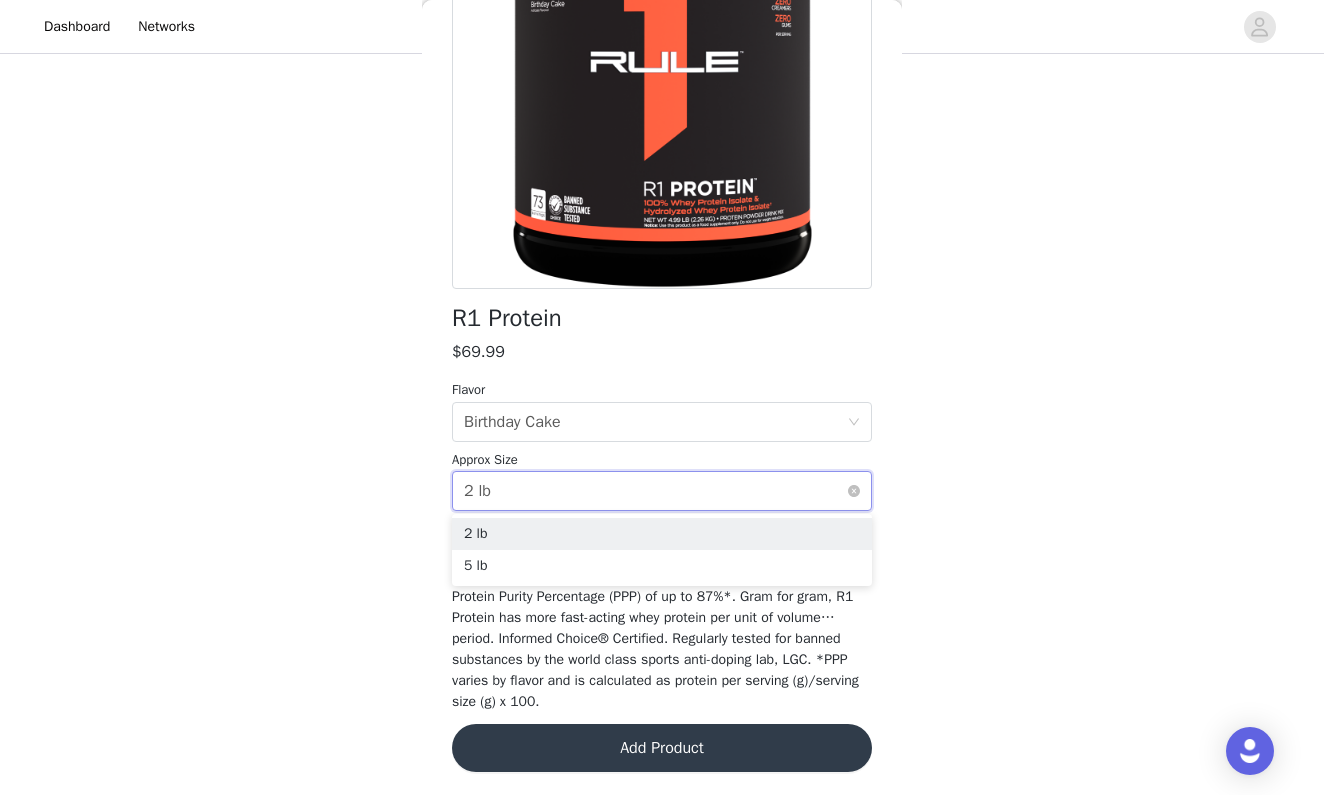 click on "Select approx size 2 lb" at bounding box center [655, 491] 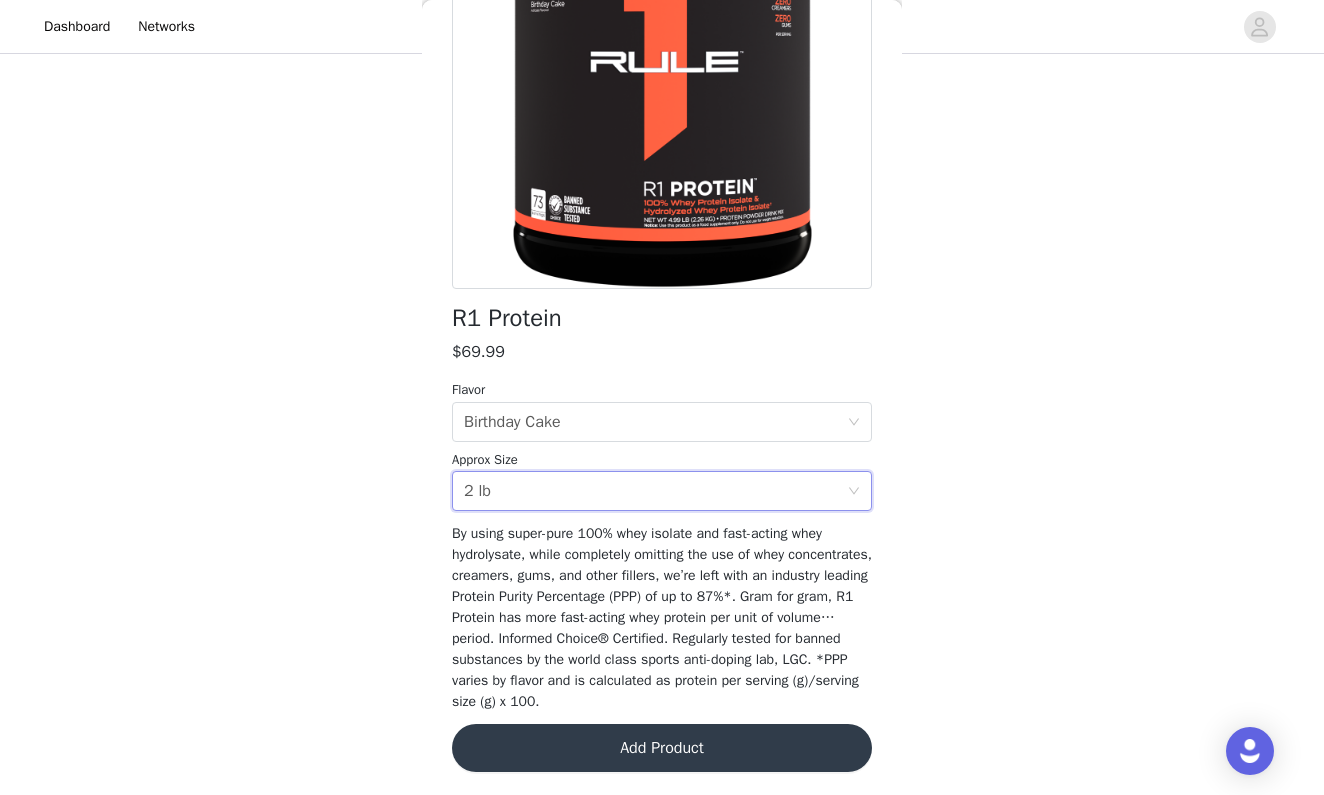 click on "Add Product" at bounding box center [662, 748] 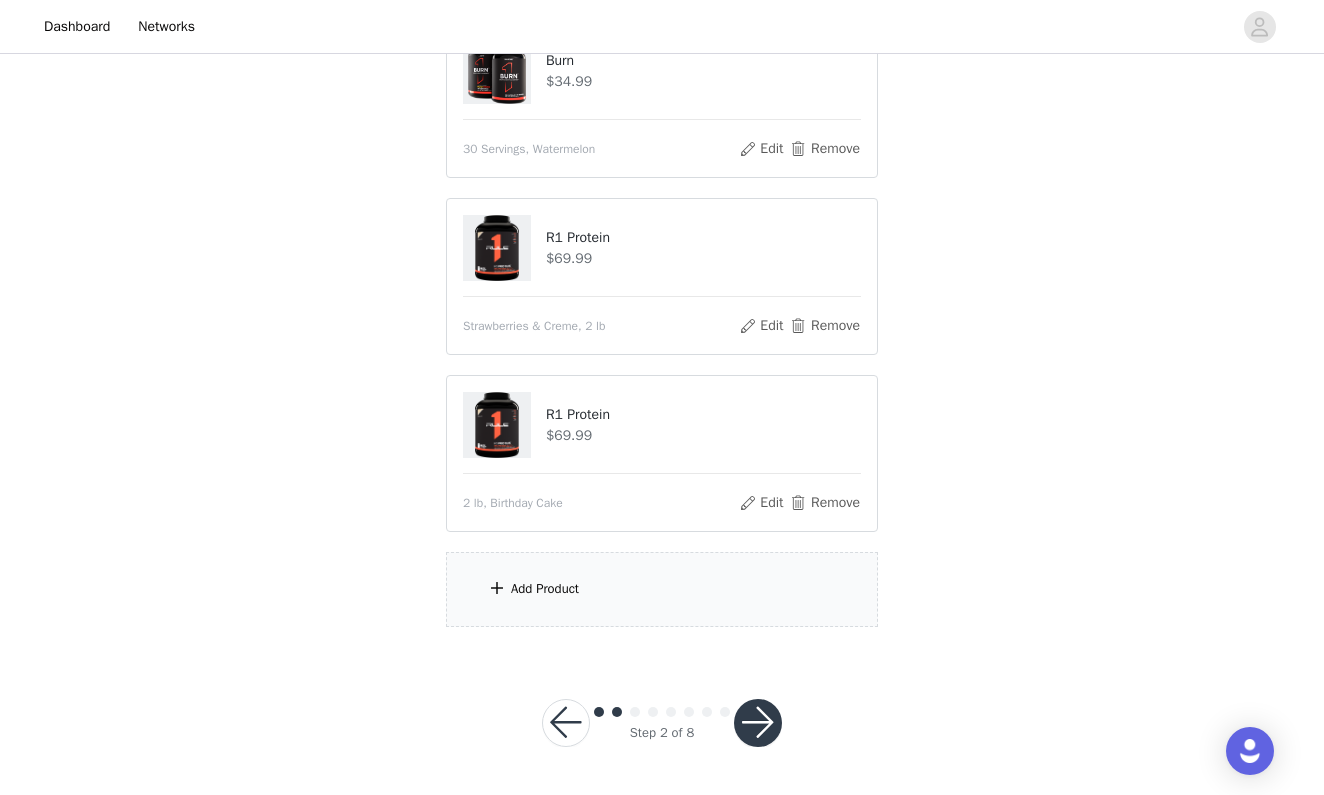 scroll, scrollTop: 431, scrollLeft: 0, axis: vertical 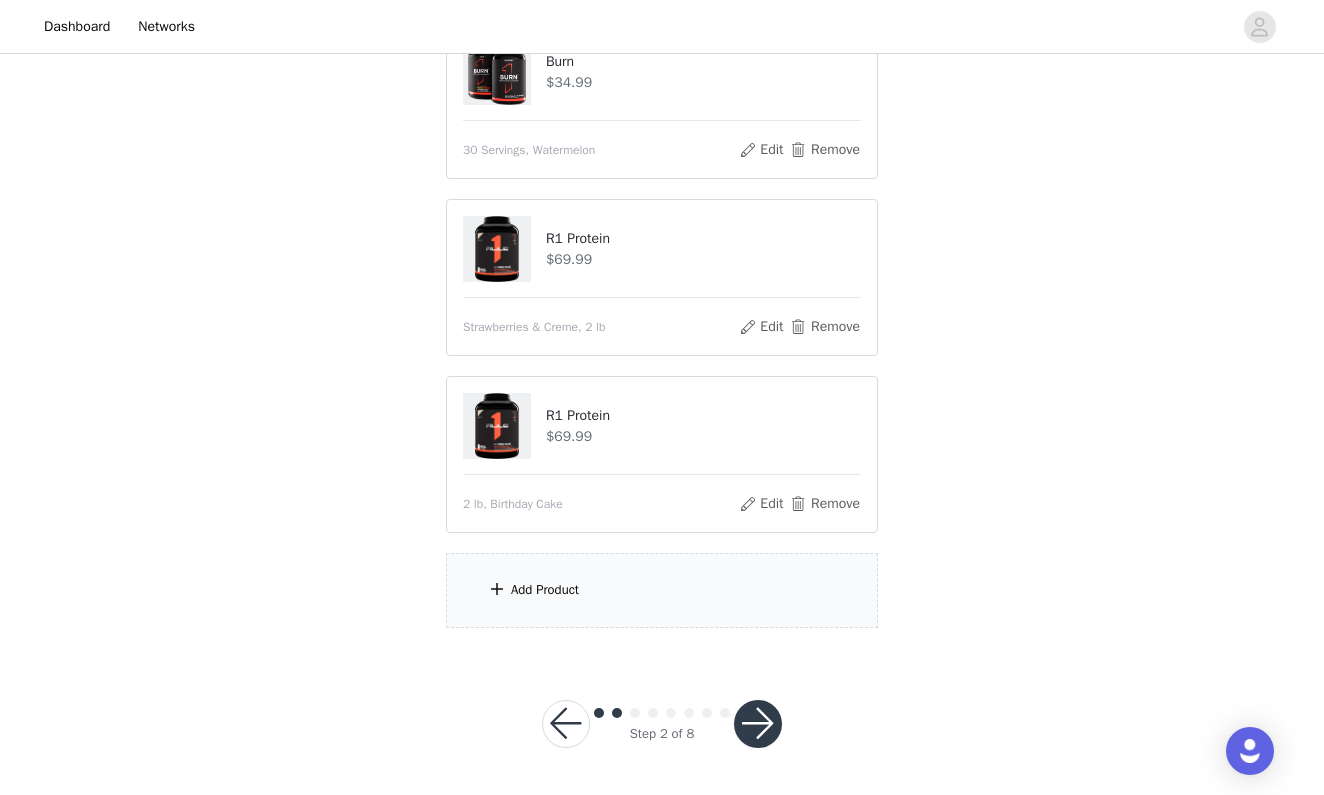 click on "Add Product" at bounding box center (662, 590) 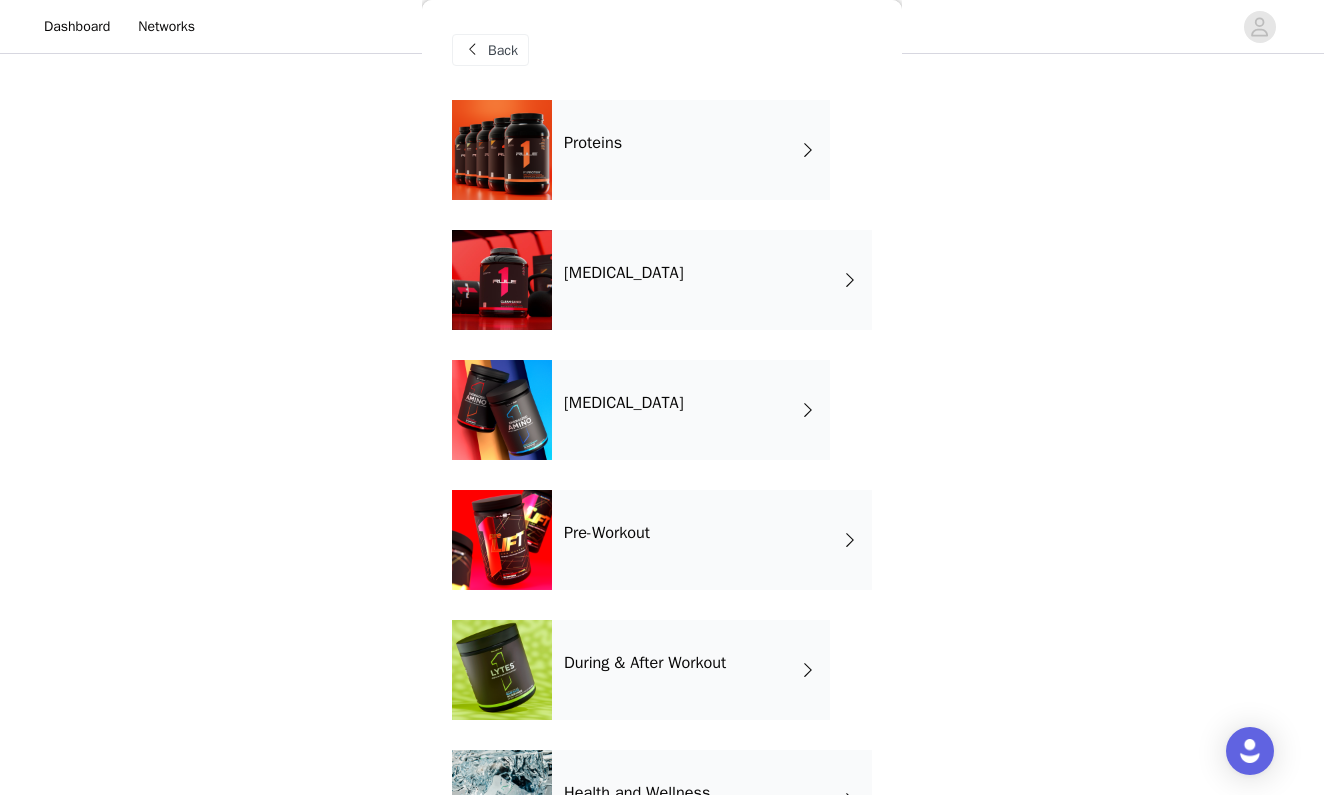 click on "Amino Acids" at bounding box center [691, 410] 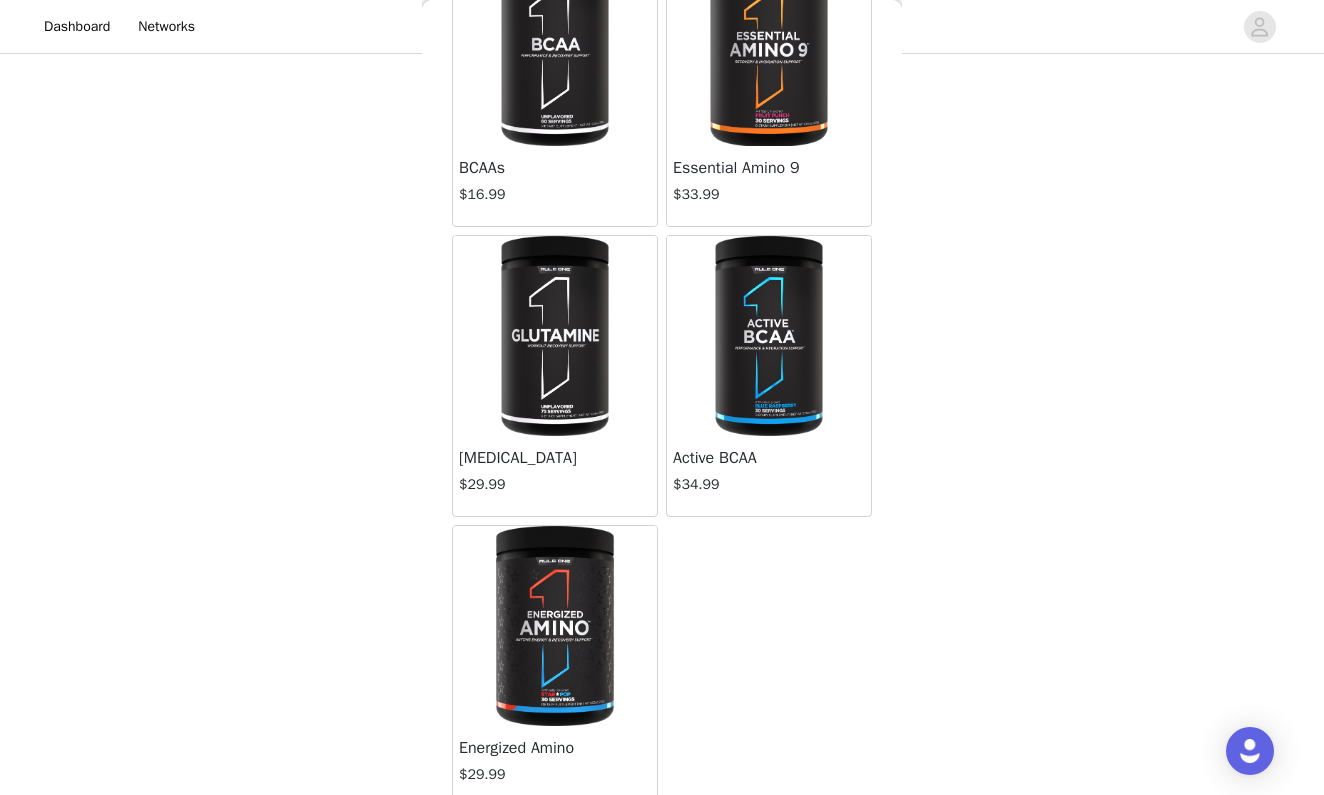 scroll, scrollTop: 147, scrollLeft: 0, axis: vertical 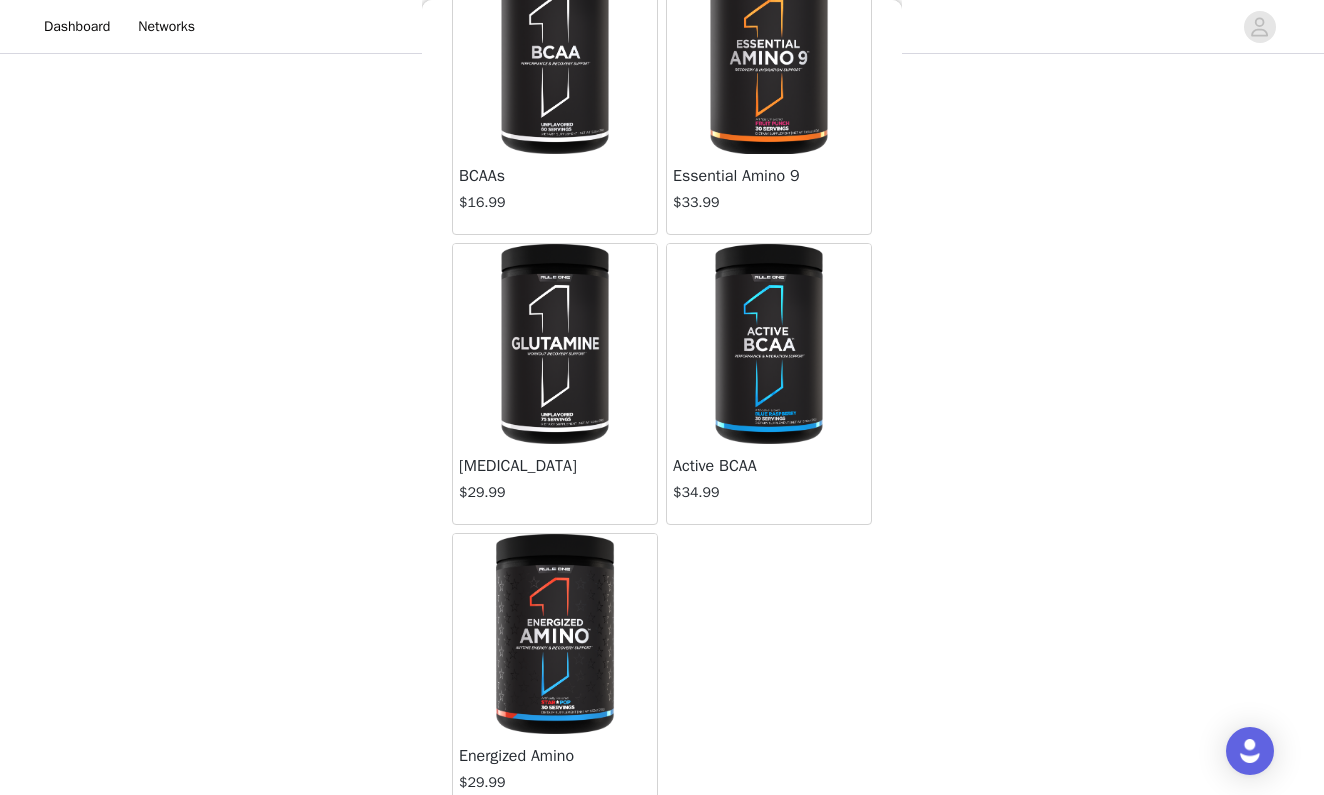 click at bounding box center (554, 344) 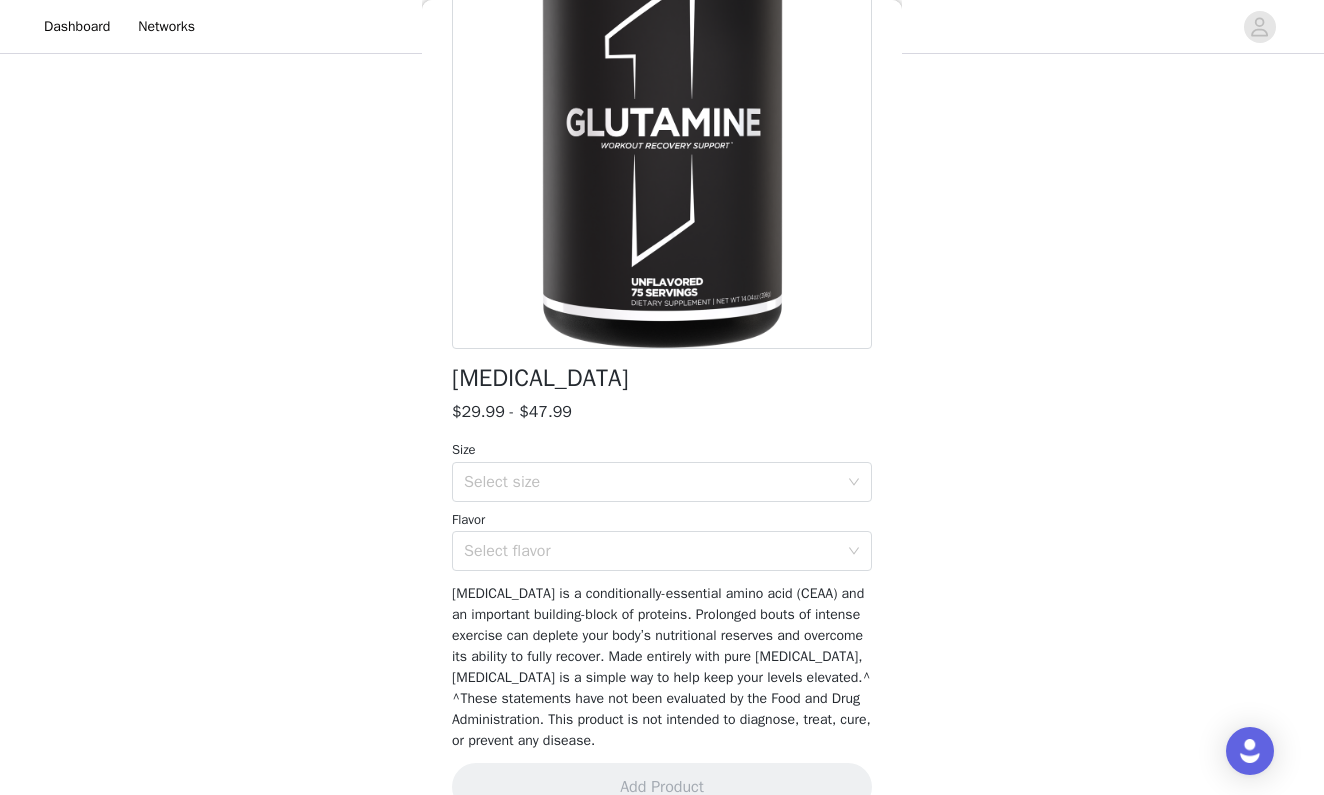 scroll, scrollTop: 235, scrollLeft: 0, axis: vertical 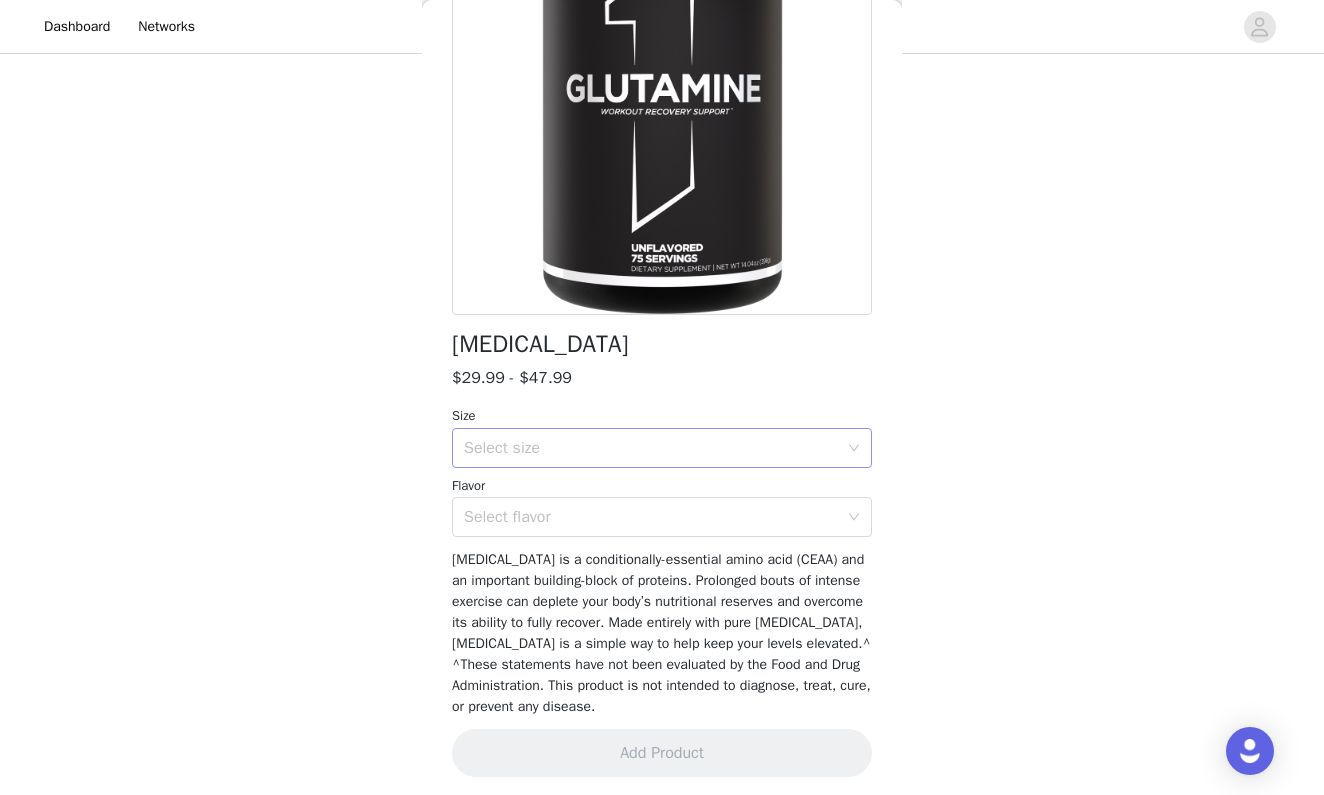 click on "Select size" at bounding box center (651, 448) 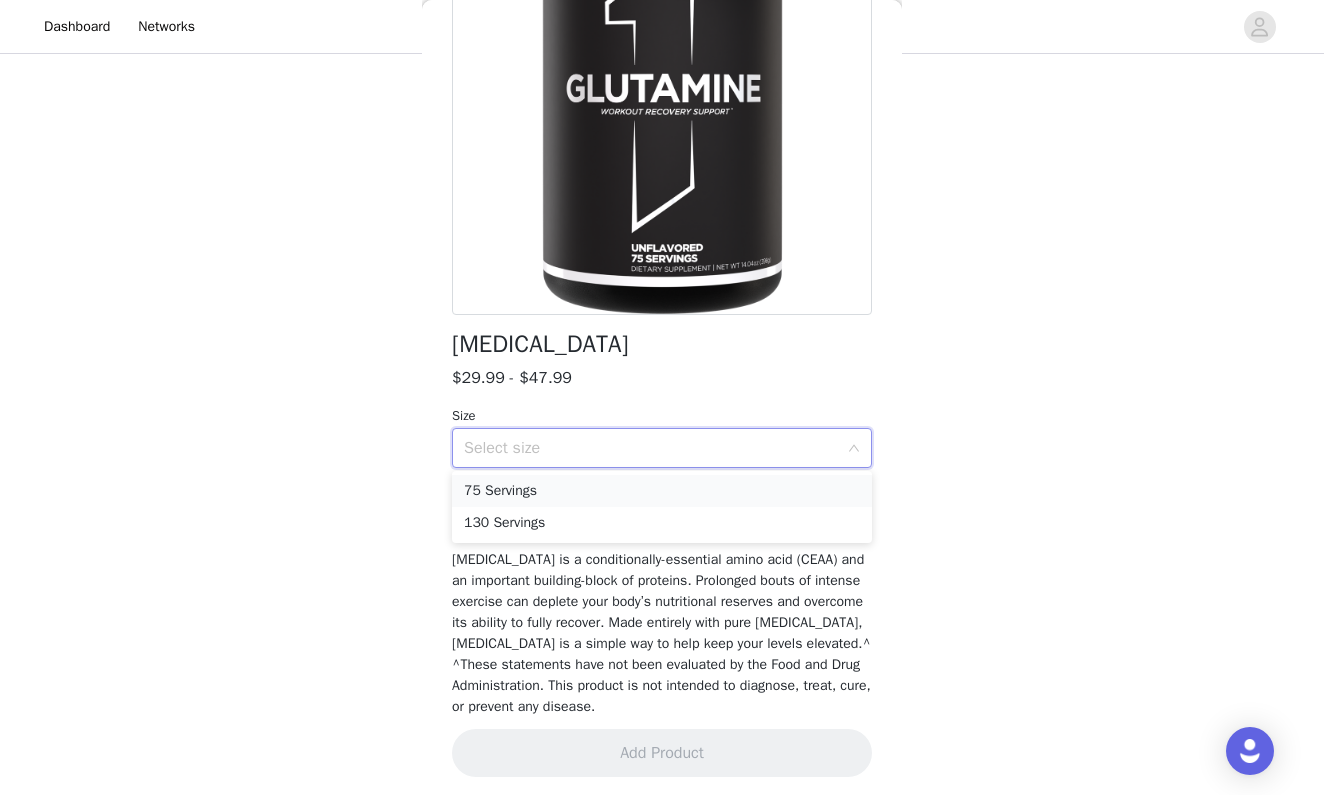click on "75 Servings" at bounding box center [662, 491] 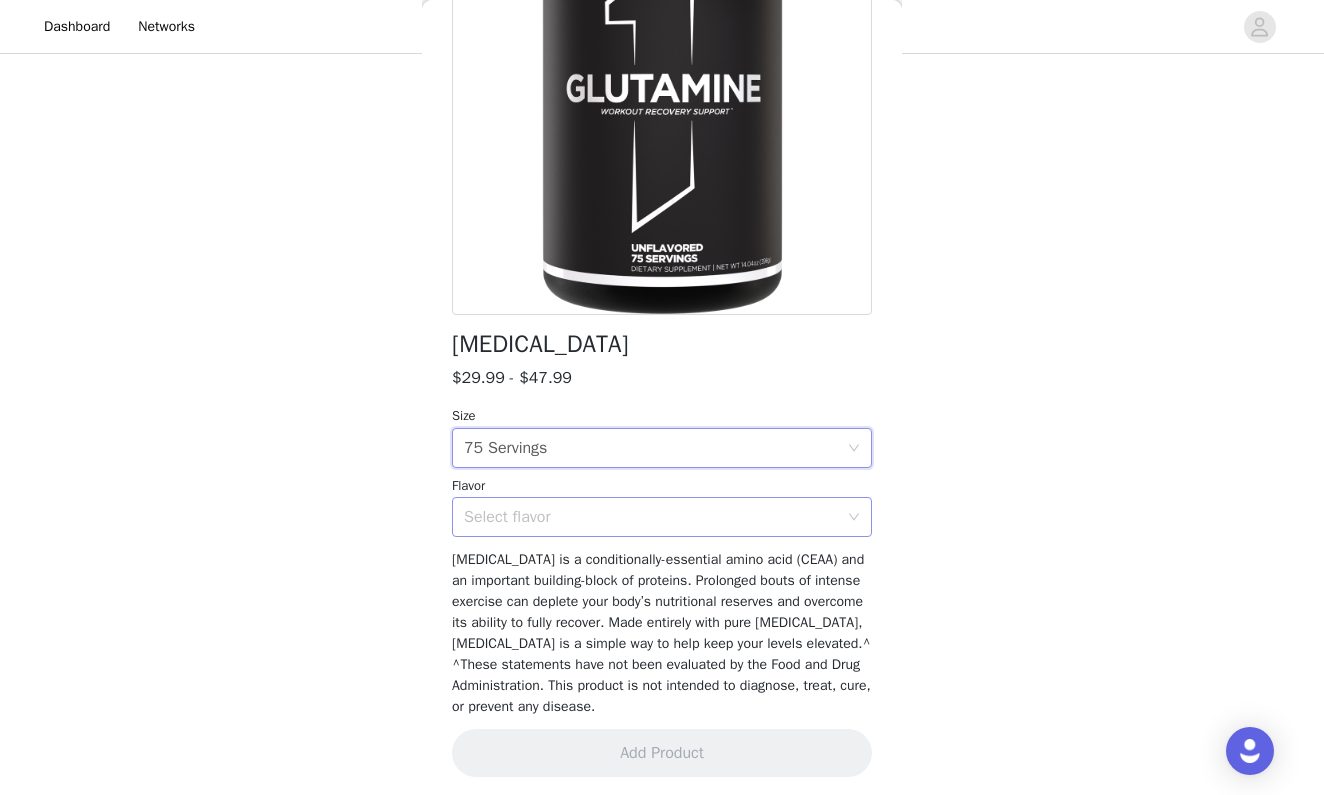 click on "Select flavor" at bounding box center (651, 517) 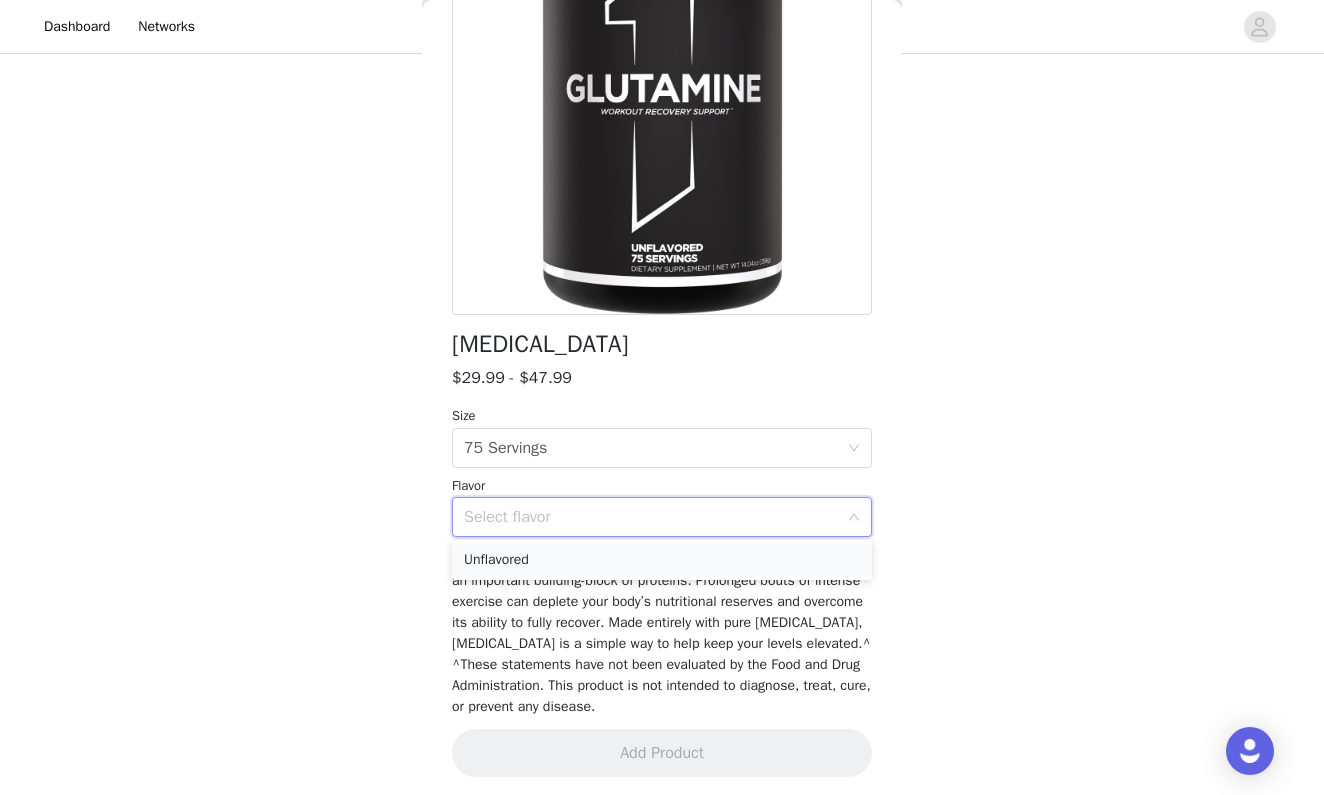 click on "Unflavored" at bounding box center [662, 560] 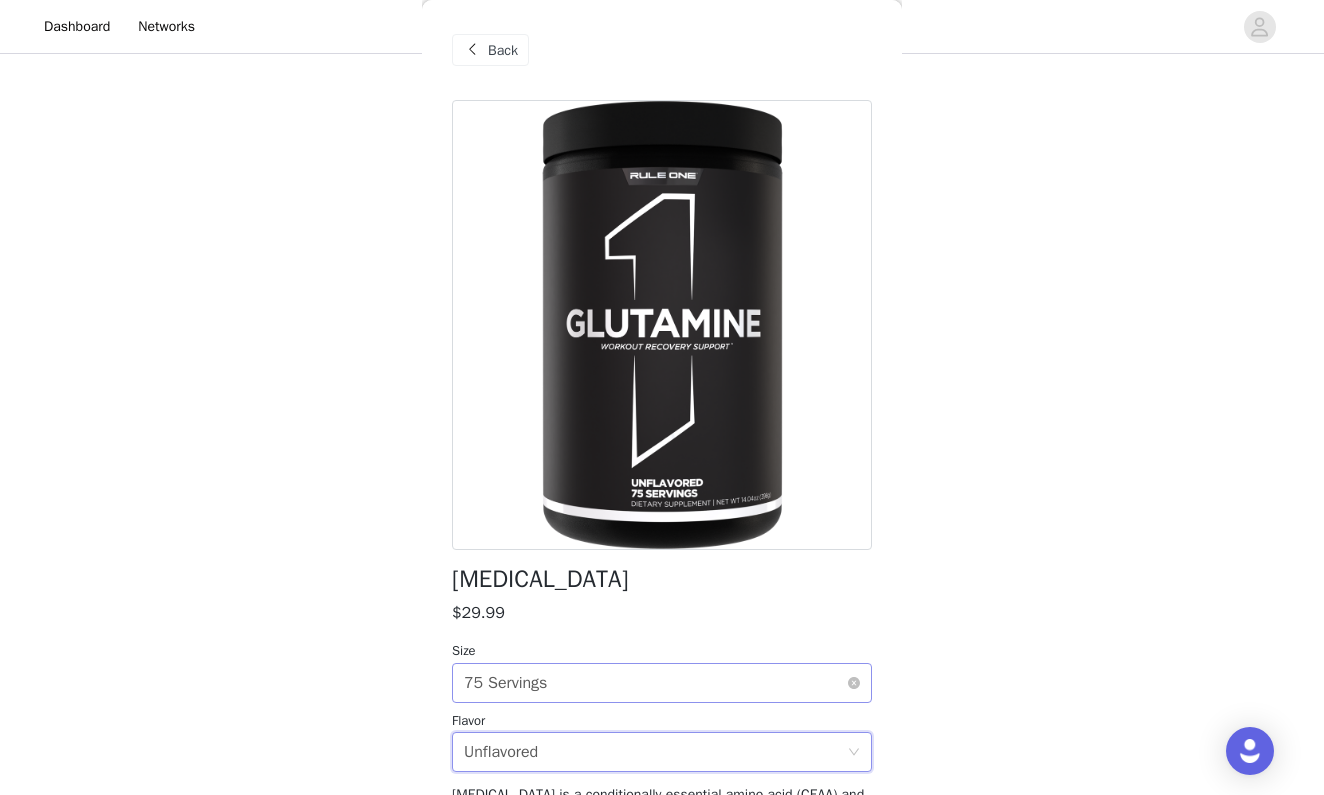 scroll, scrollTop: 0, scrollLeft: 0, axis: both 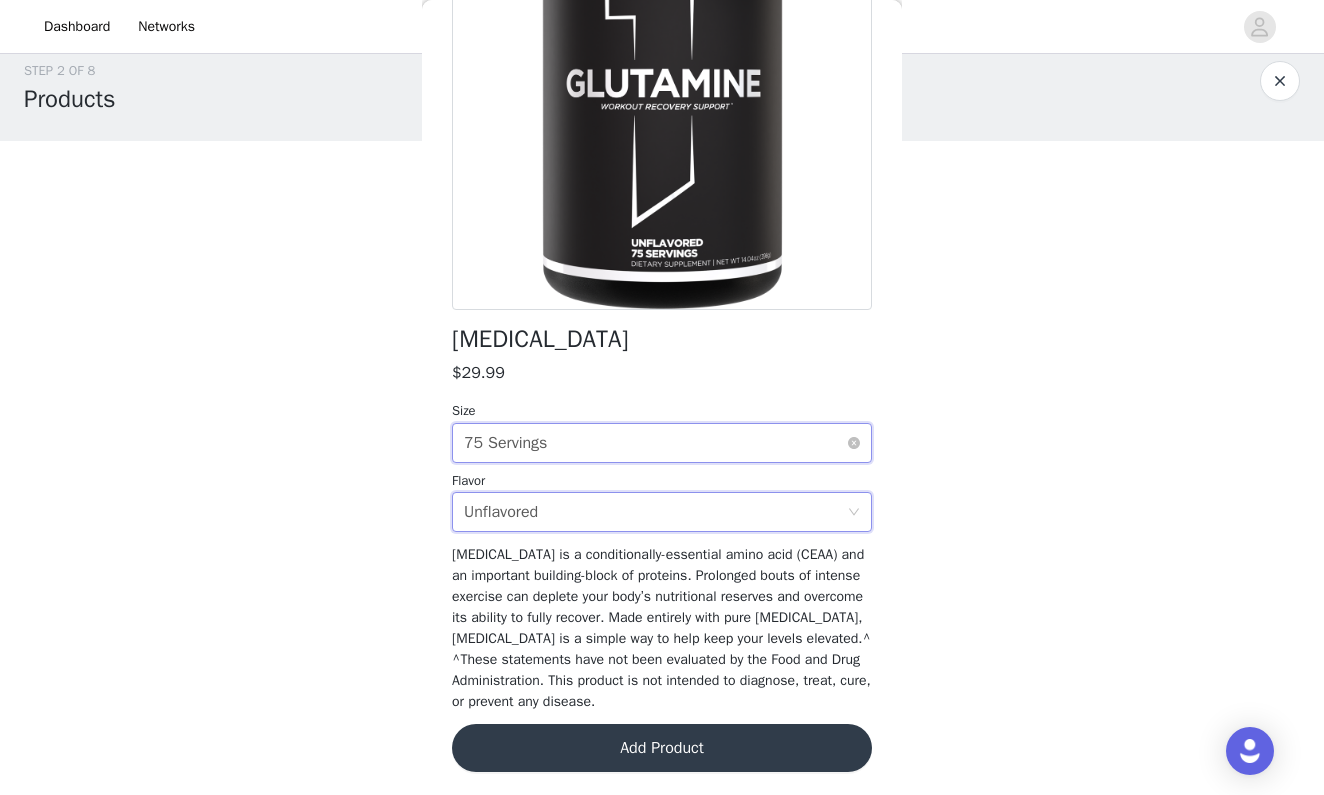 click on "Select size 75 Servings" at bounding box center [655, 443] 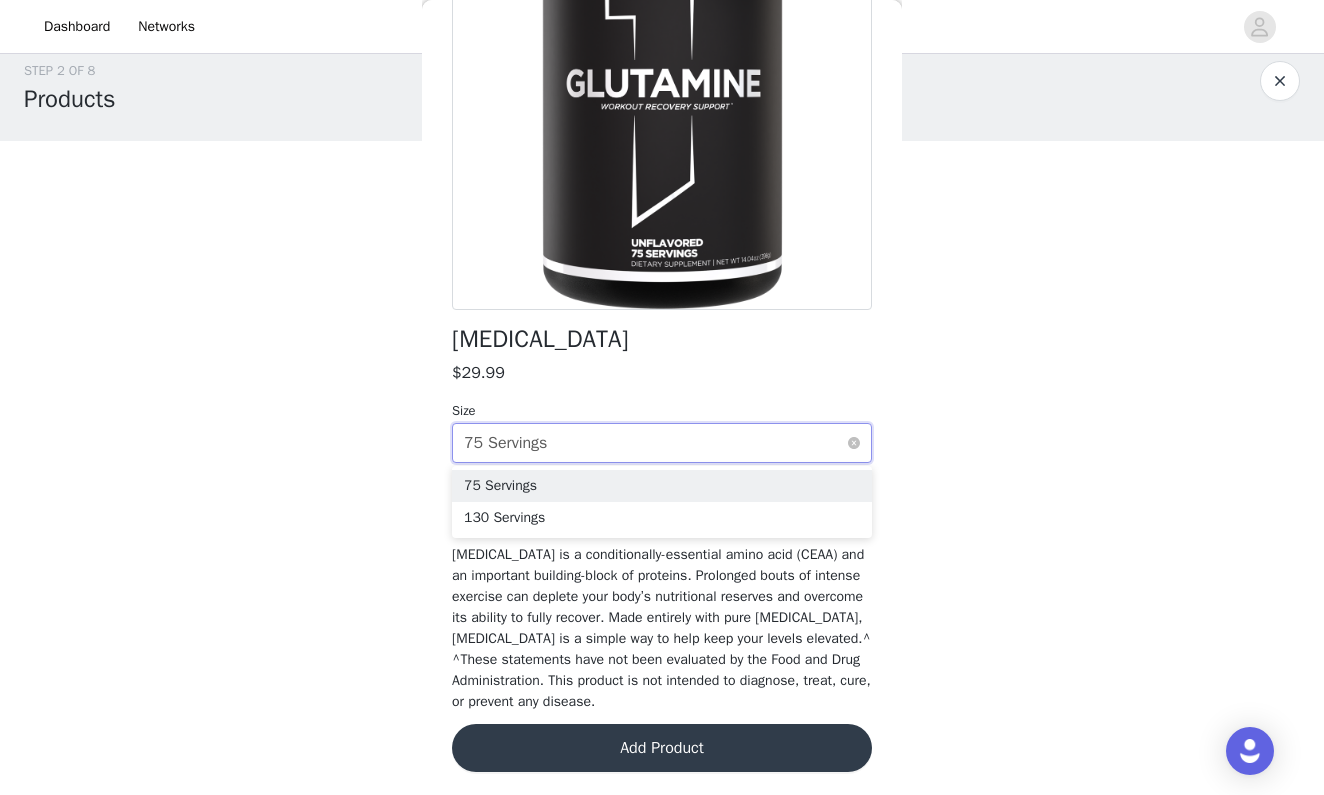 click on "Select size 75 Servings" at bounding box center (655, 443) 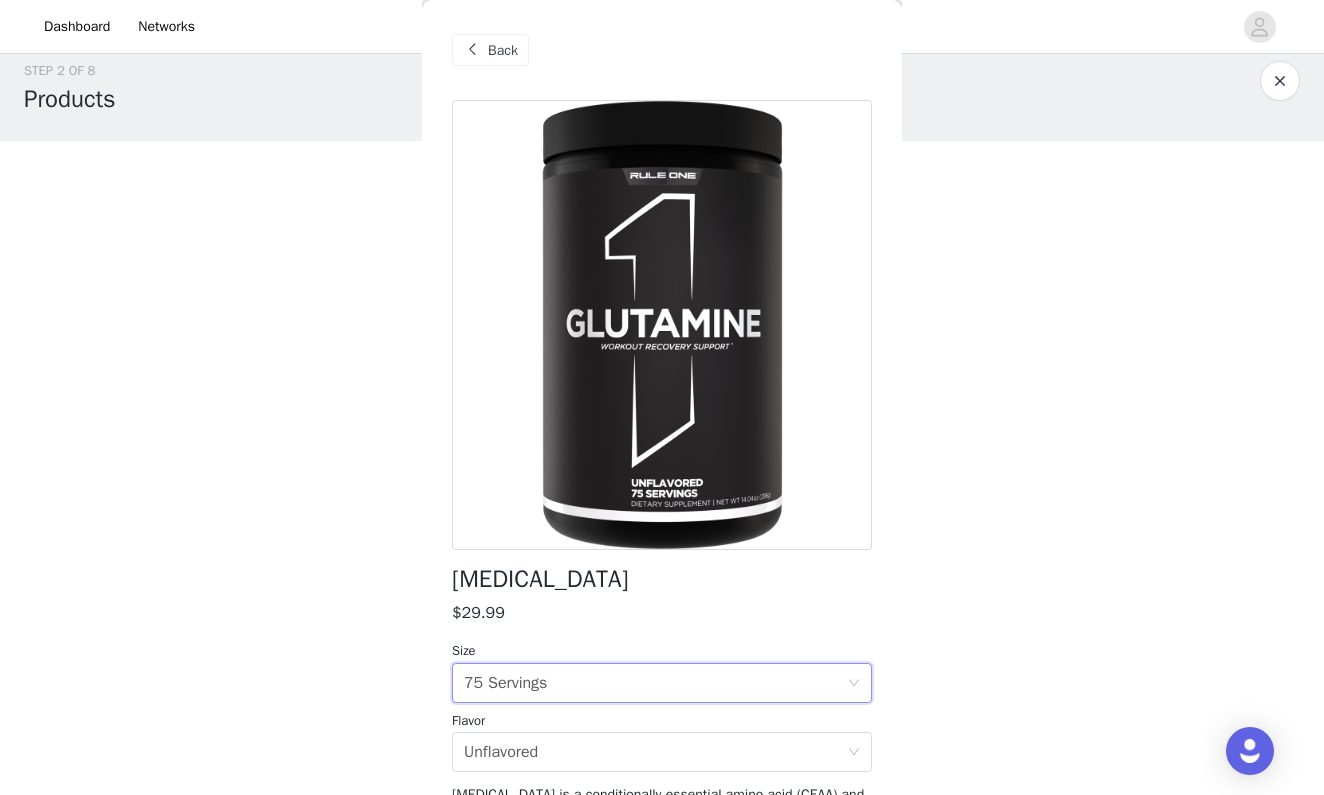scroll, scrollTop: 0, scrollLeft: 0, axis: both 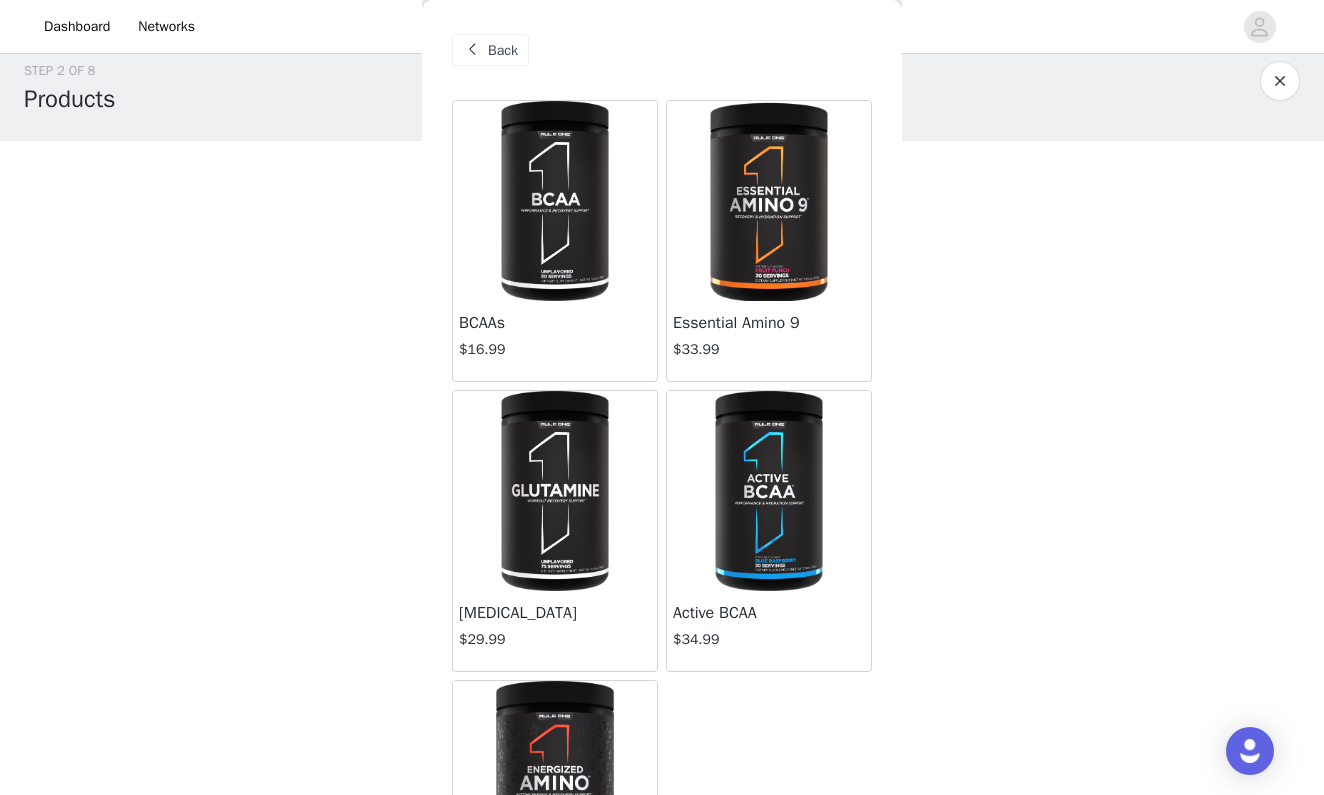 click on "Back" at bounding box center (503, 50) 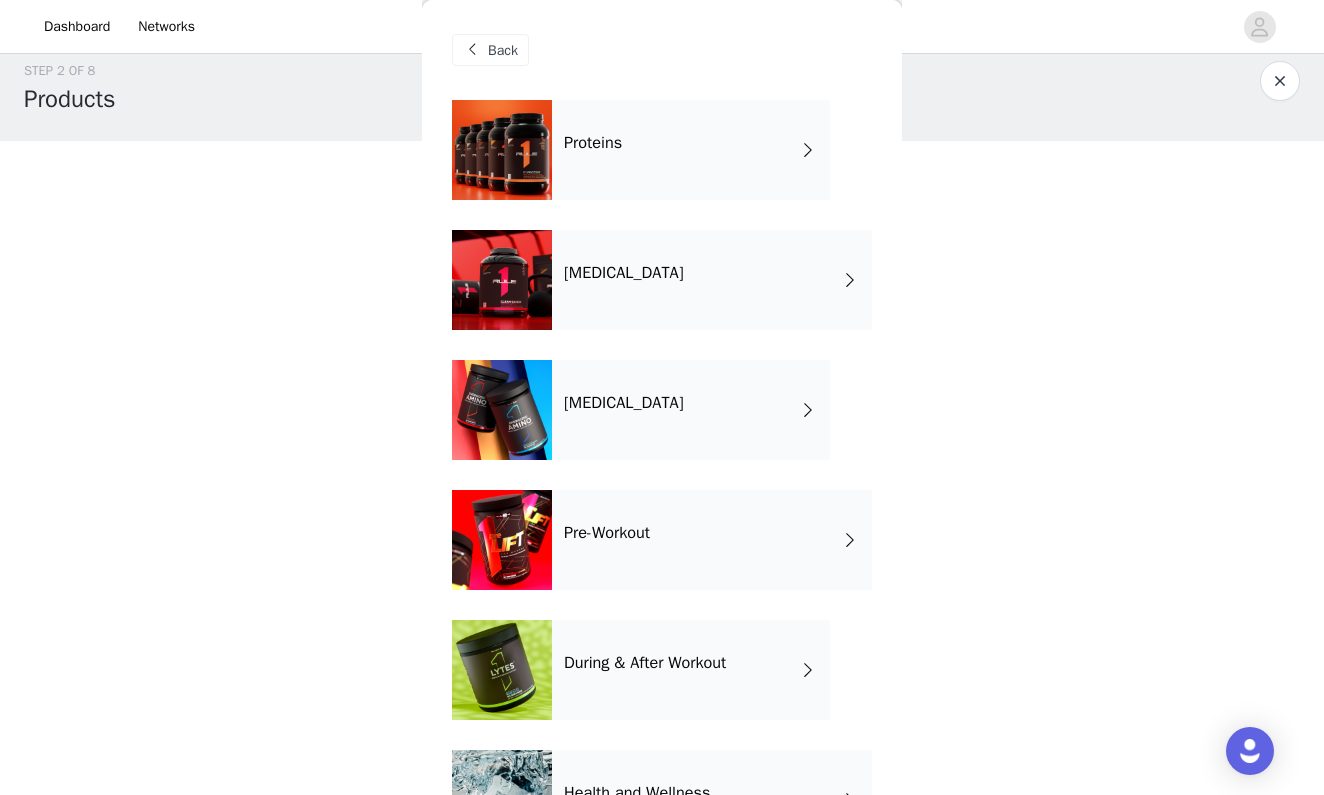click on "Weight Management" at bounding box center (712, 280) 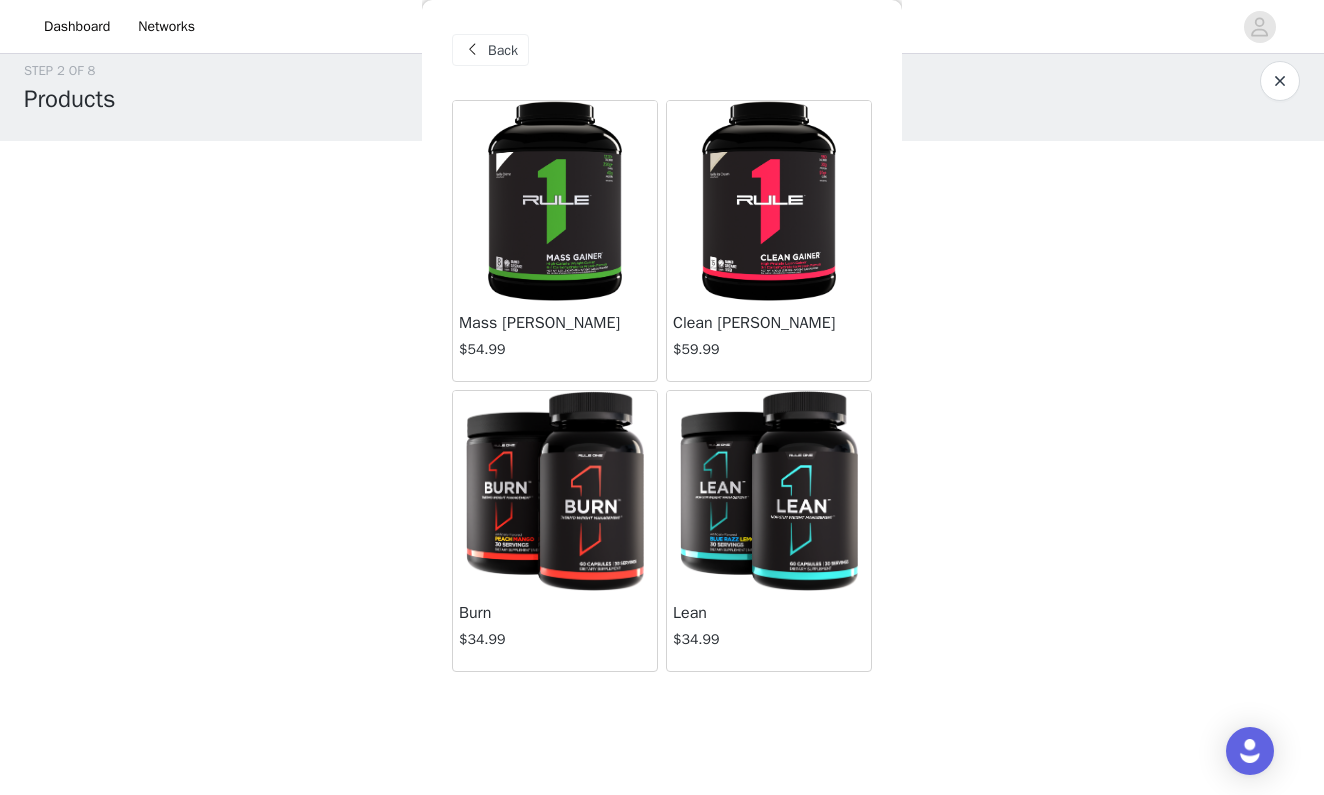 click on "Back" at bounding box center (503, 50) 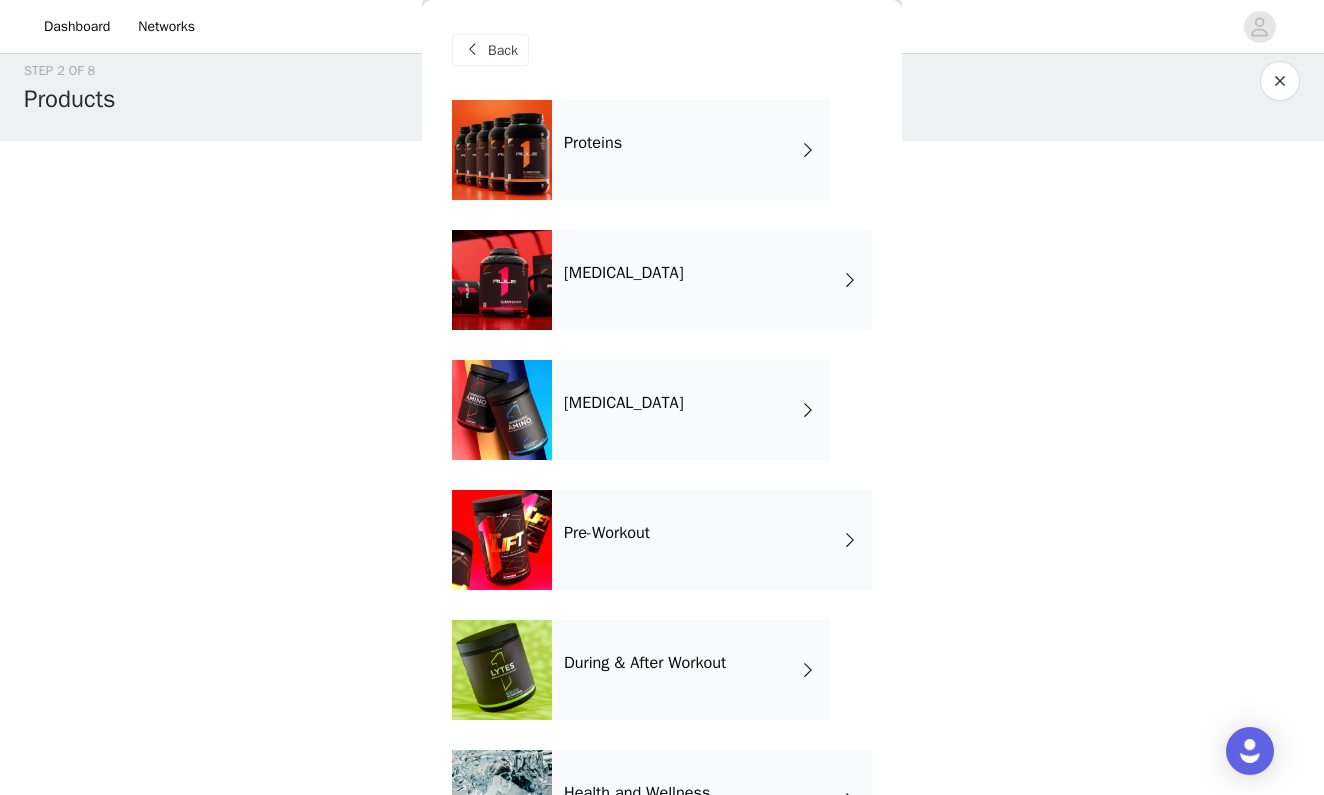 click on "During & After Workout" at bounding box center [691, 670] 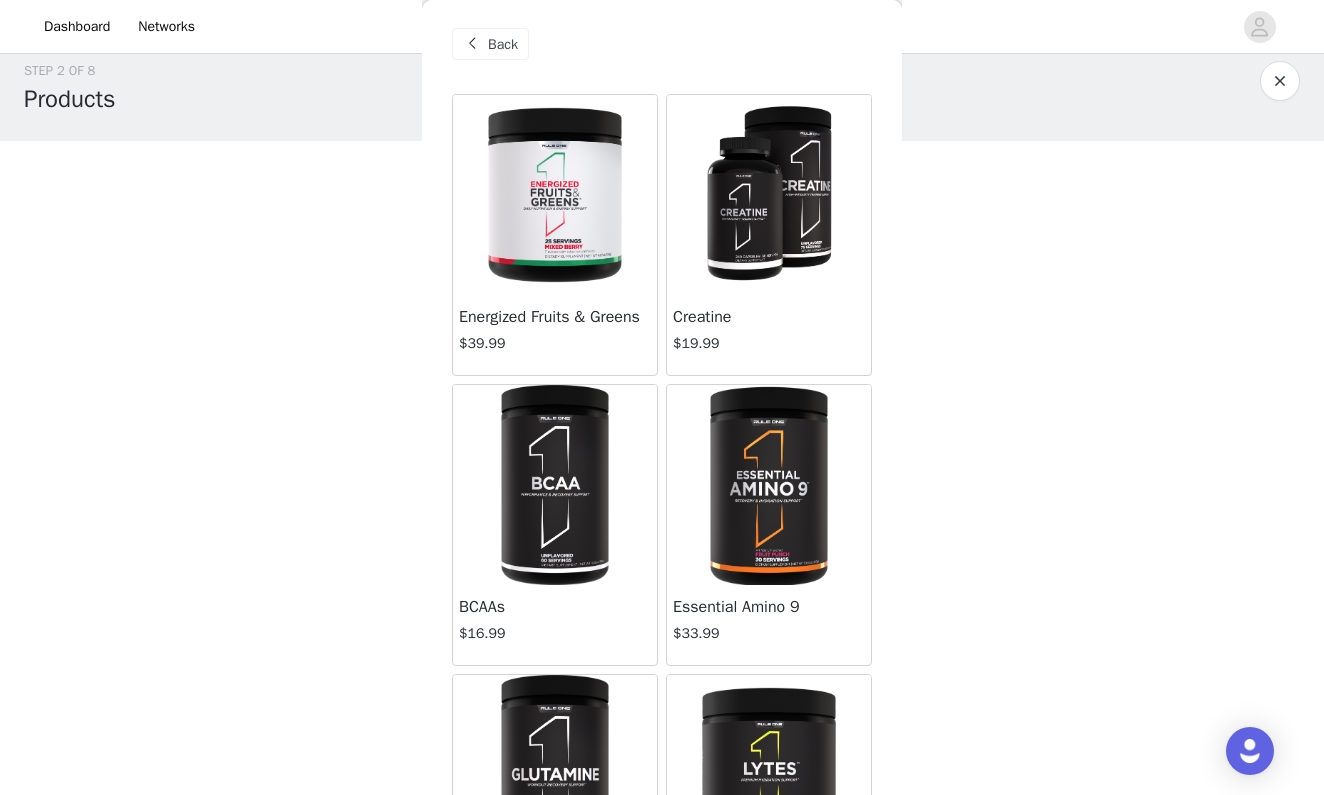 scroll, scrollTop: 1, scrollLeft: 0, axis: vertical 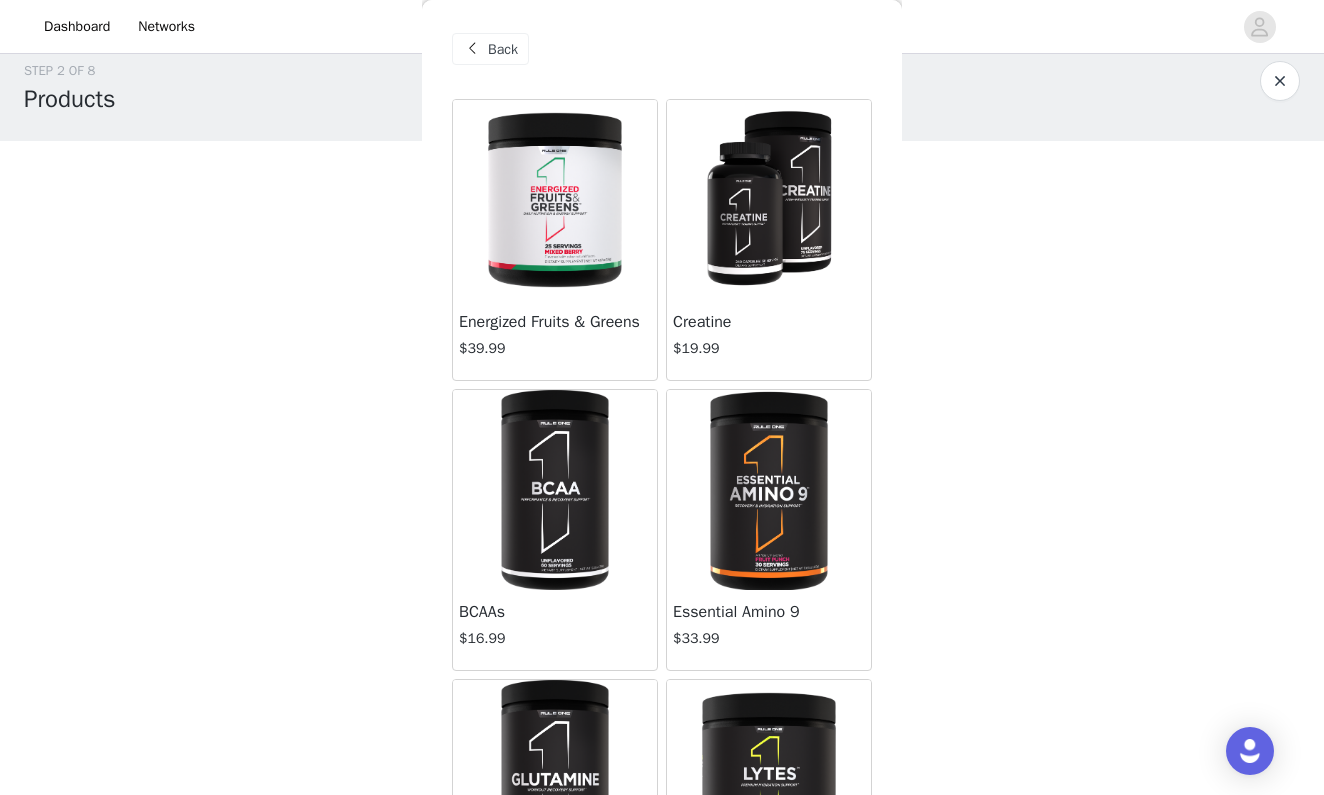 click at bounding box center [554, 200] 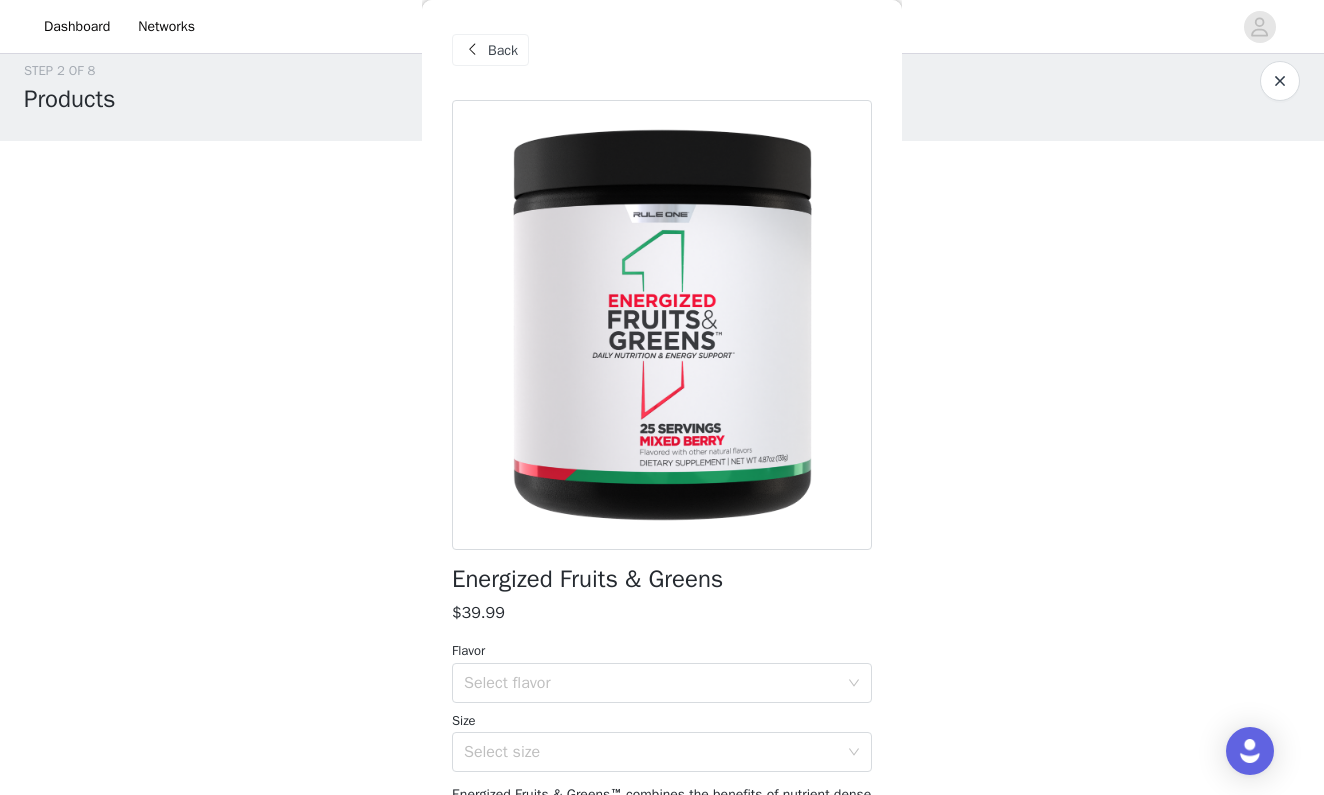 scroll, scrollTop: 0, scrollLeft: 0, axis: both 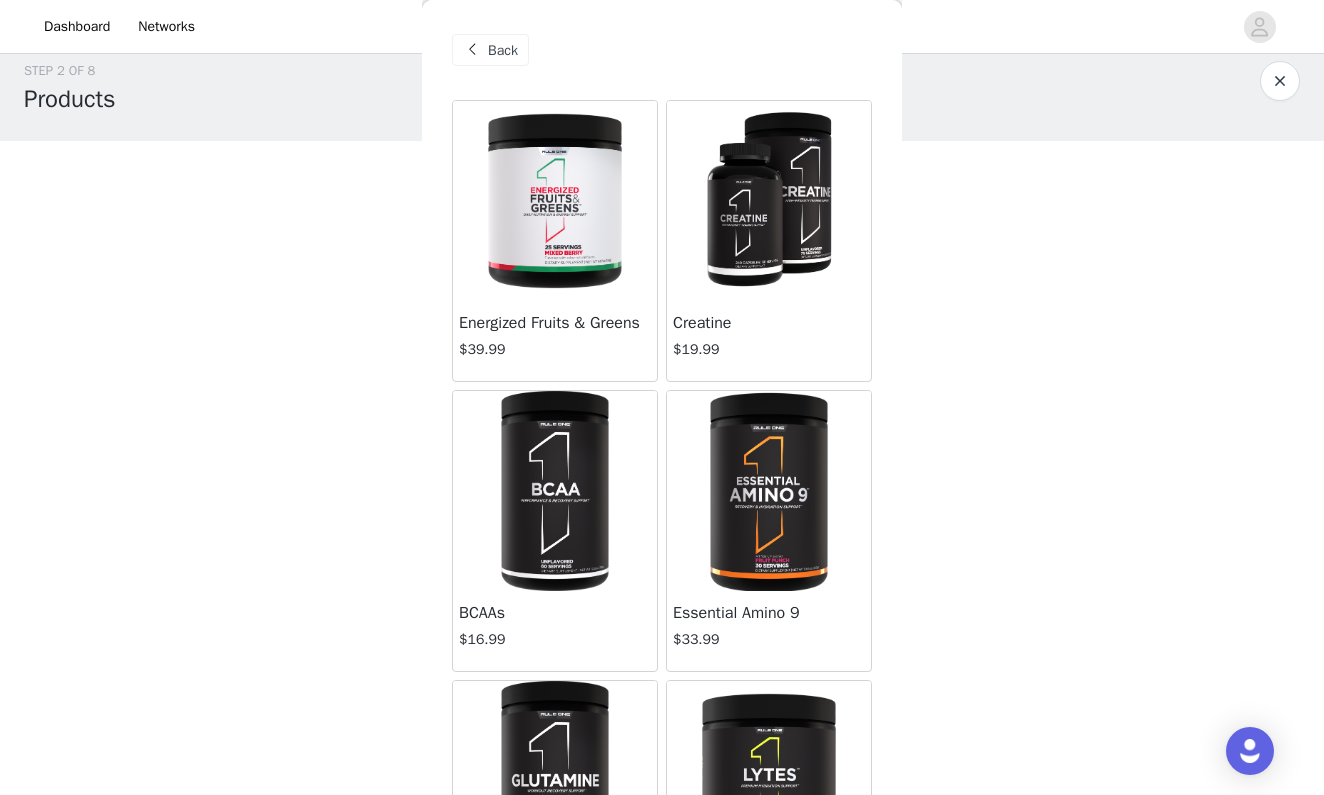 click on "Back" at bounding box center (503, 50) 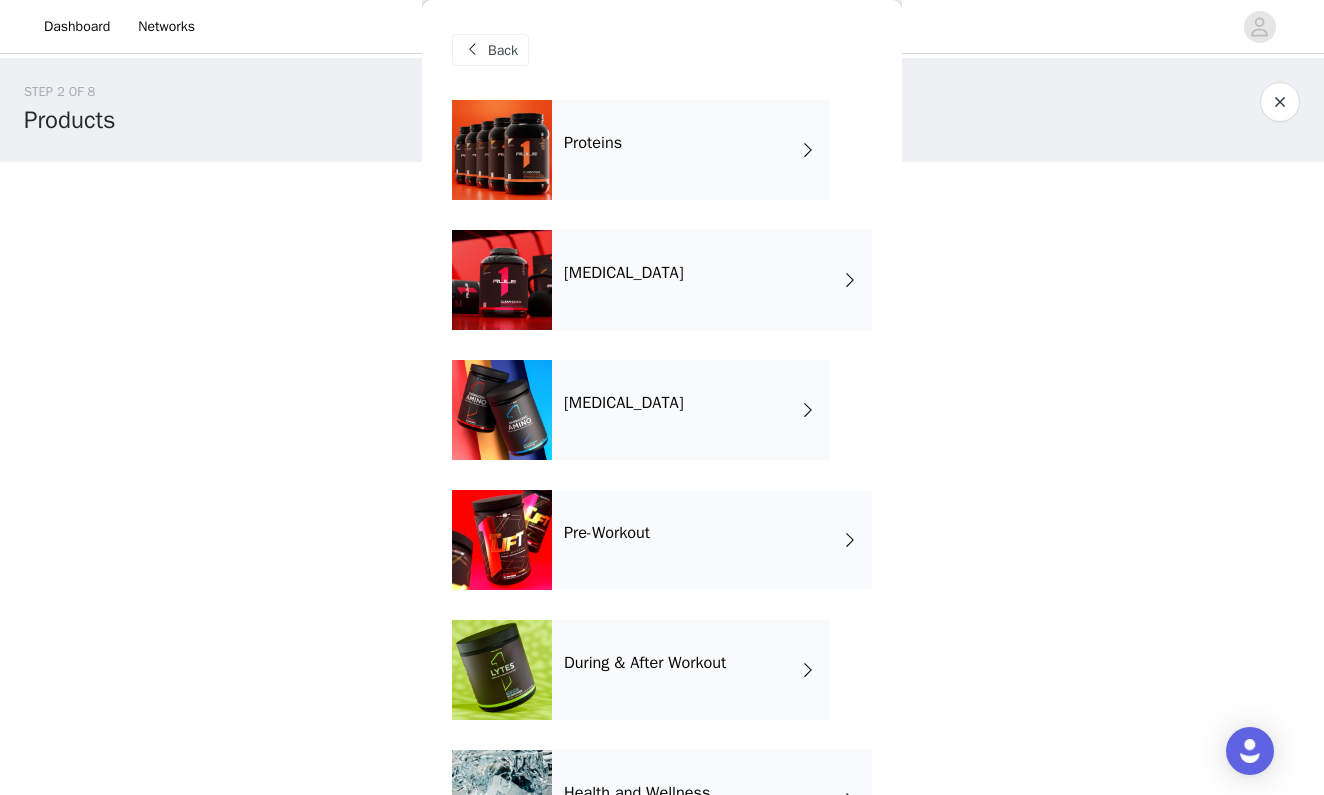 scroll, scrollTop: 0, scrollLeft: 0, axis: both 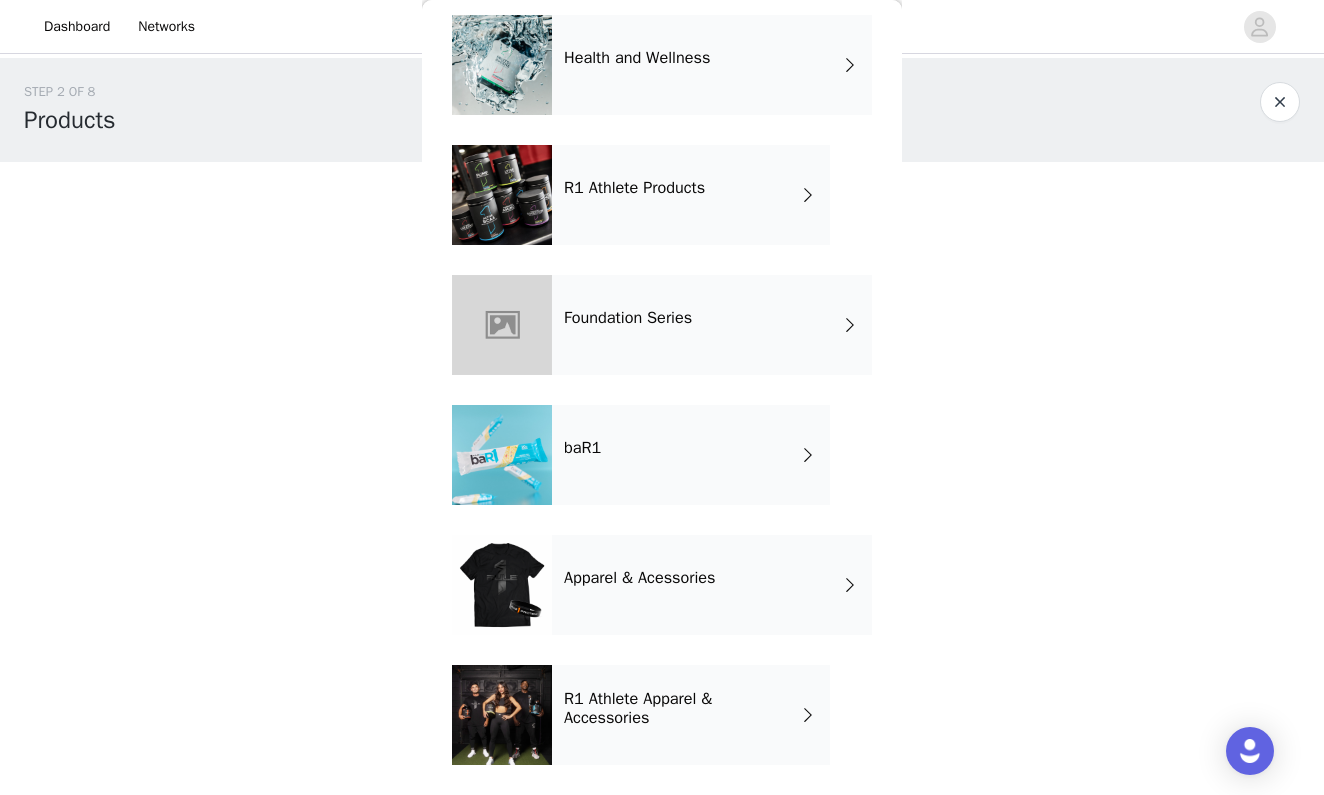 click on "R1 Athlete Apparel & Accessories" at bounding box center [681, 708] 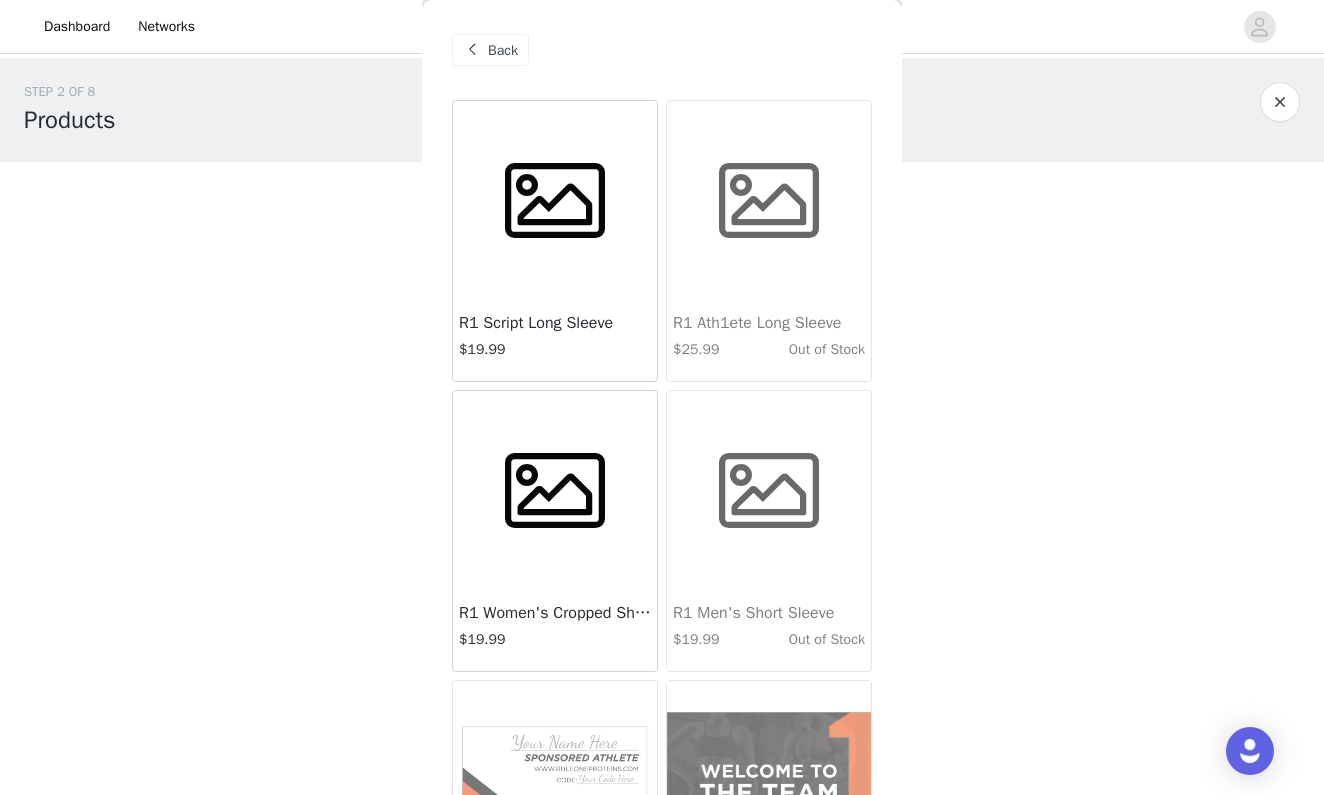 scroll, scrollTop: 0, scrollLeft: 0, axis: both 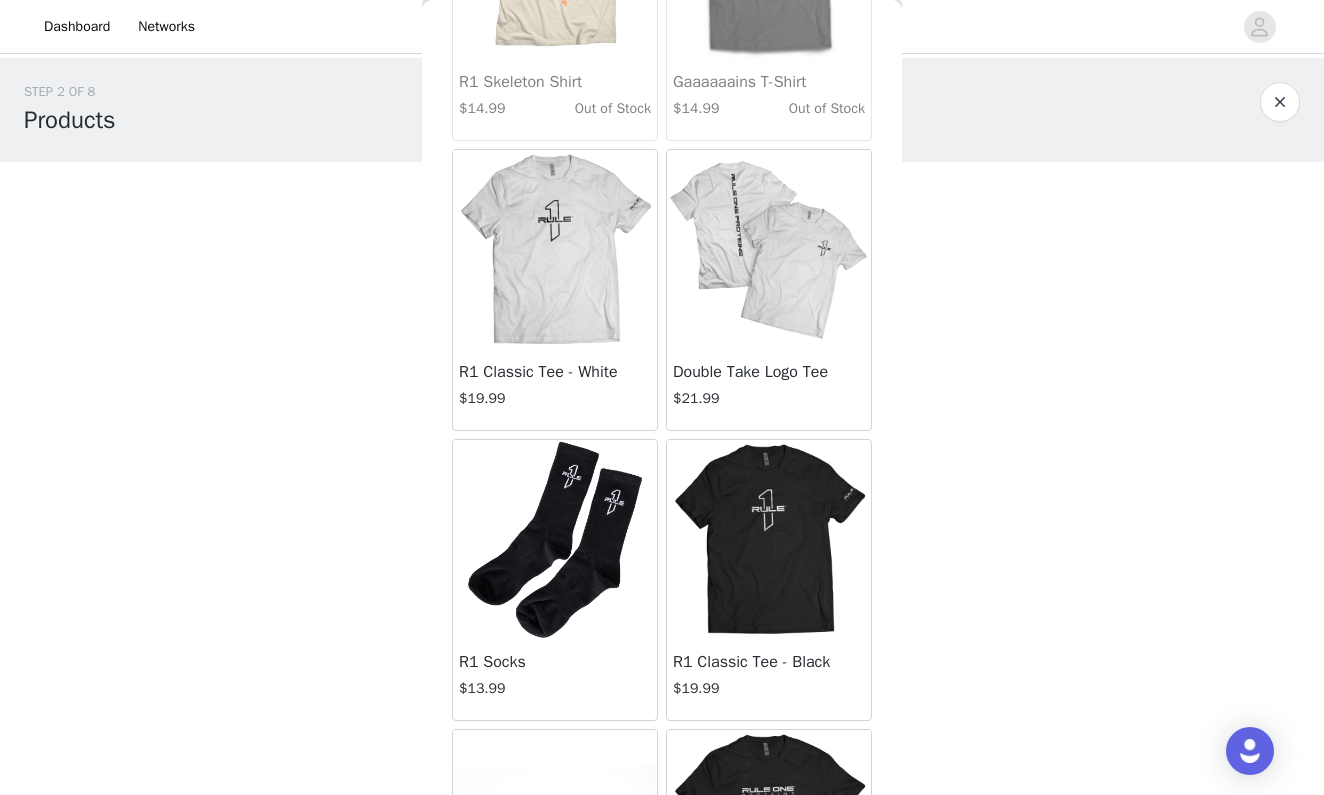 click at bounding box center (769, 540) 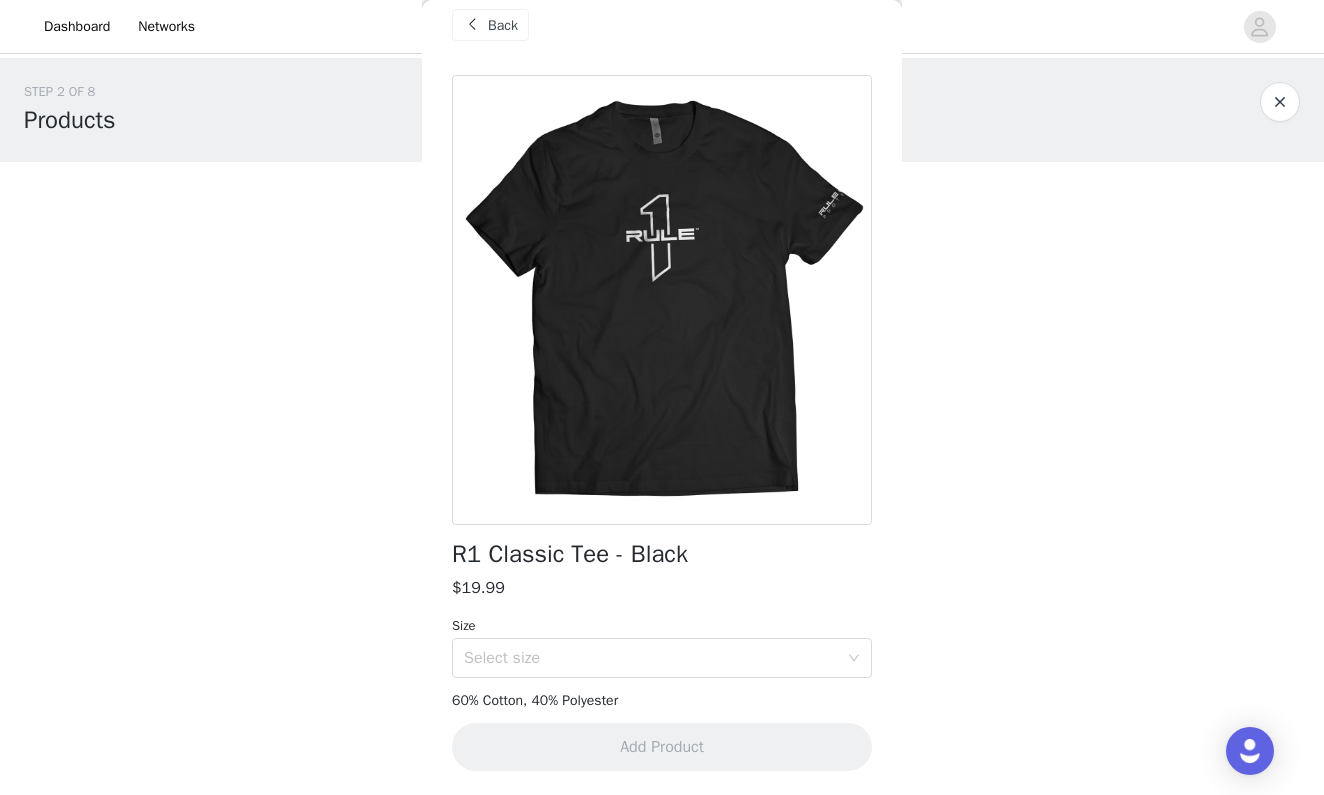 scroll, scrollTop: 24, scrollLeft: 0, axis: vertical 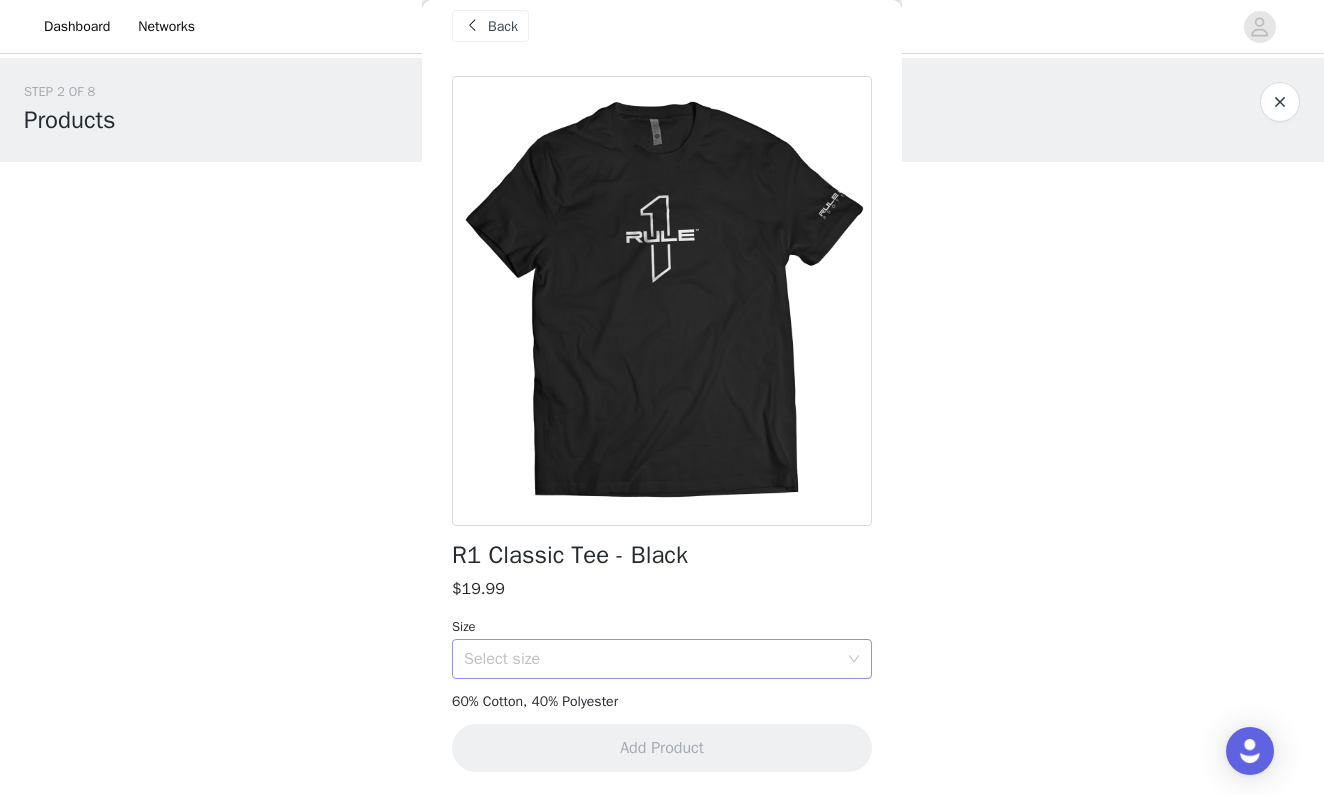 click on "Select size" at bounding box center (651, 659) 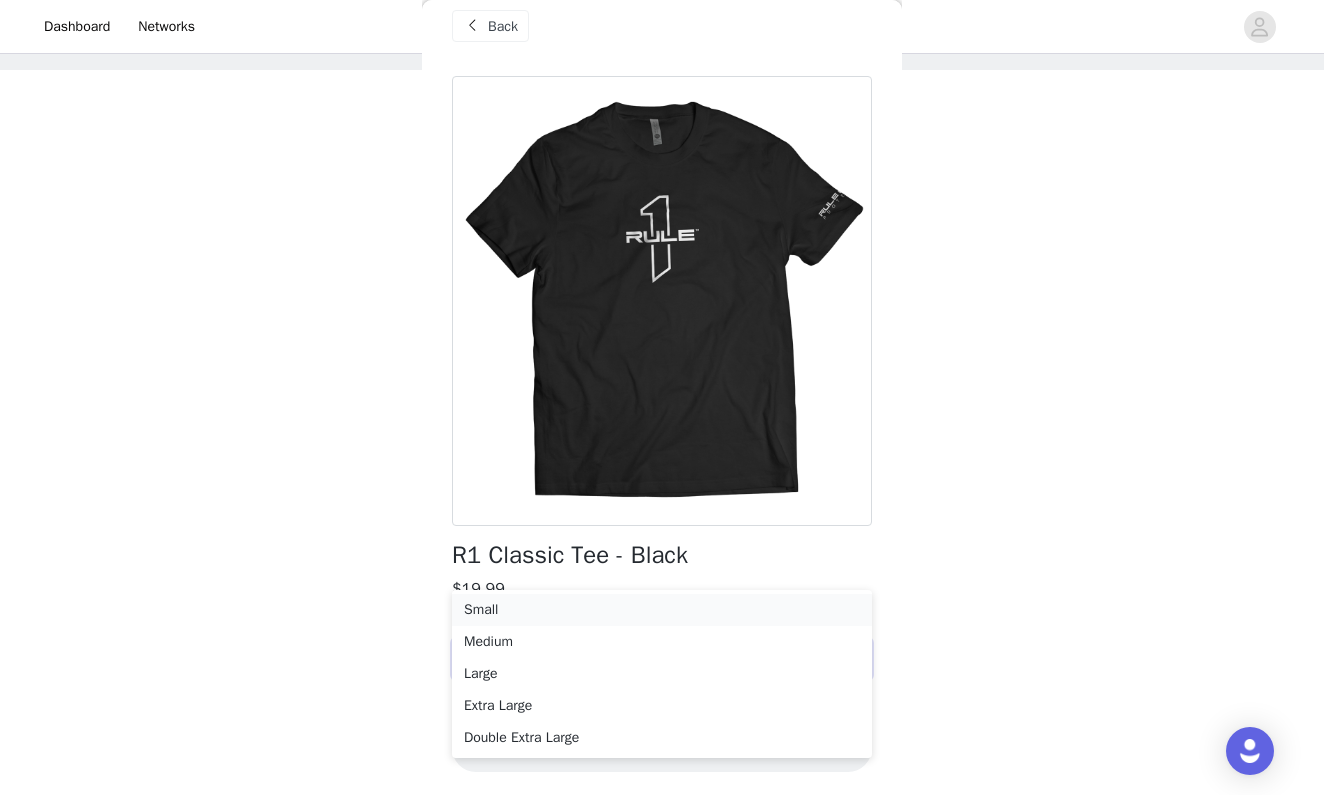scroll, scrollTop: 95, scrollLeft: 0, axis: vertical 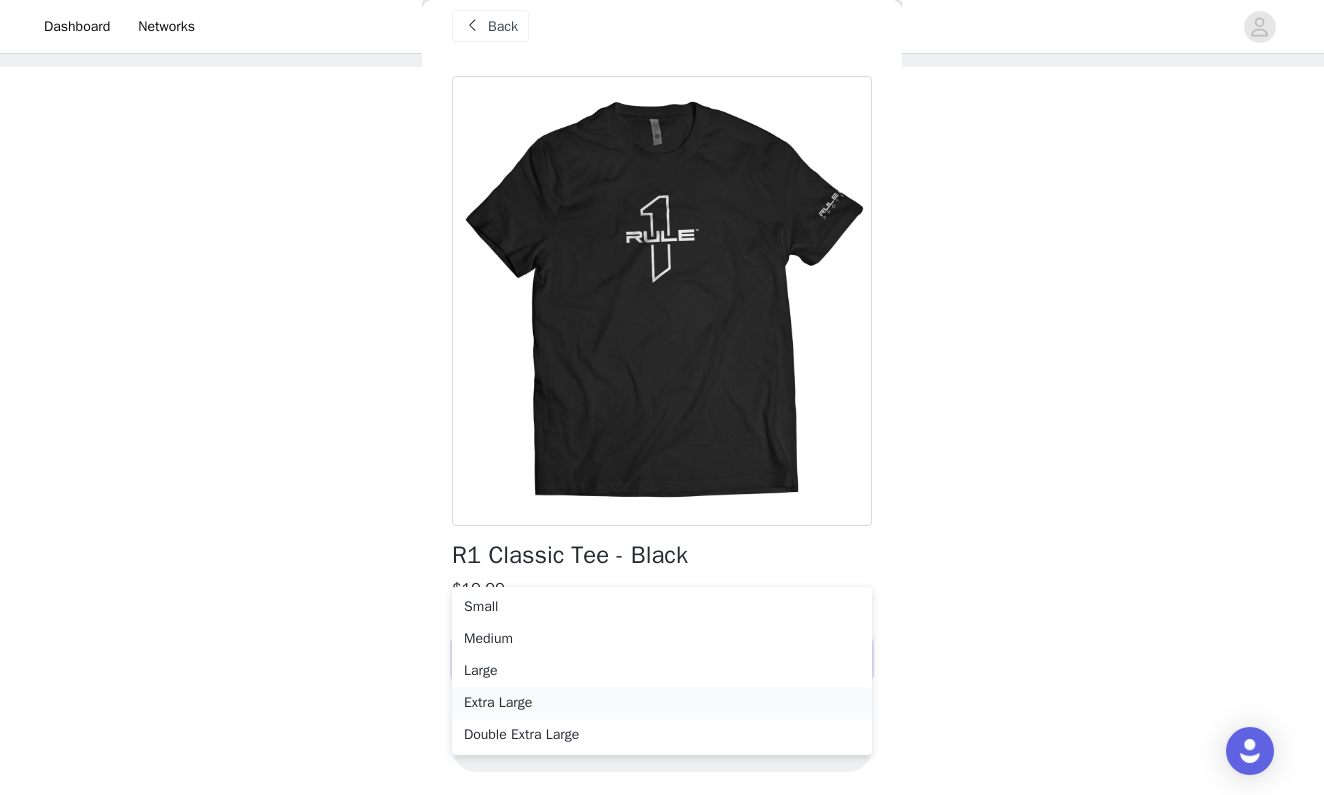 click on "Extra Large" at bounding box center [662, 703] 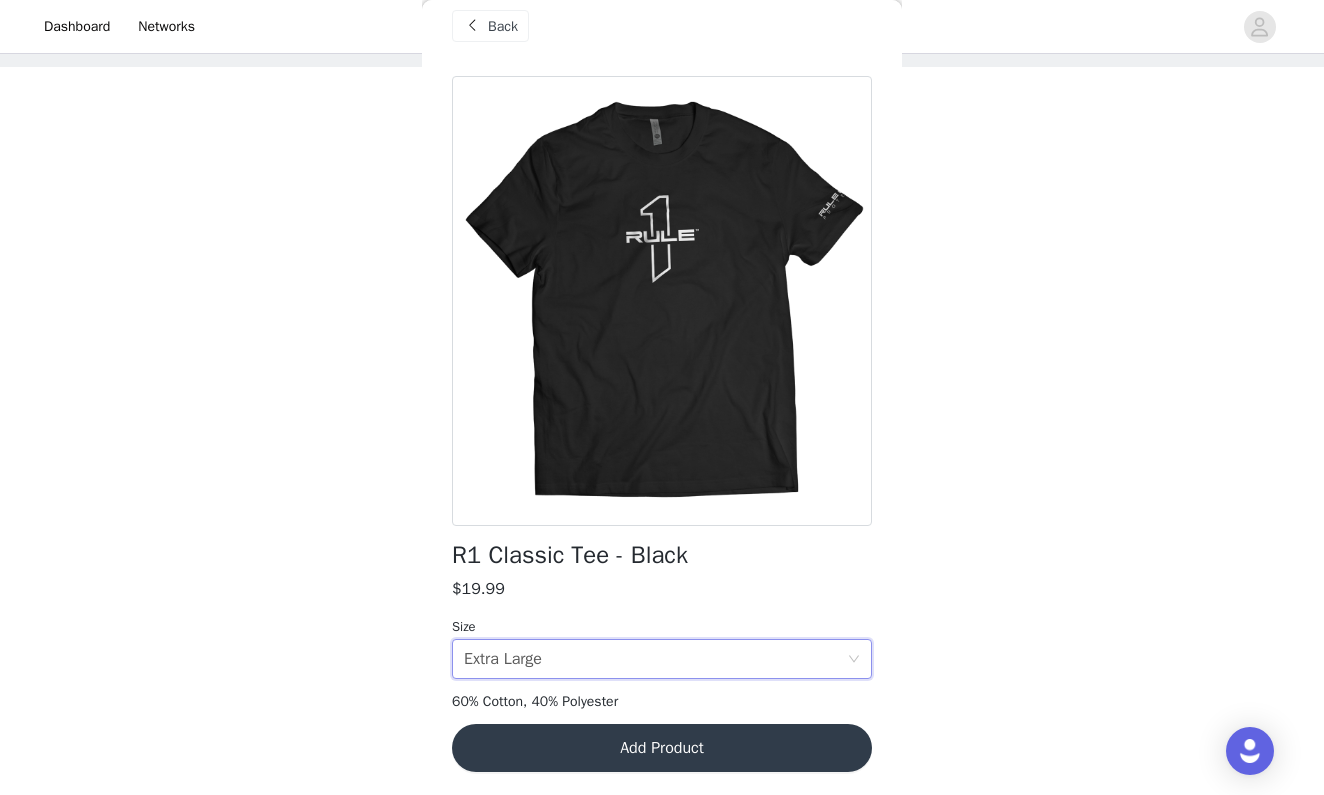 click on "Add Product" at bounding box center (662, 748) 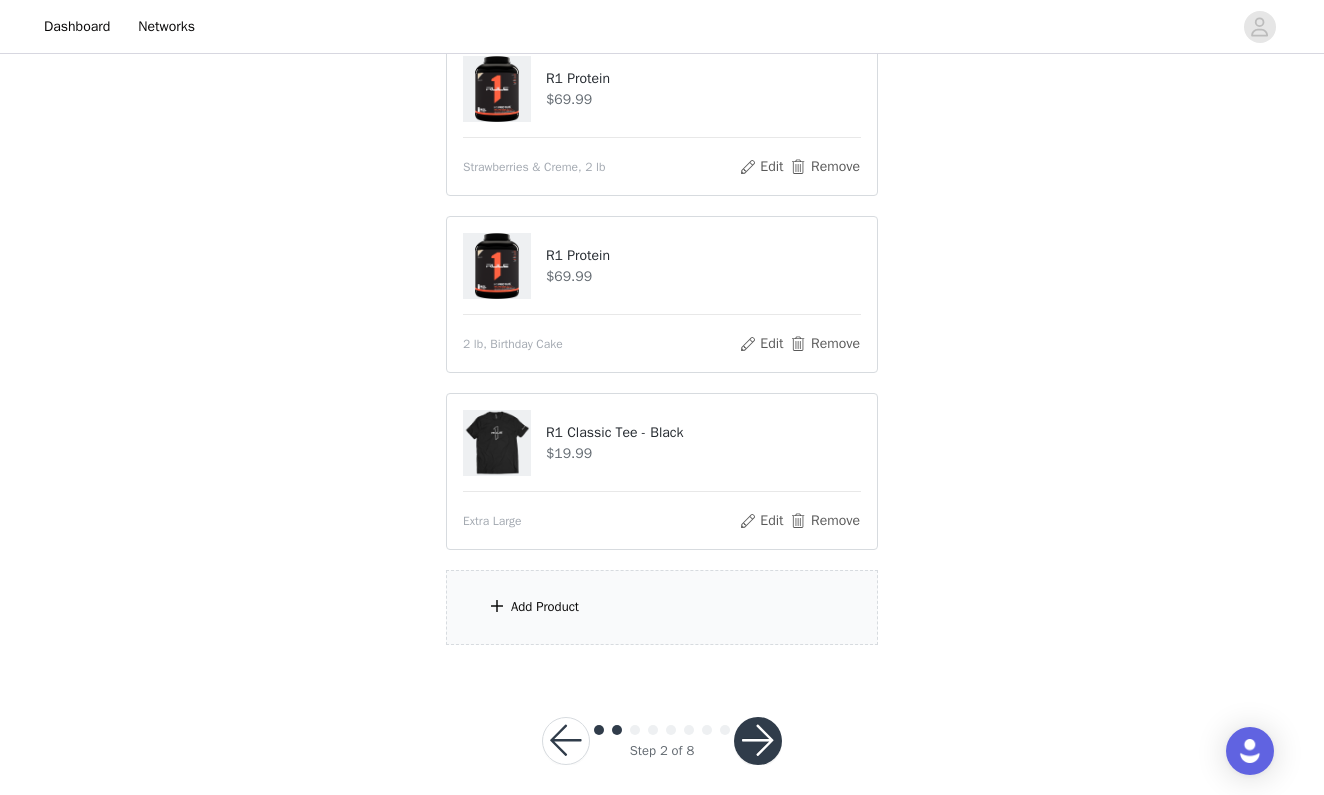 scroll, scrollTop: 599, scrollLeft: 0, axis: vertical 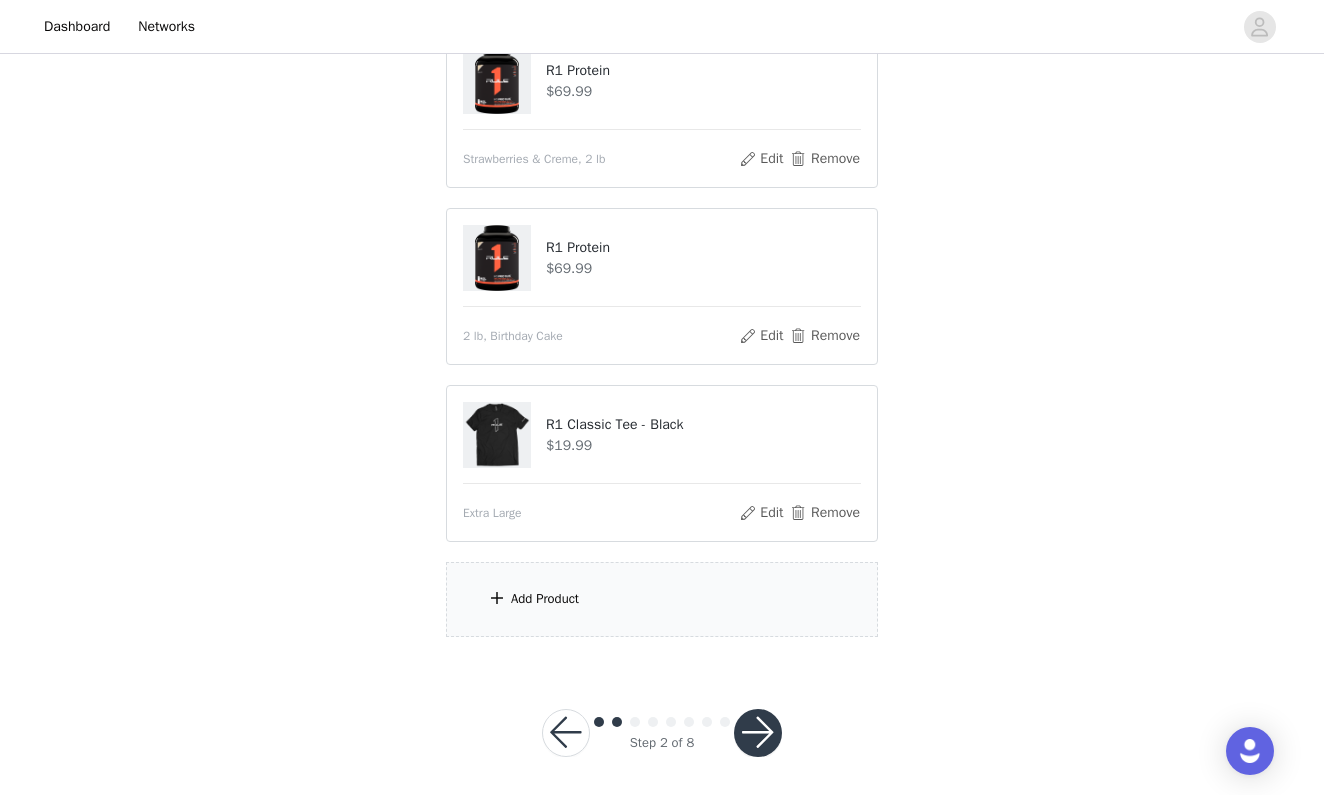 click on "Add Product" at bounding box center [662, 599] 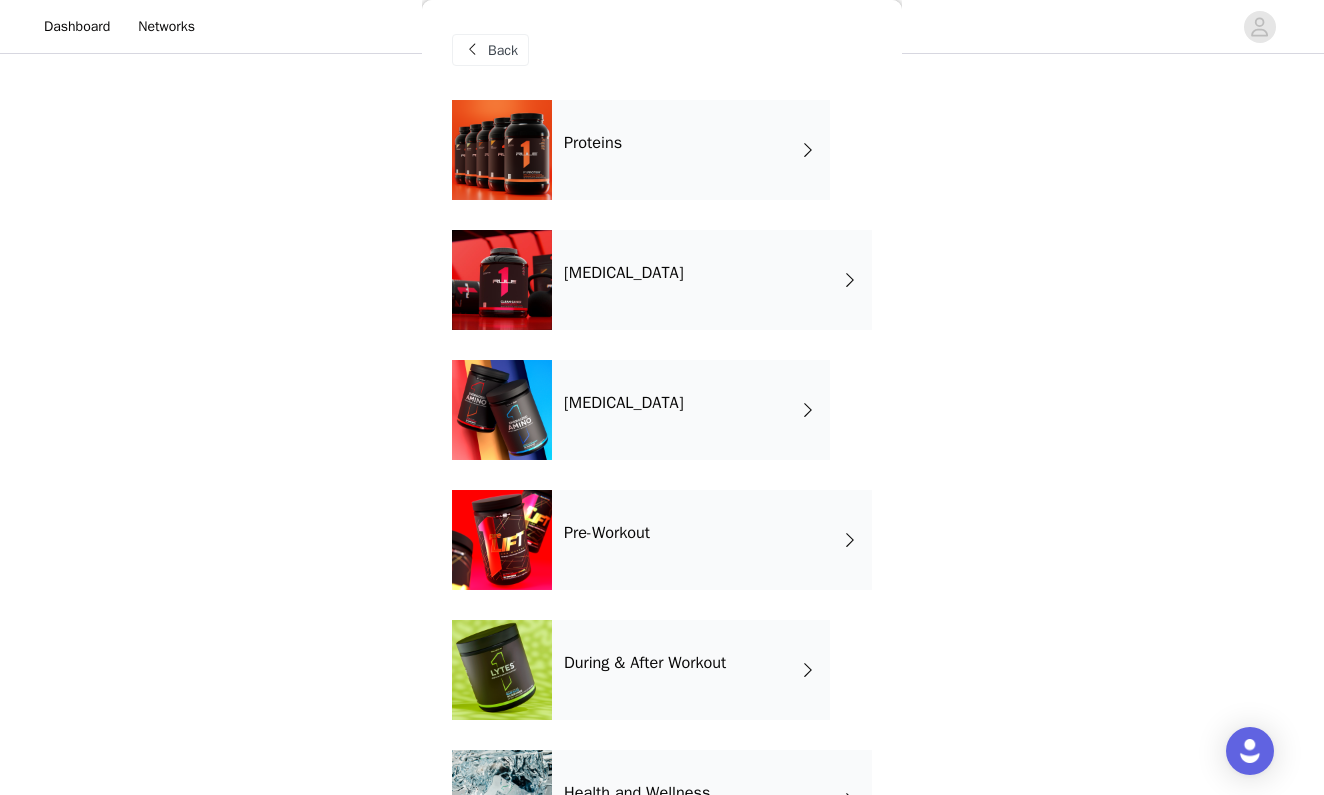 click on "Proteins" at bounding box center [691, 150] 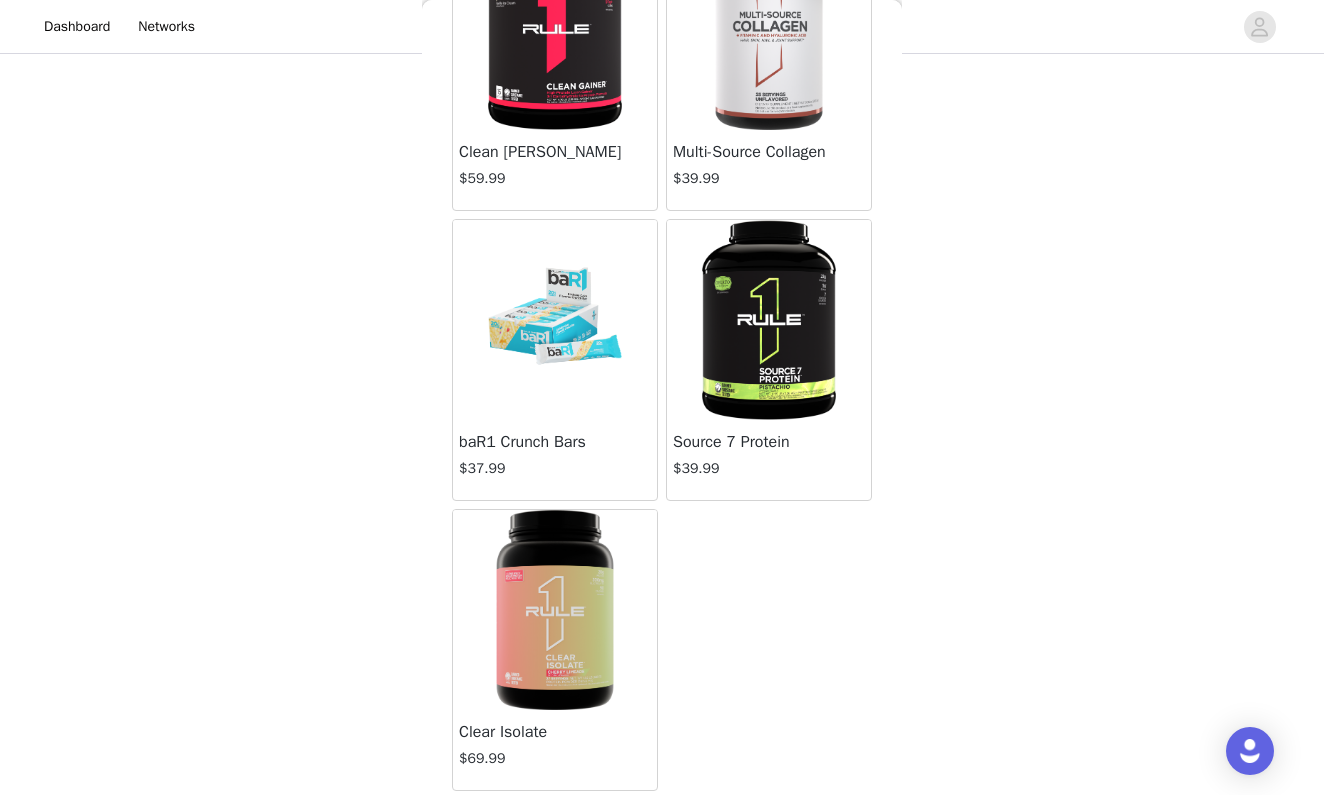 scroll, scrollTop: 1041, scrollLeft: 0, axis: vertical 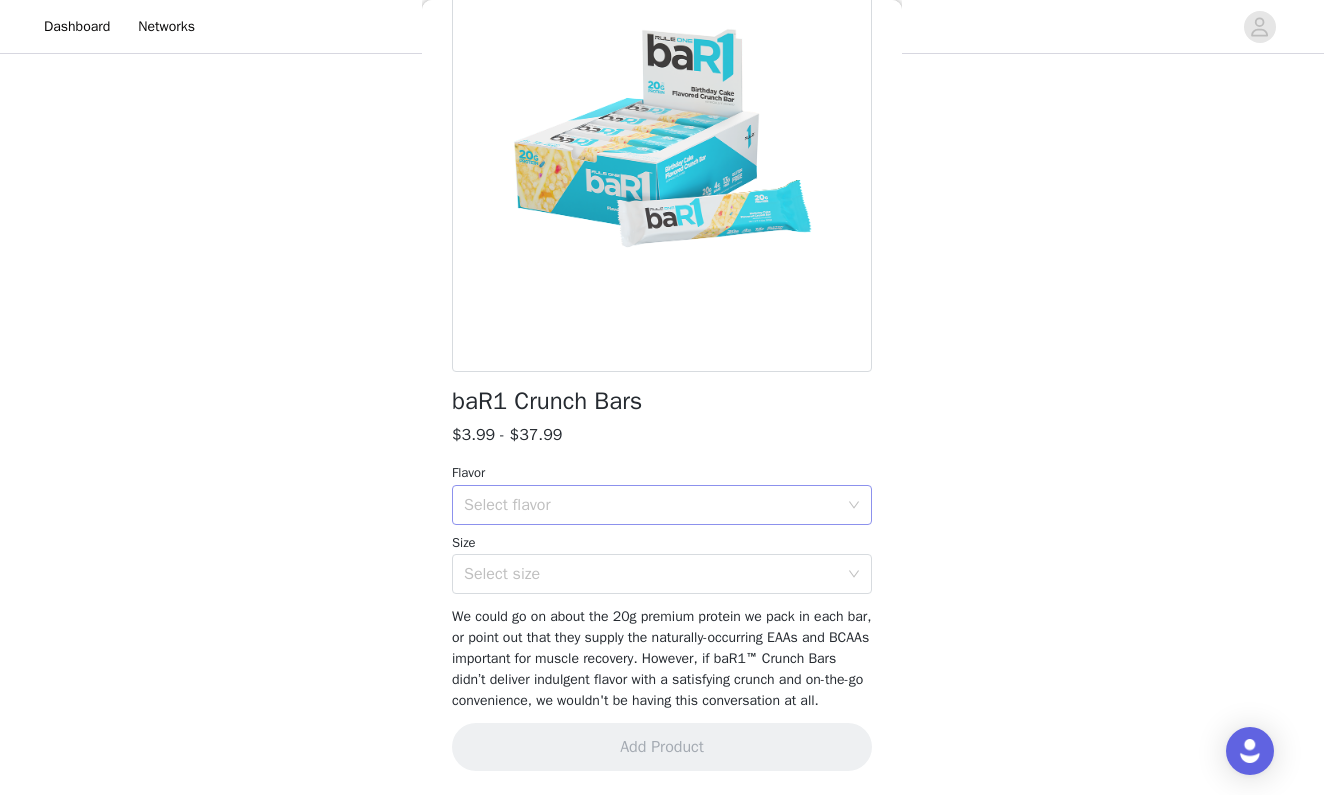 click on "Select flavor" at bounding box center [651, 505] 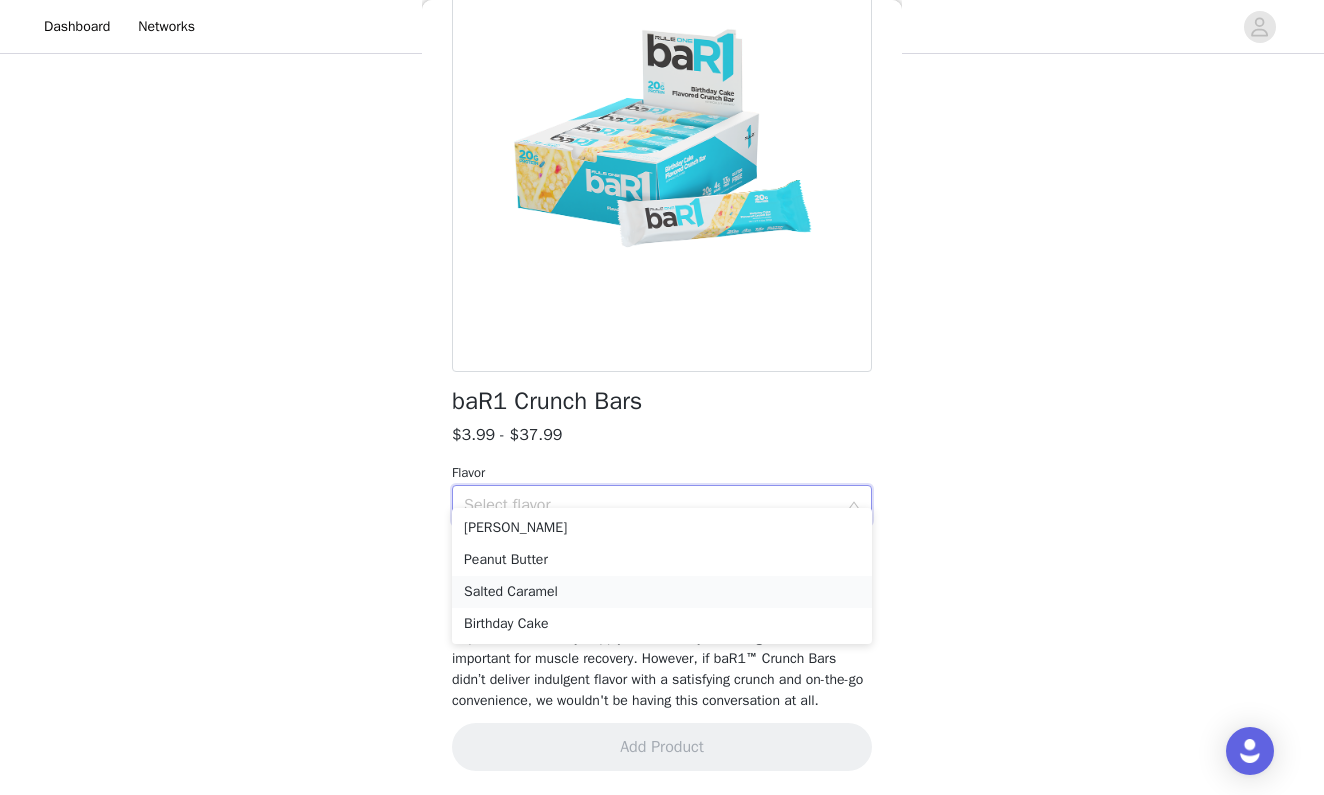 click on "Salted Caramel" at bounding box center (662, 592) 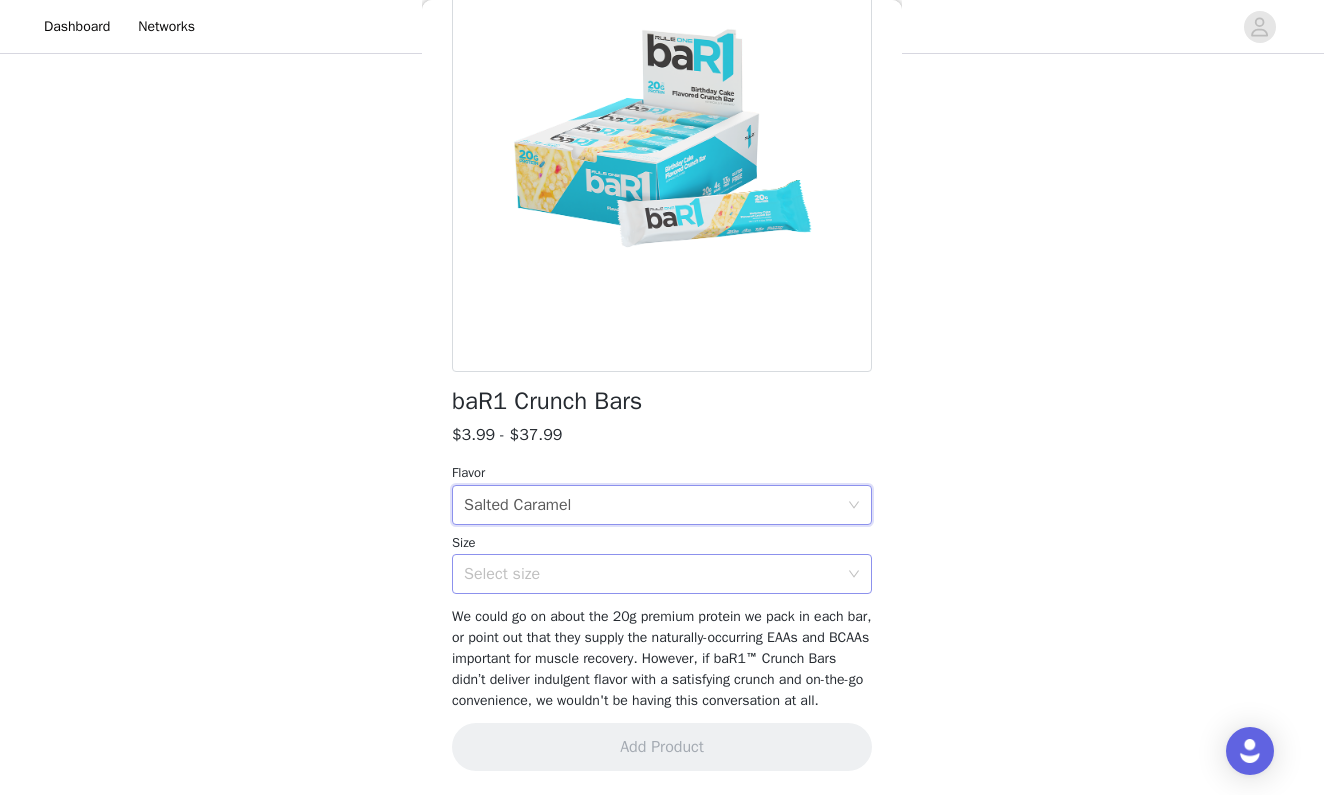 click on "Select size" at bounding box center [655, 574] 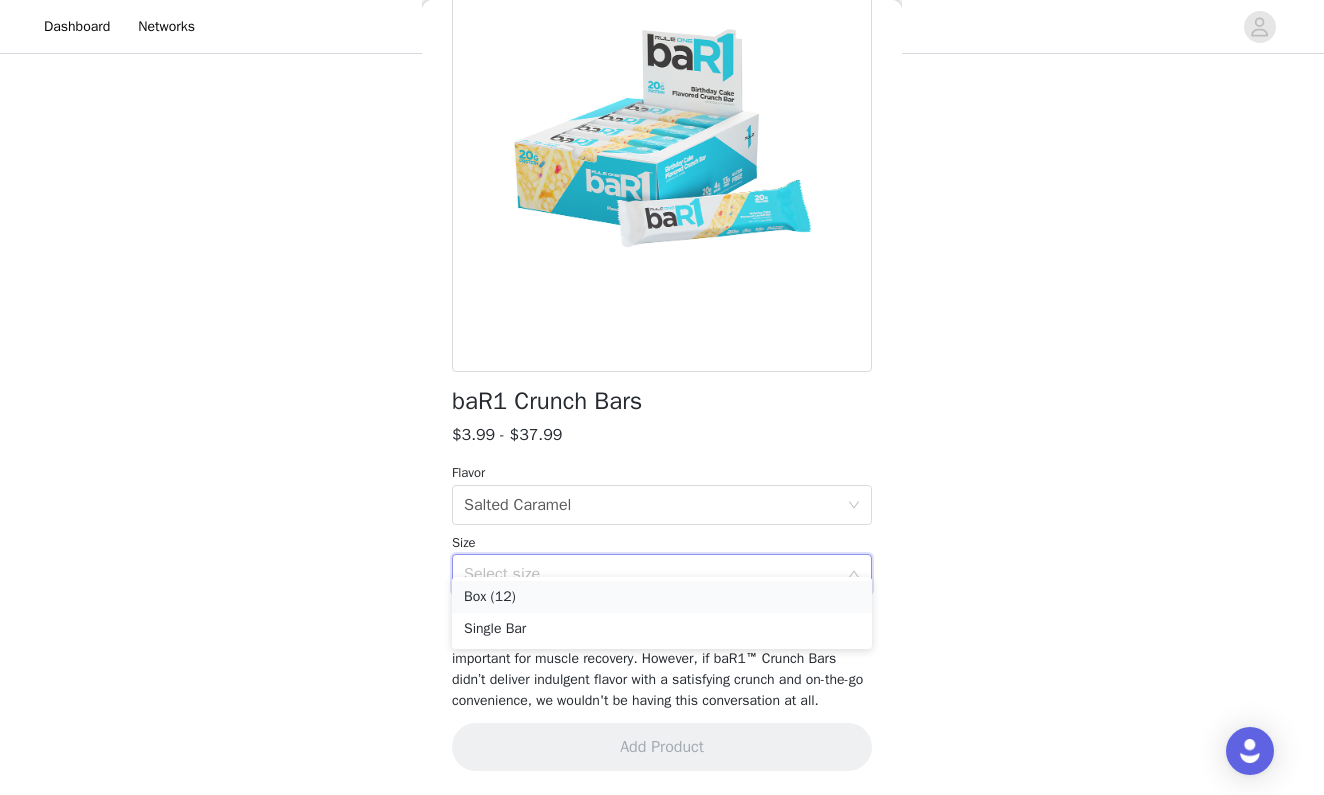 click on "Box (12)" at bounding box center (662, 597) 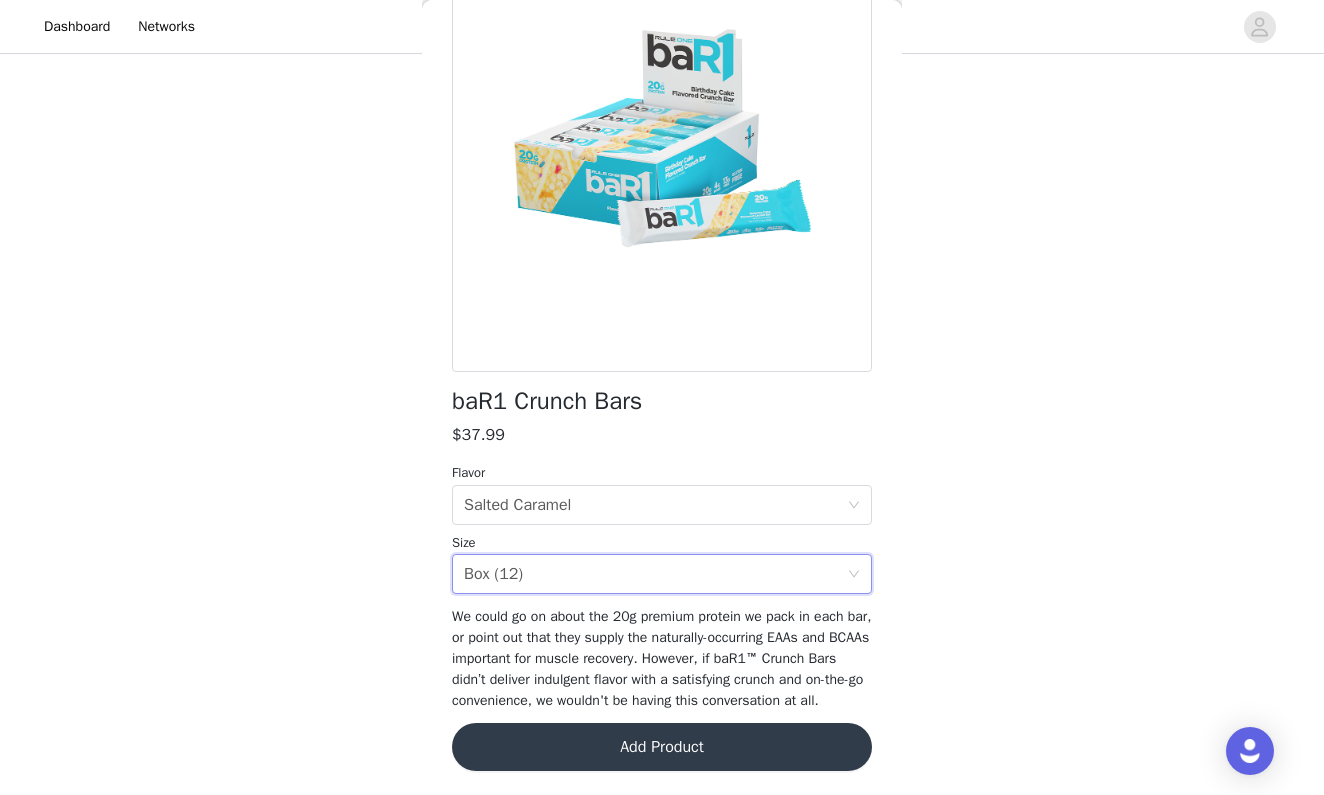 click on "Add Product" at bounding box center (662, 747) 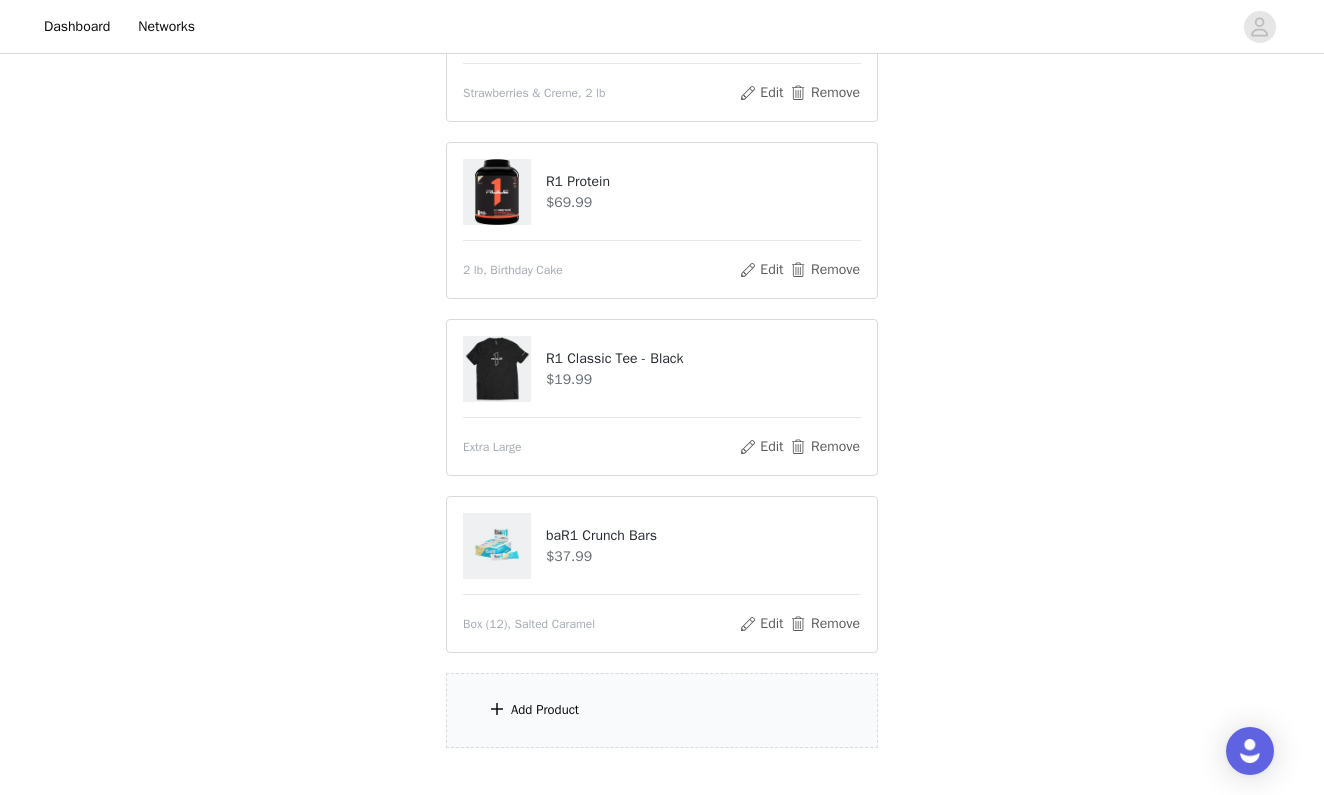 scroll, scrollTop: 679, scrollLeft: 0, axis: vertical 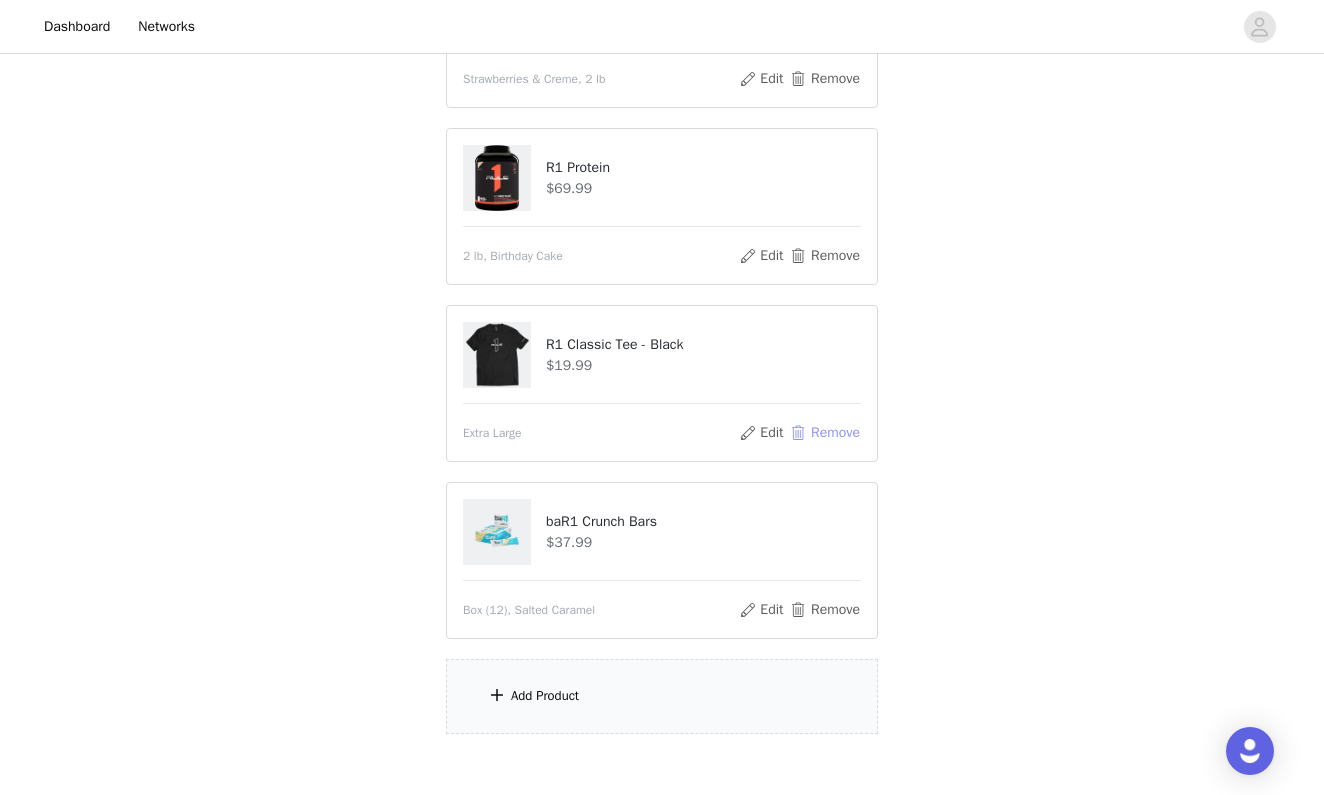 click on "Remove" at bounding box center (825, 433) 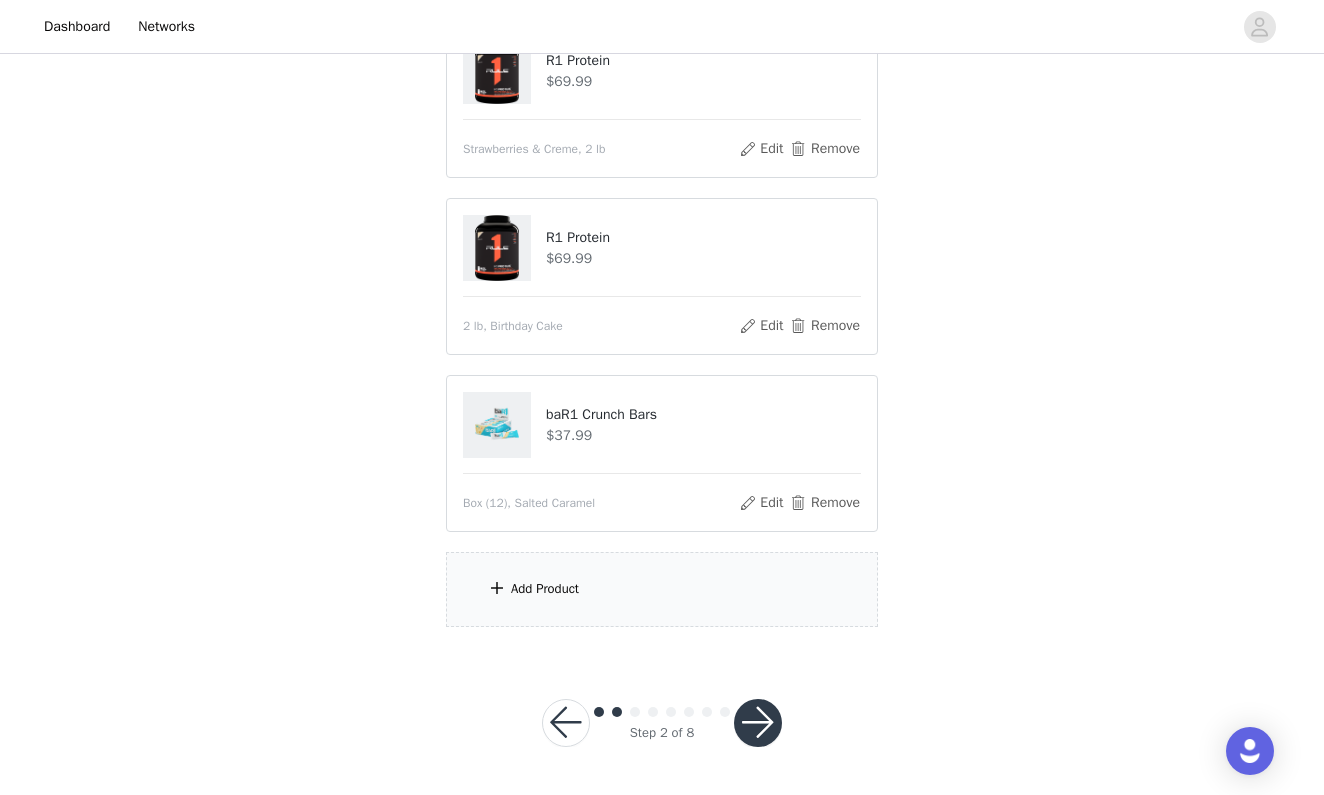 scroll, scrollTop: 608, scrollLeft: 0, axis: vertical 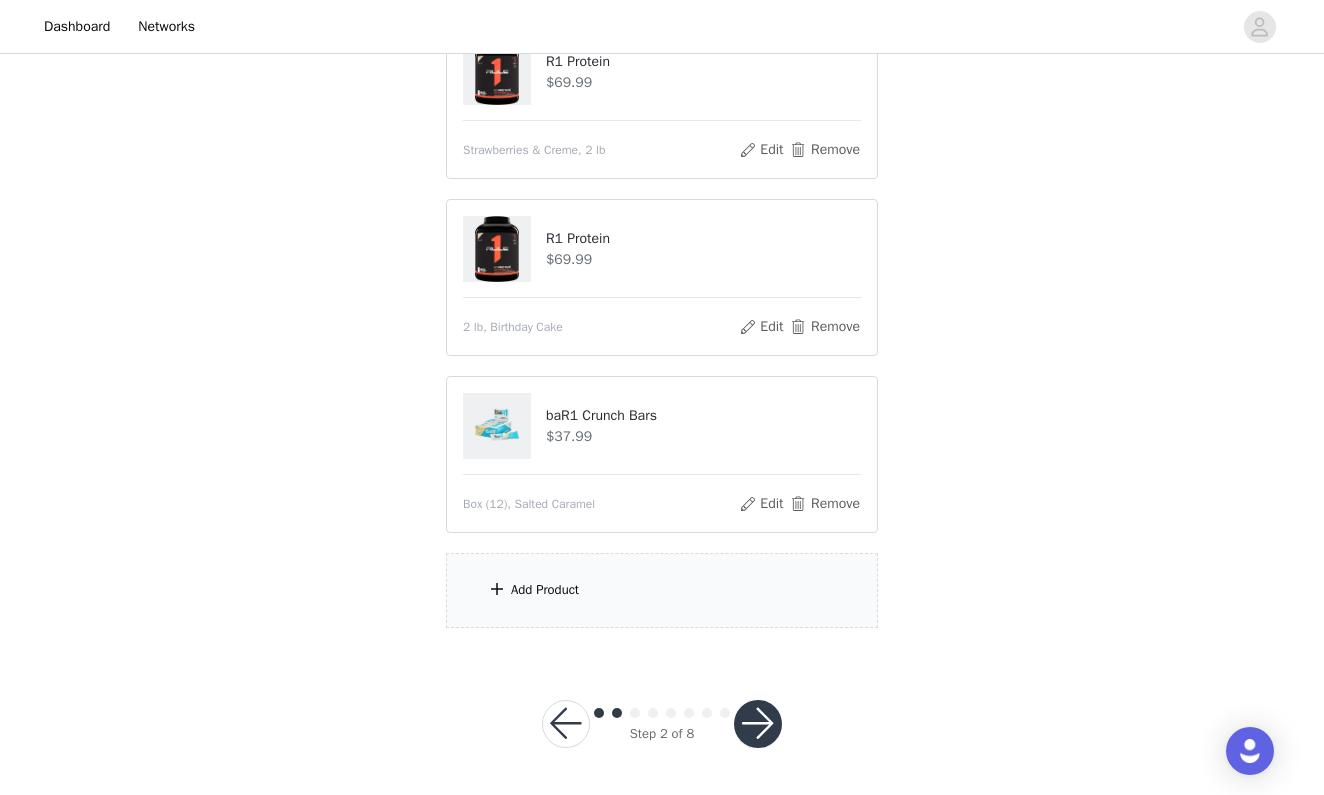 click on "Add Product" at bounding box center [545, 590] 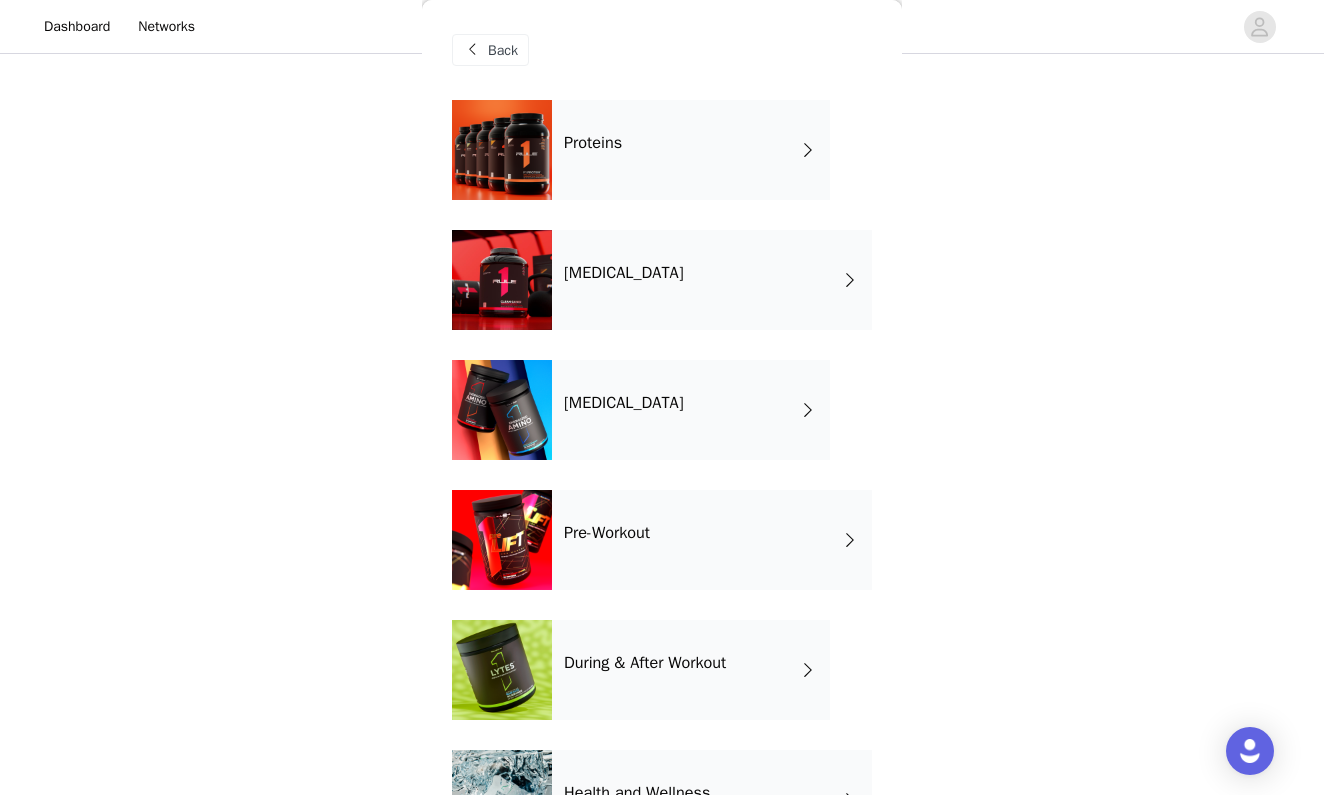 click on "Amino Acids" at bounding box center [691, 410] 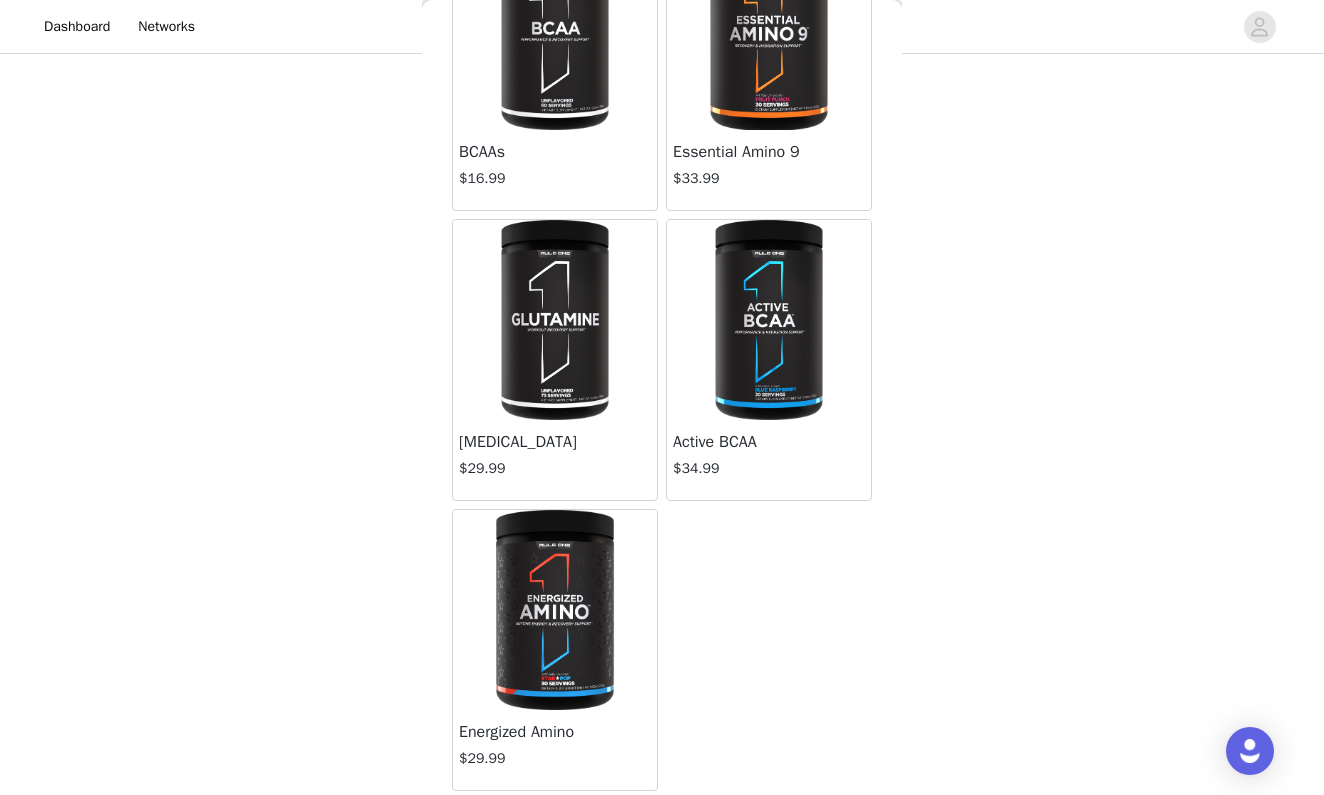 scroll, scrollTop: 171, scrollLeft: 0, axis: vertical 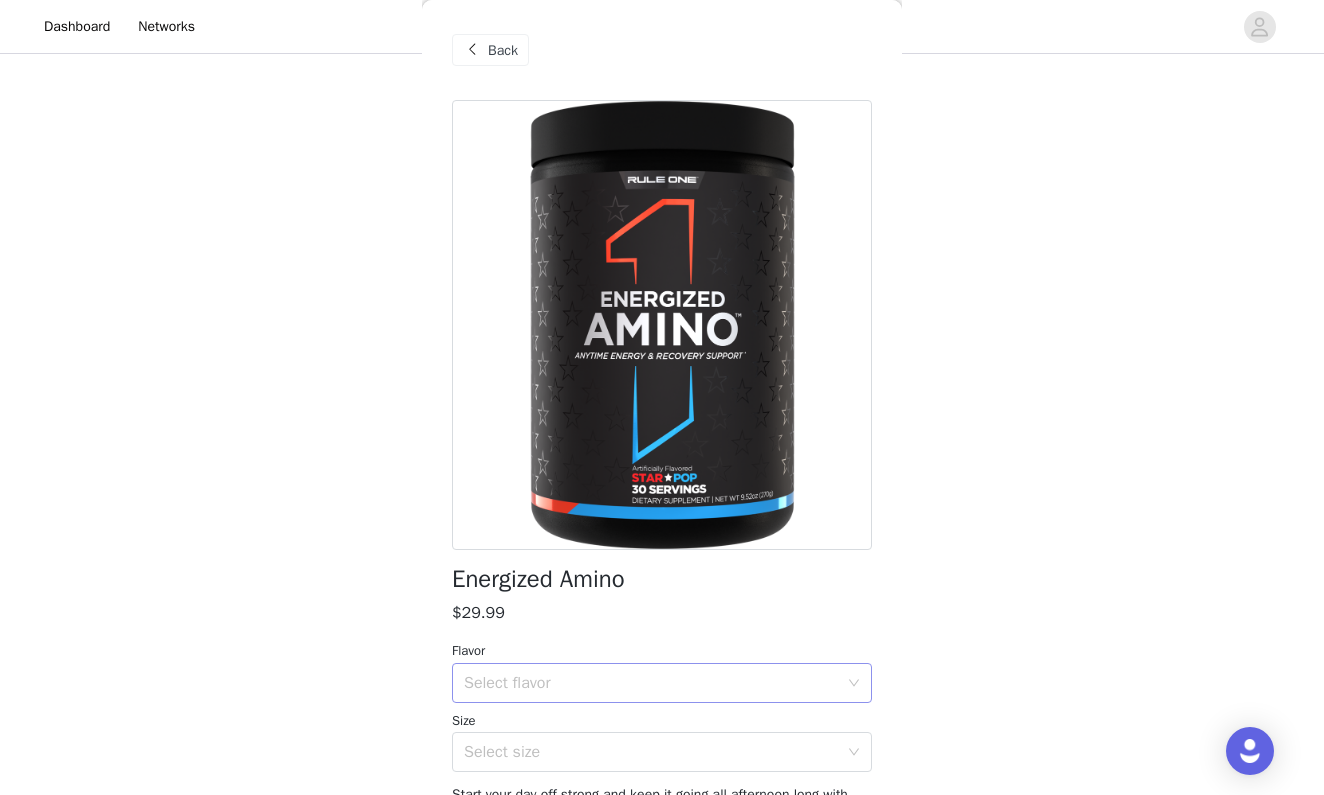 click on "Select flavor" at bounding box center (651, 683) 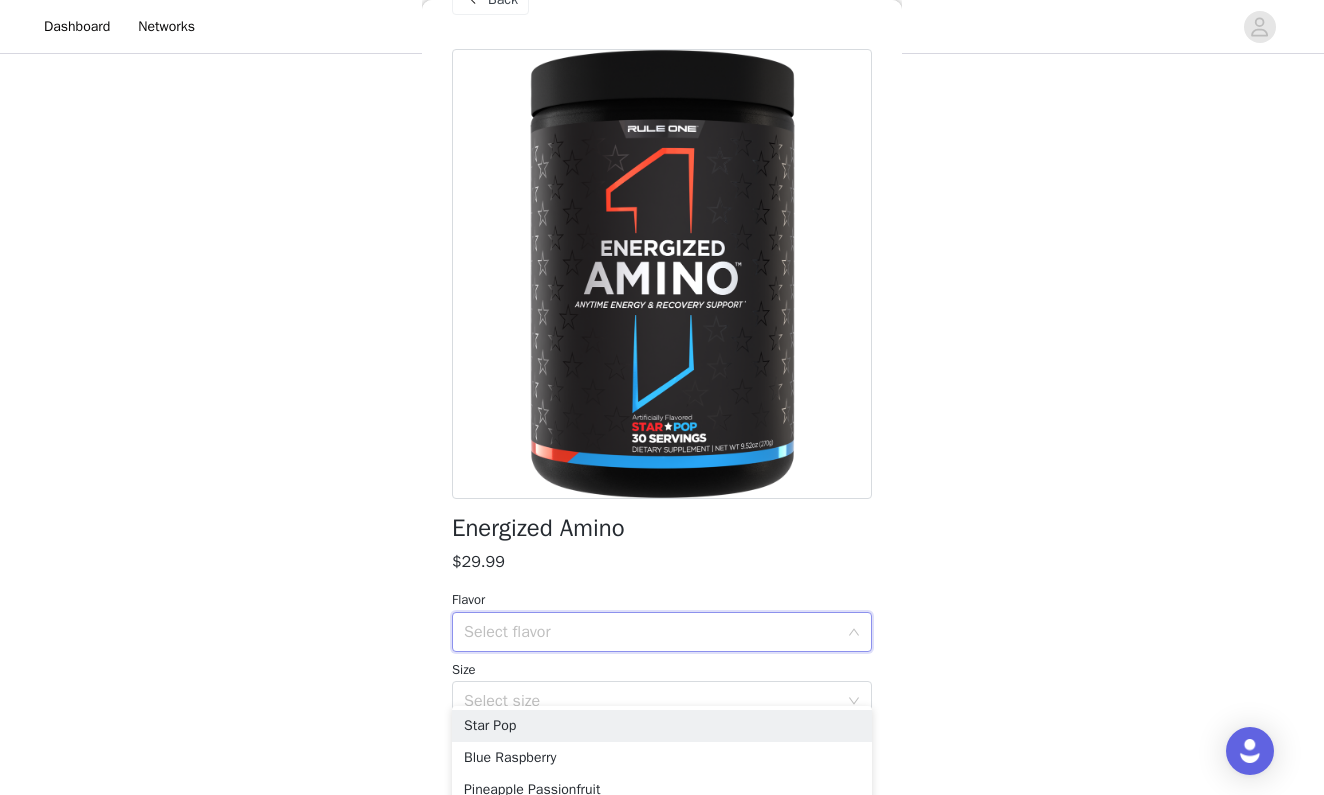 scroll, scrollTop: 95, scrollLeft: 0, axis: vertical 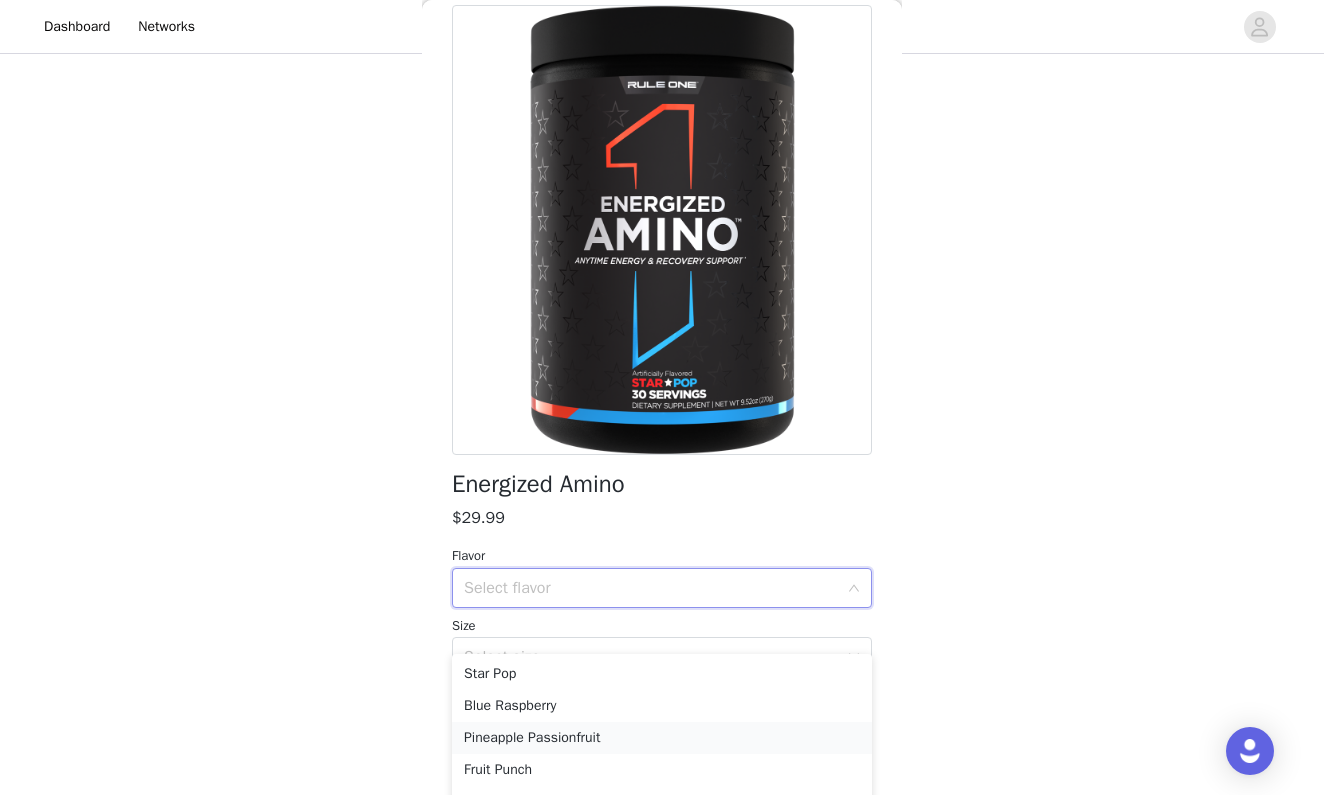 click on "Pineapple Passionfruit" at bounding box center [662, 738] 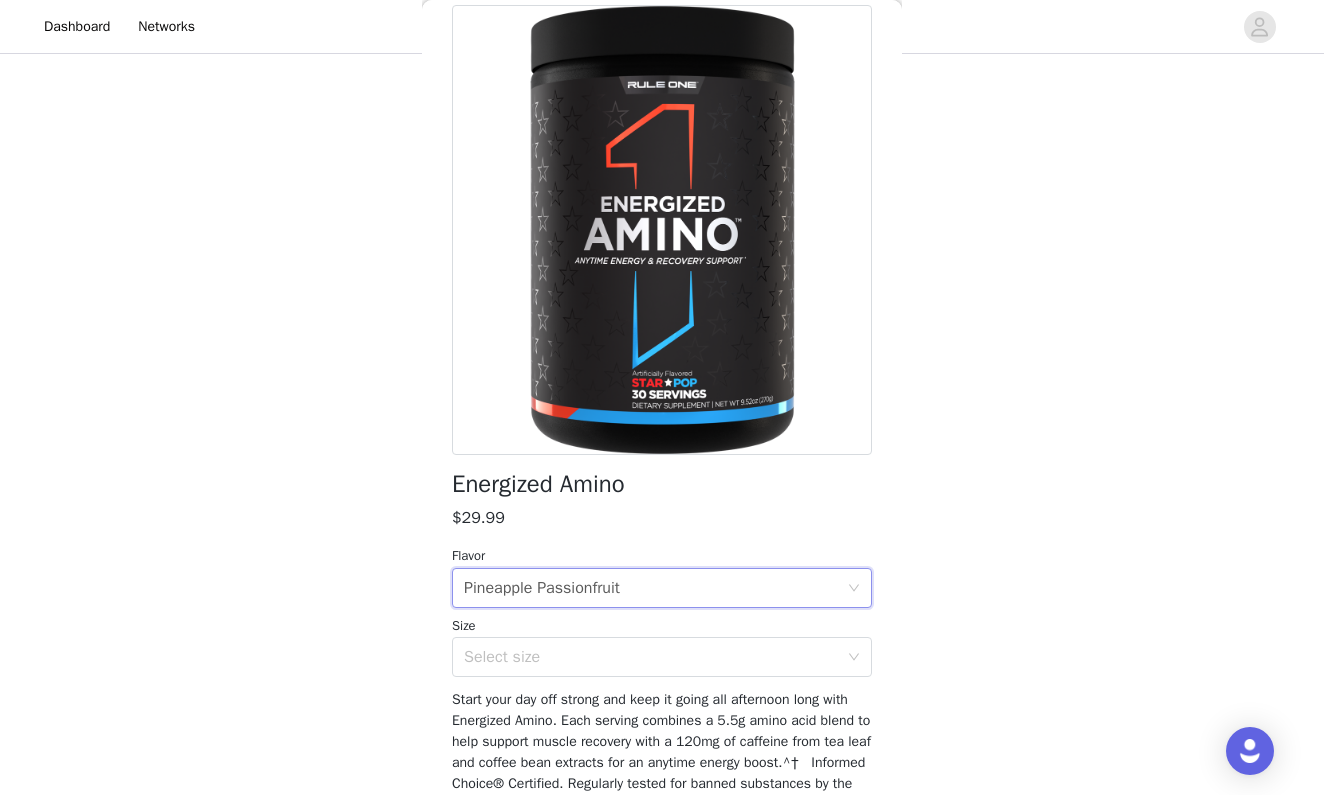 scroll, scrollTop: 608, scrollLeft: 0, axis: vertical 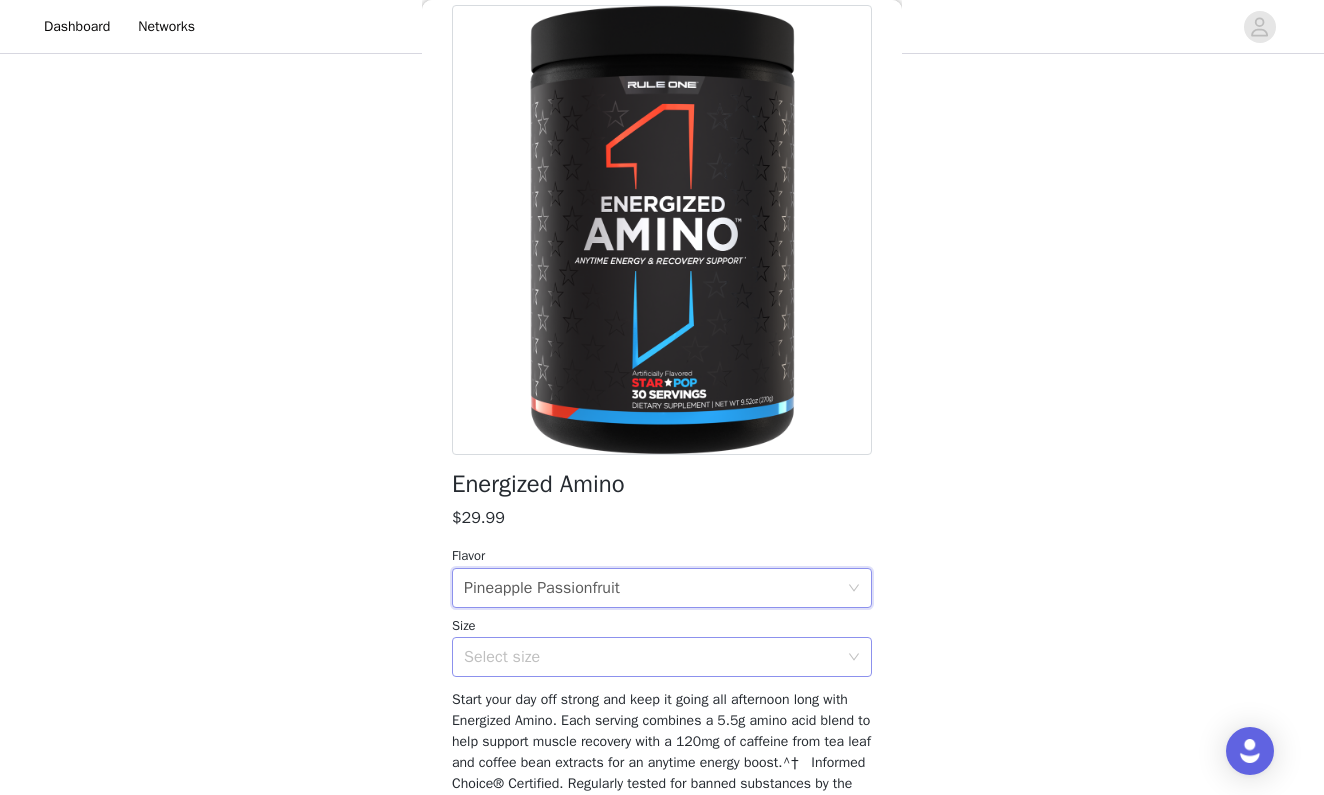 click on "Select size" at bounding box center [651, 657] 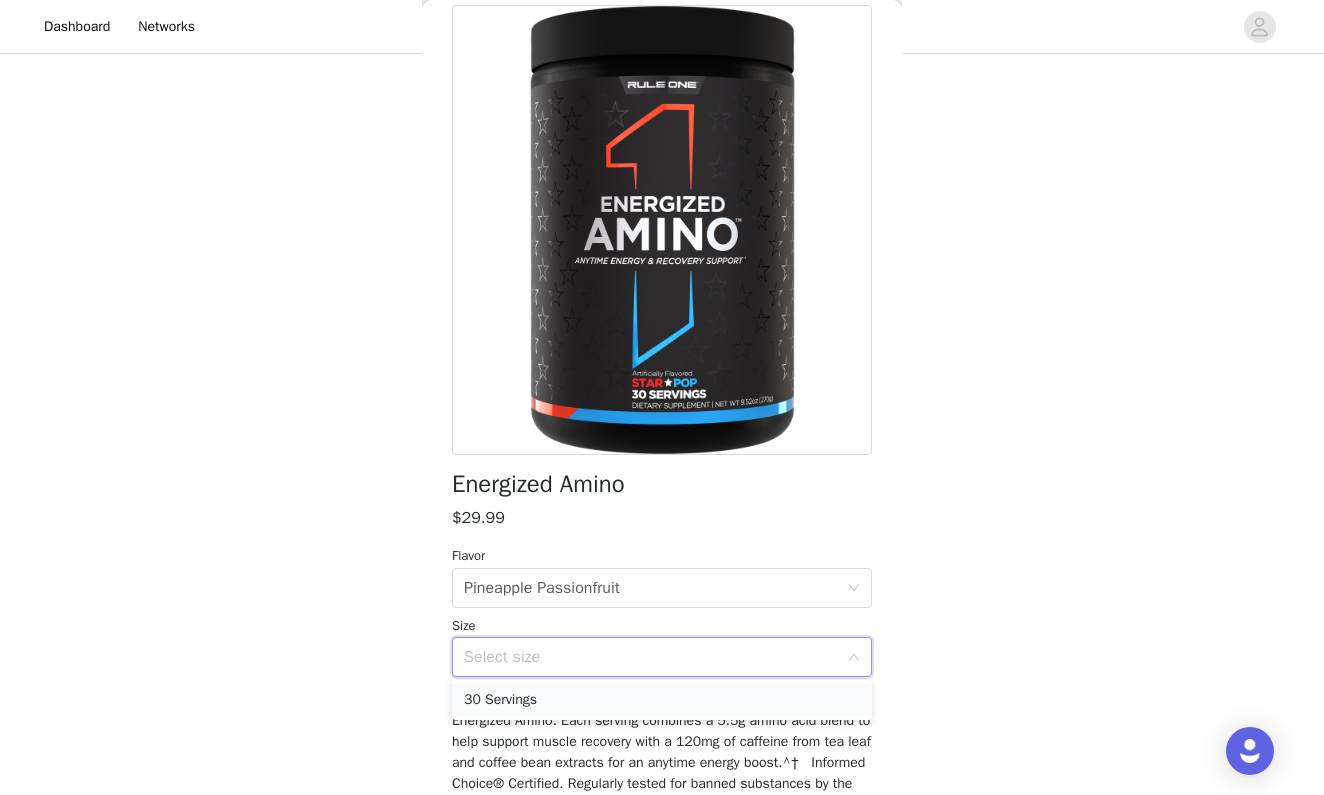 click on "30 Servings" at bounding box center (662, 700) 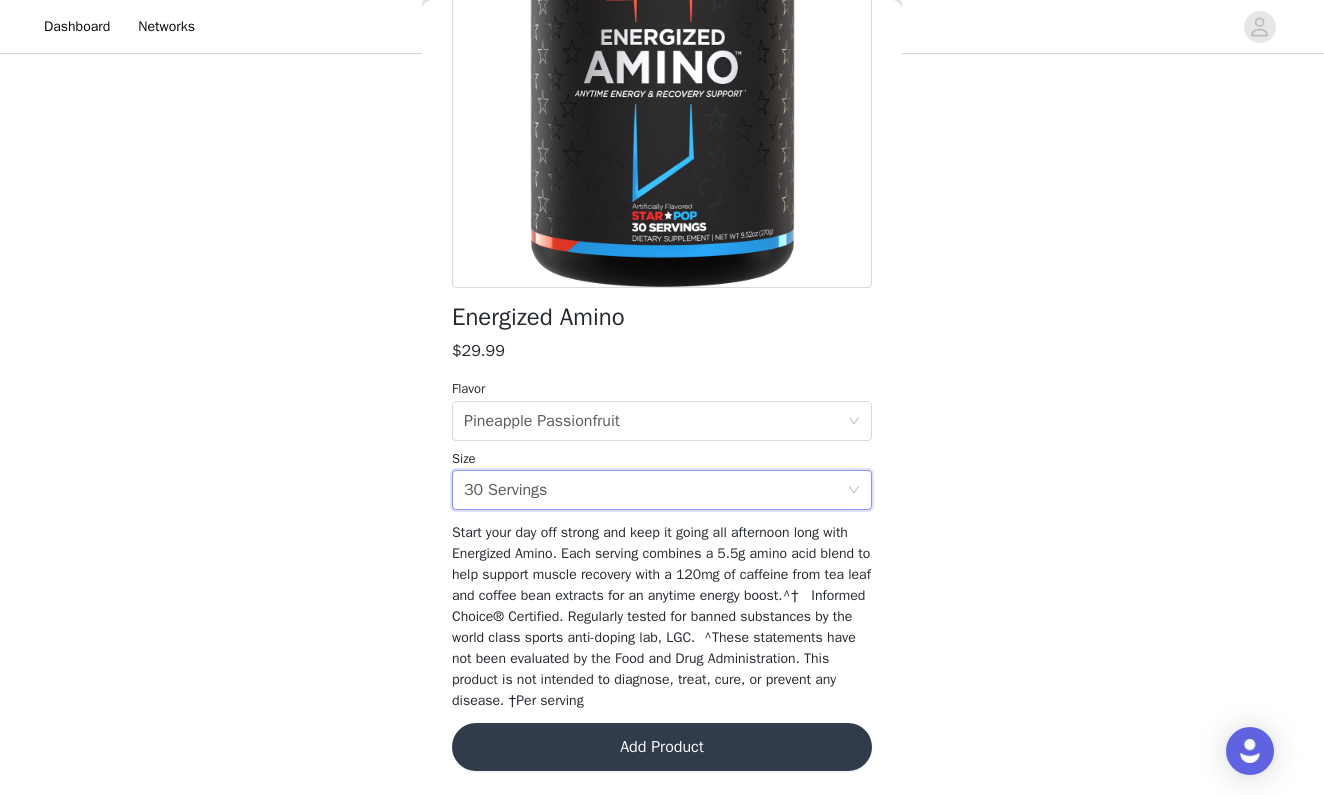 scroll, scrollTop: 261, scrollLeft: 0, axis: vertical 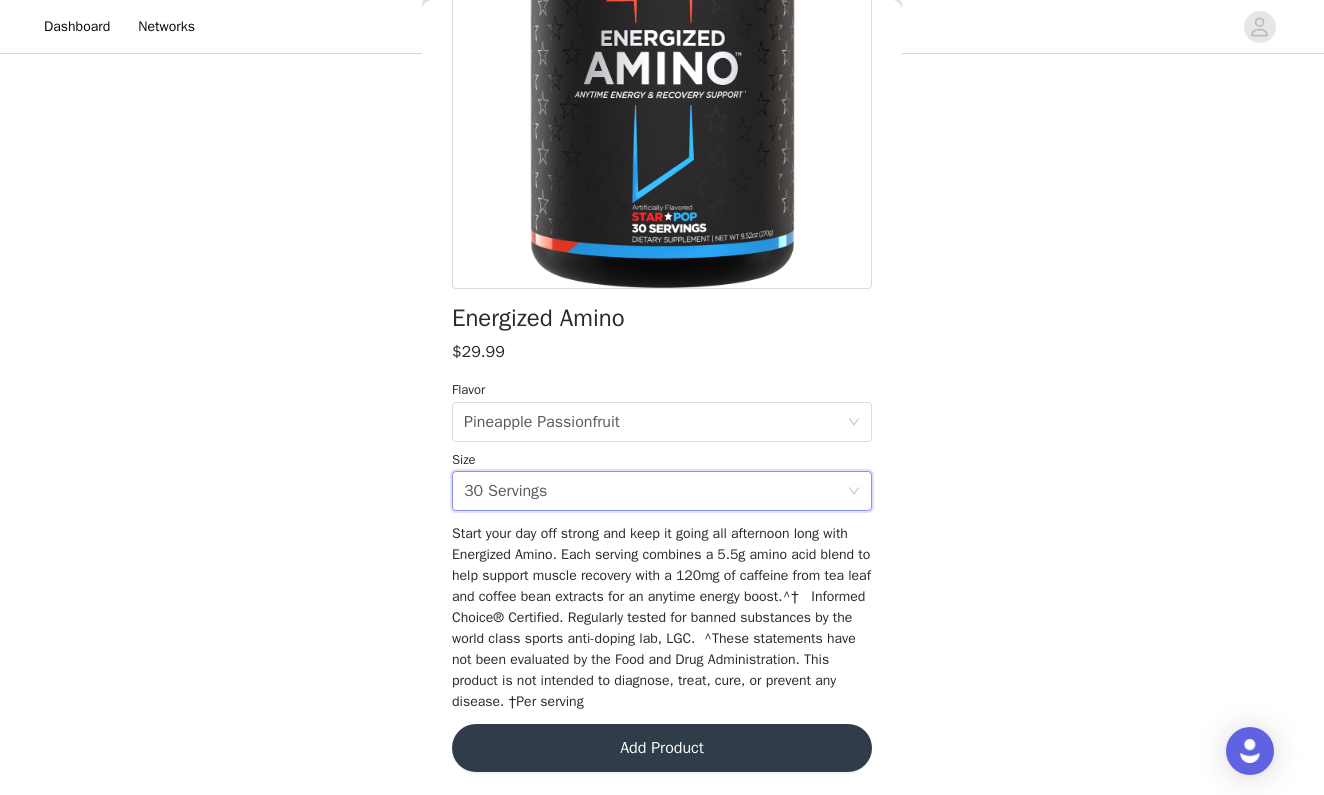 click on "Add Product" at bounding box center [662, 748] 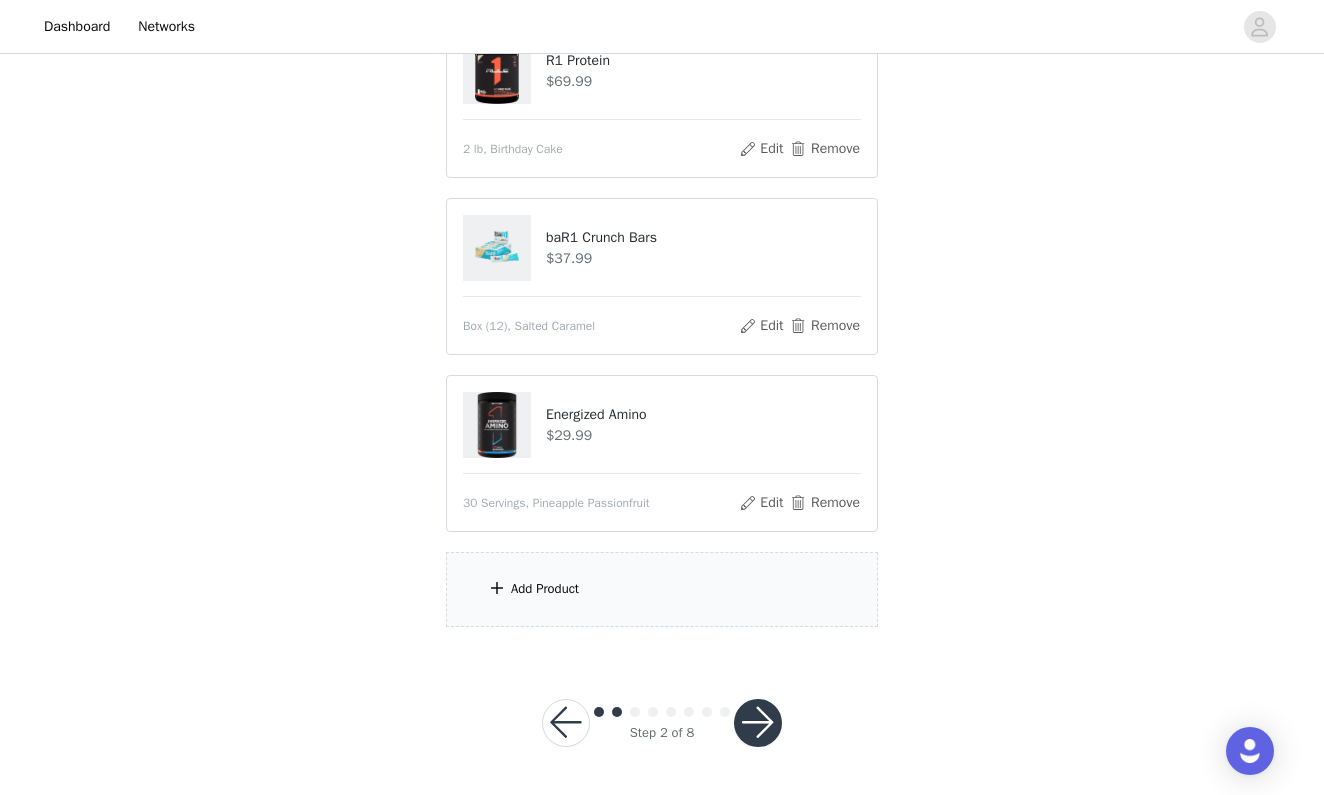 scroll, scrollTop: 785, scrollLeft: 0, axis: vertical 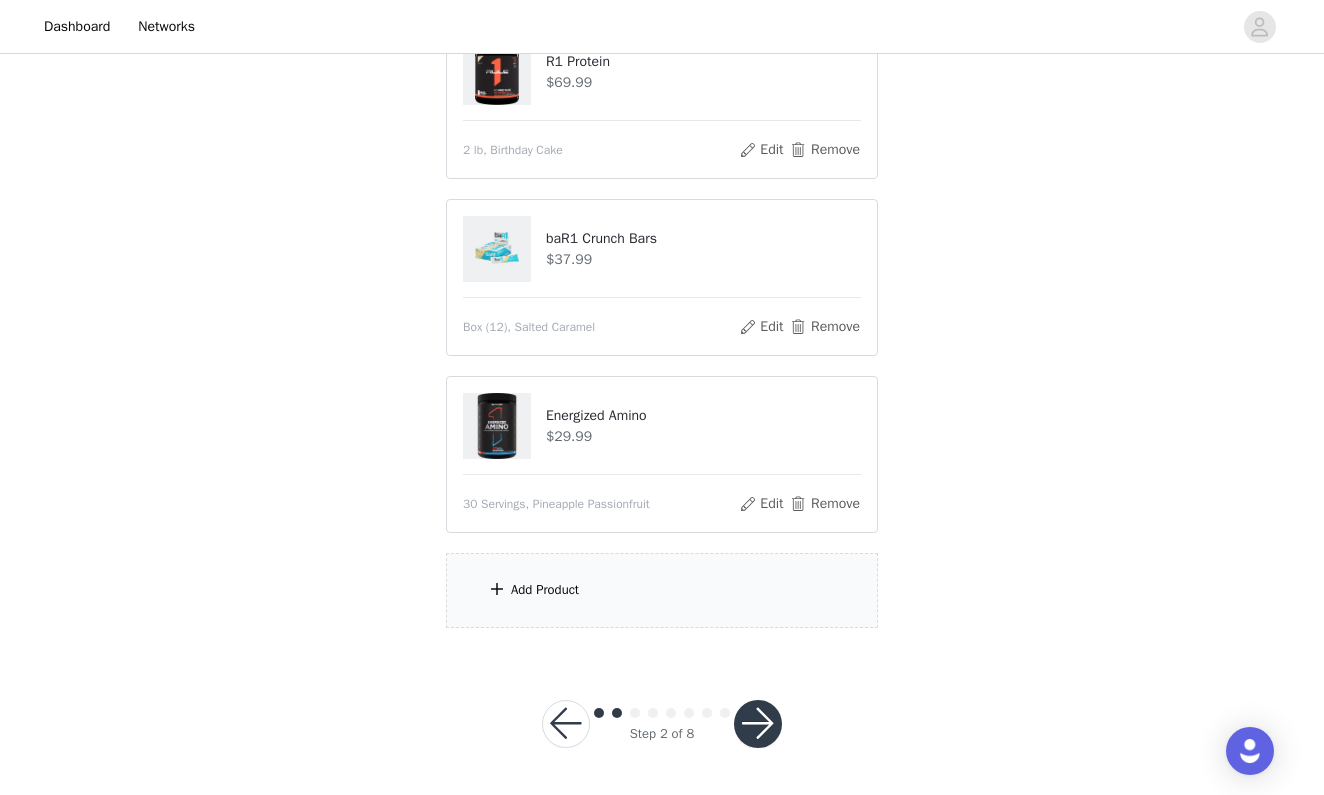 click at bounding box center (758, 724) 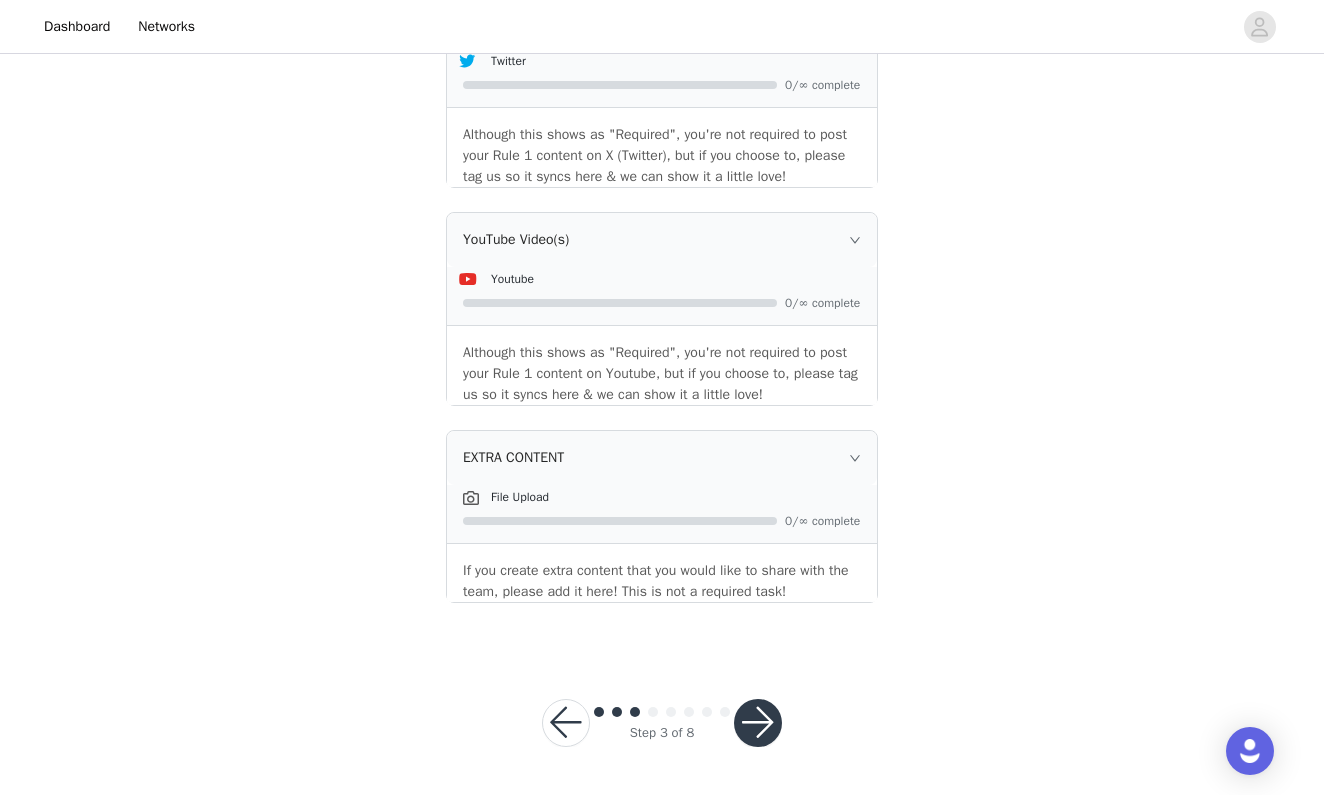 scroll, scrollTop: 2438, scrollLeft: 0, axis: vertical 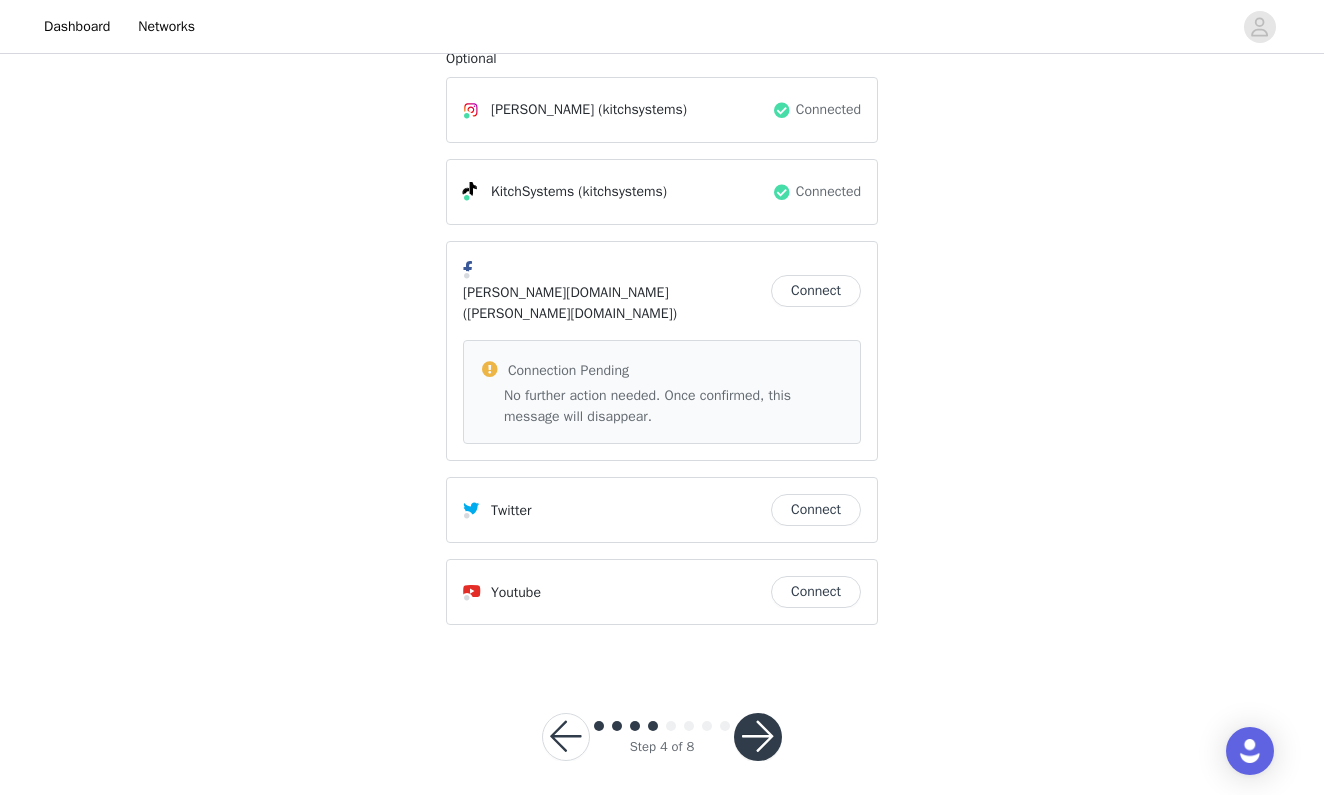 click at bounding box center (758, 737) 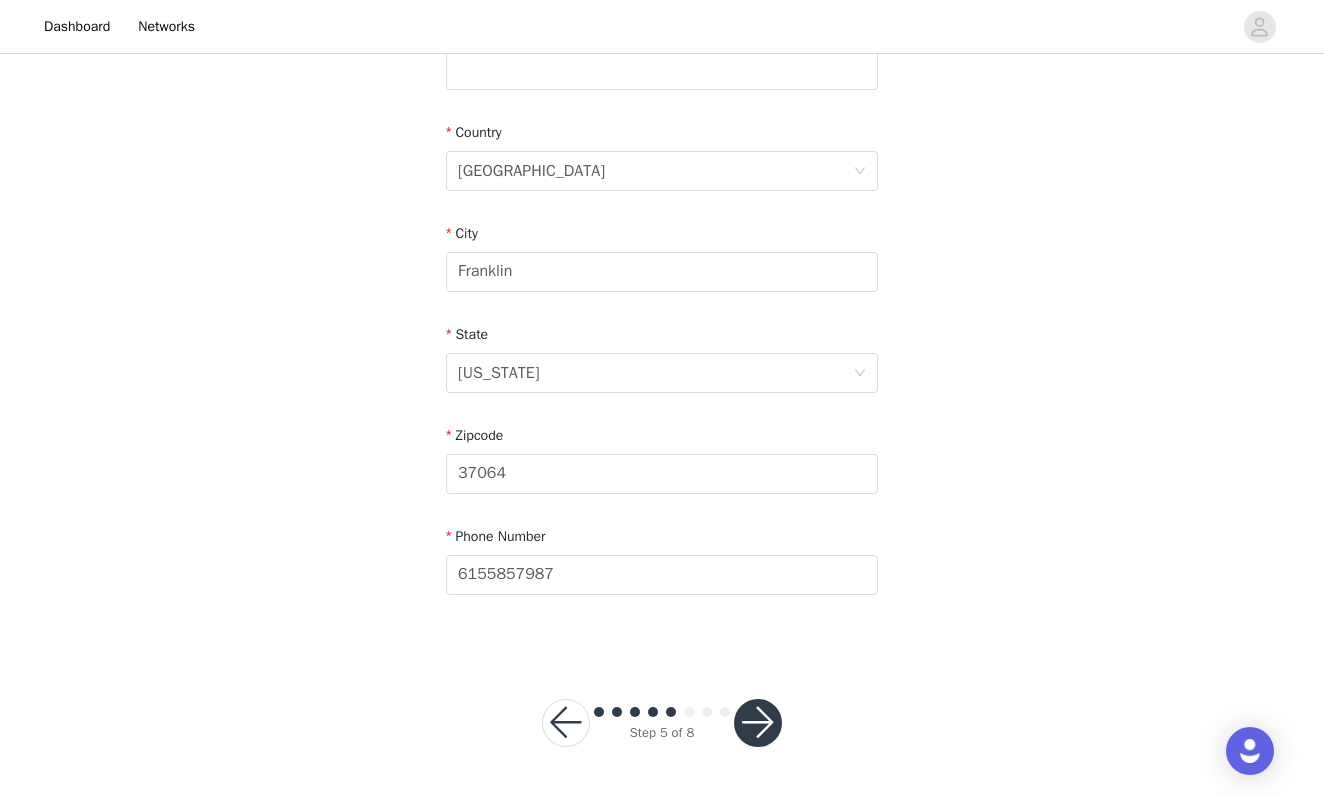 scroll, scrollTop: 568, scrollLeft: 0, axis: vertical 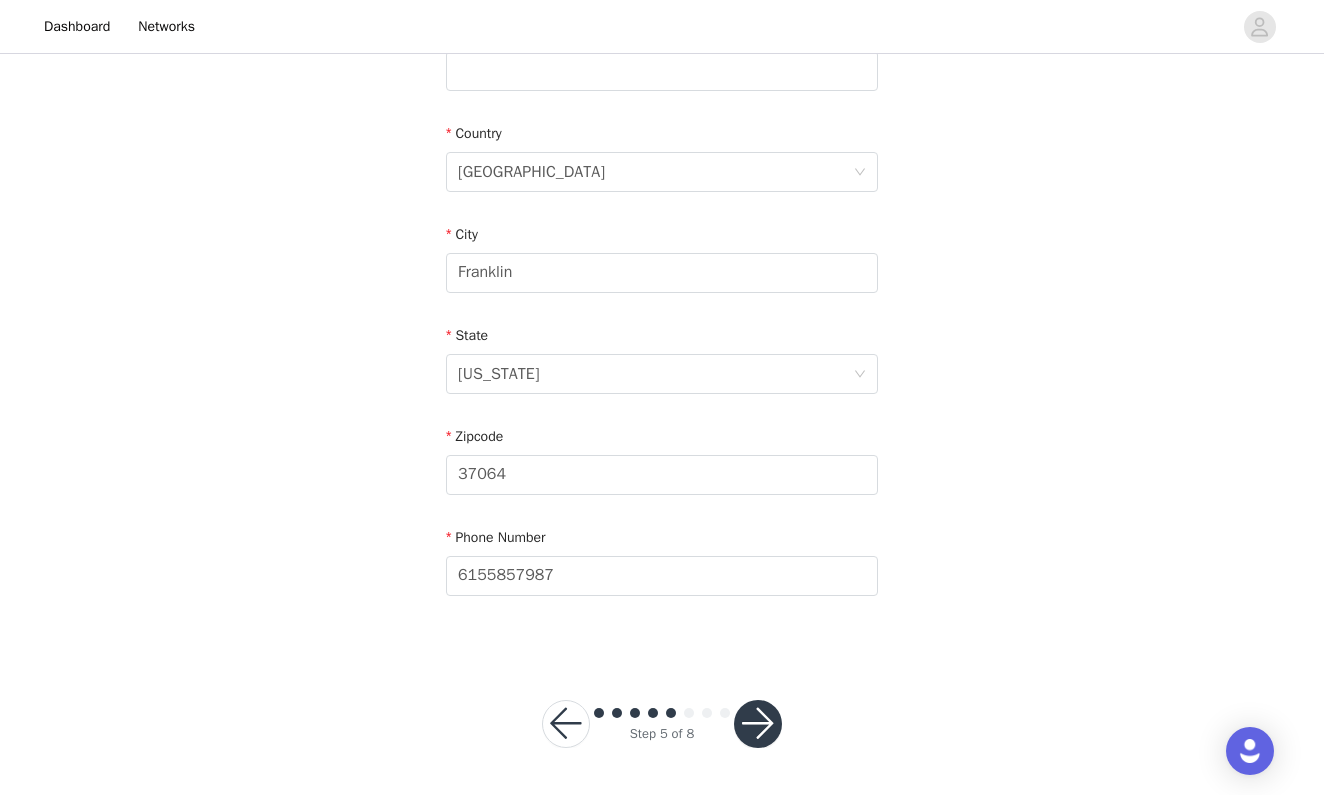 click at bounding box center [758, 724] 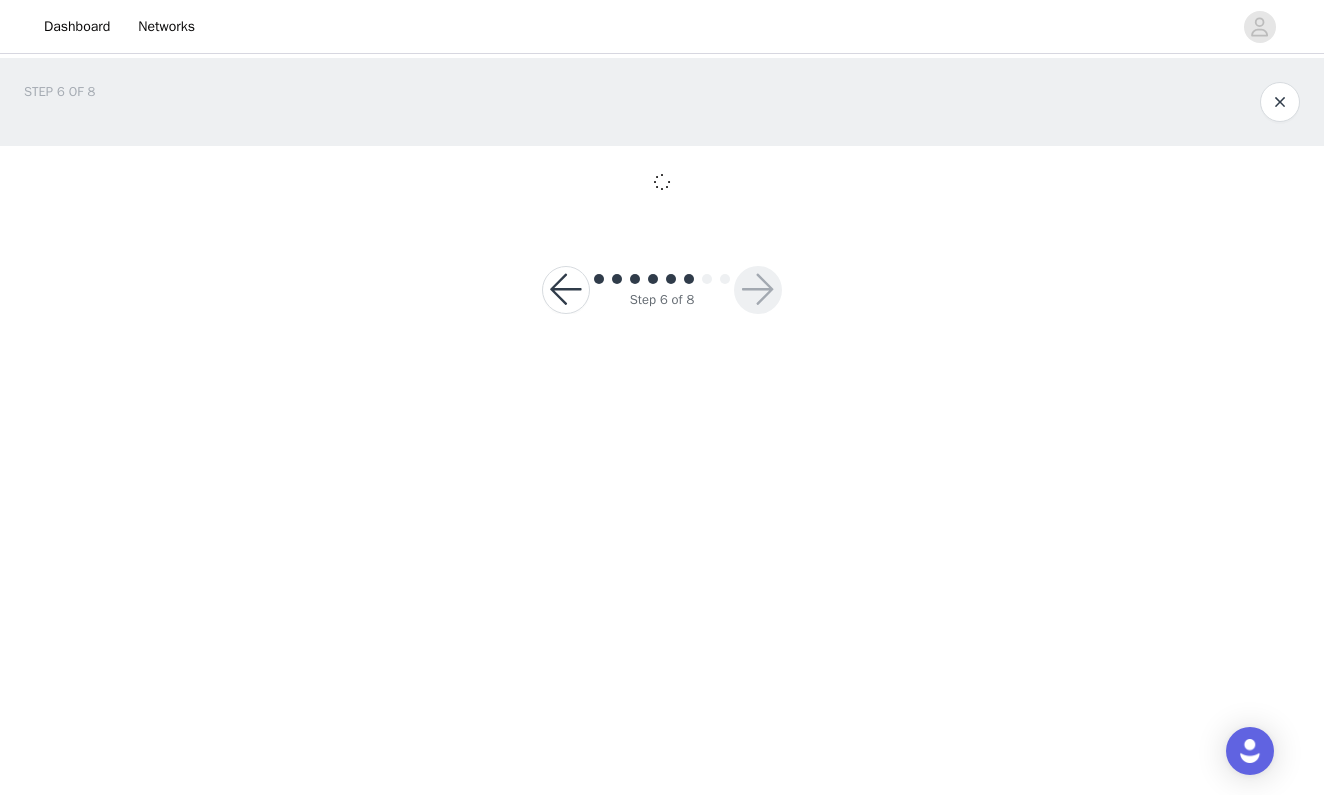 scroll, scrollTop: 0, scrollLeft: 0, axis: both 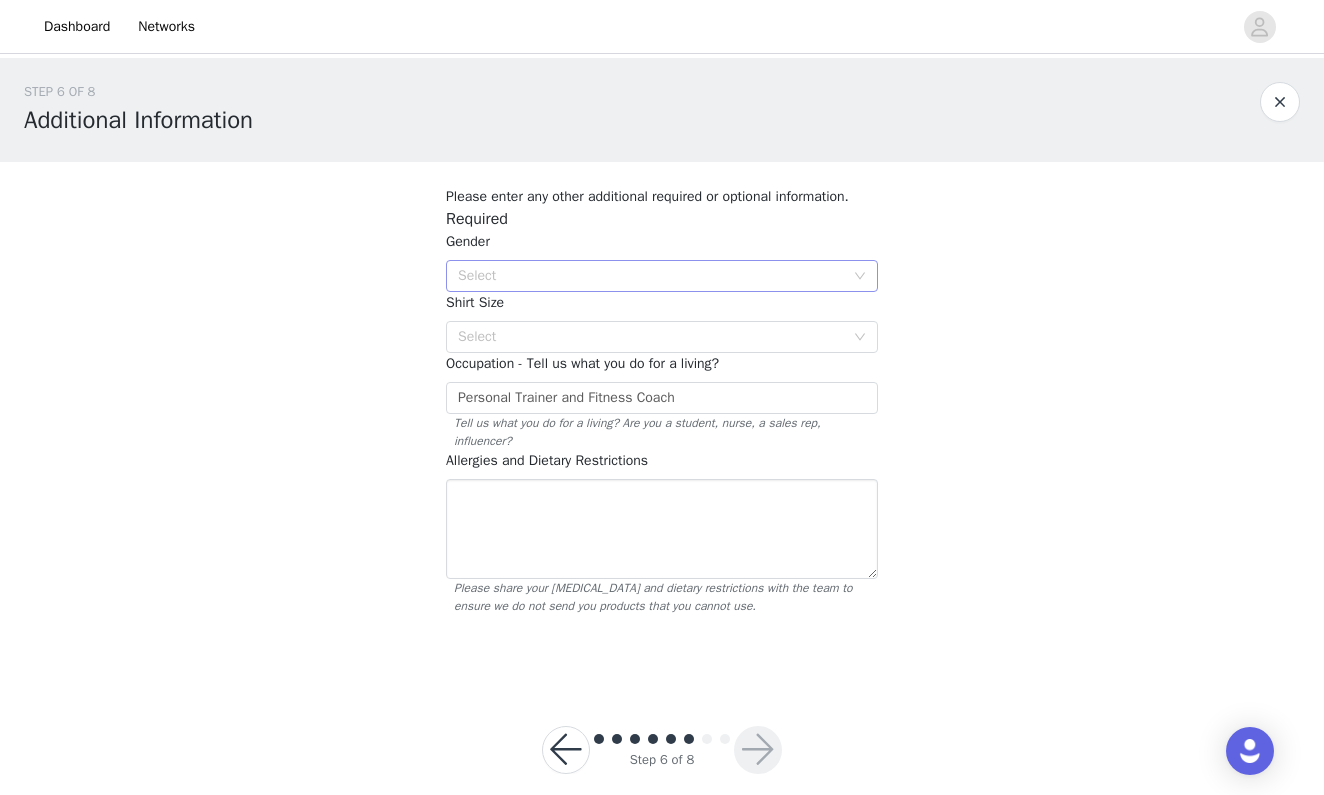 click on "Select" at bounding box center (651, 276) 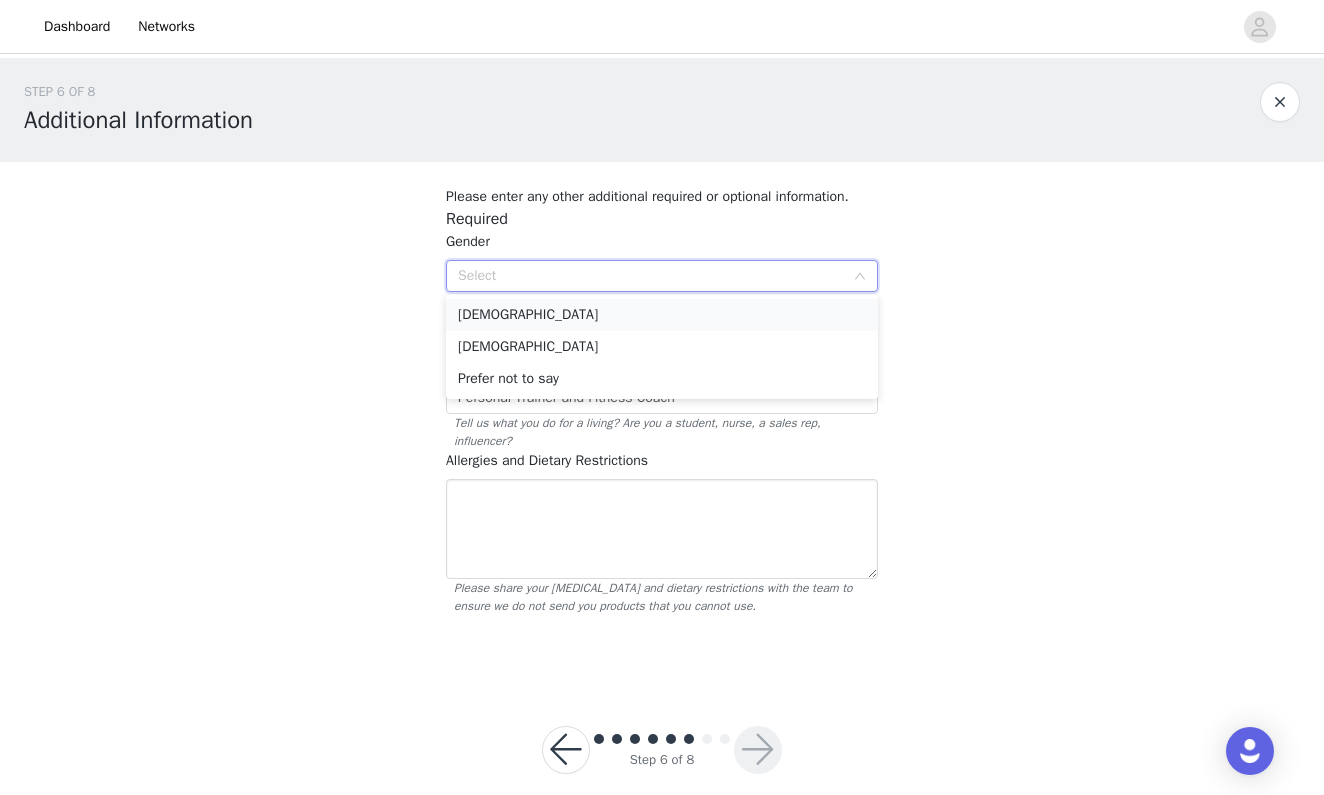 click on "Male" at bounding box center (662, 315) 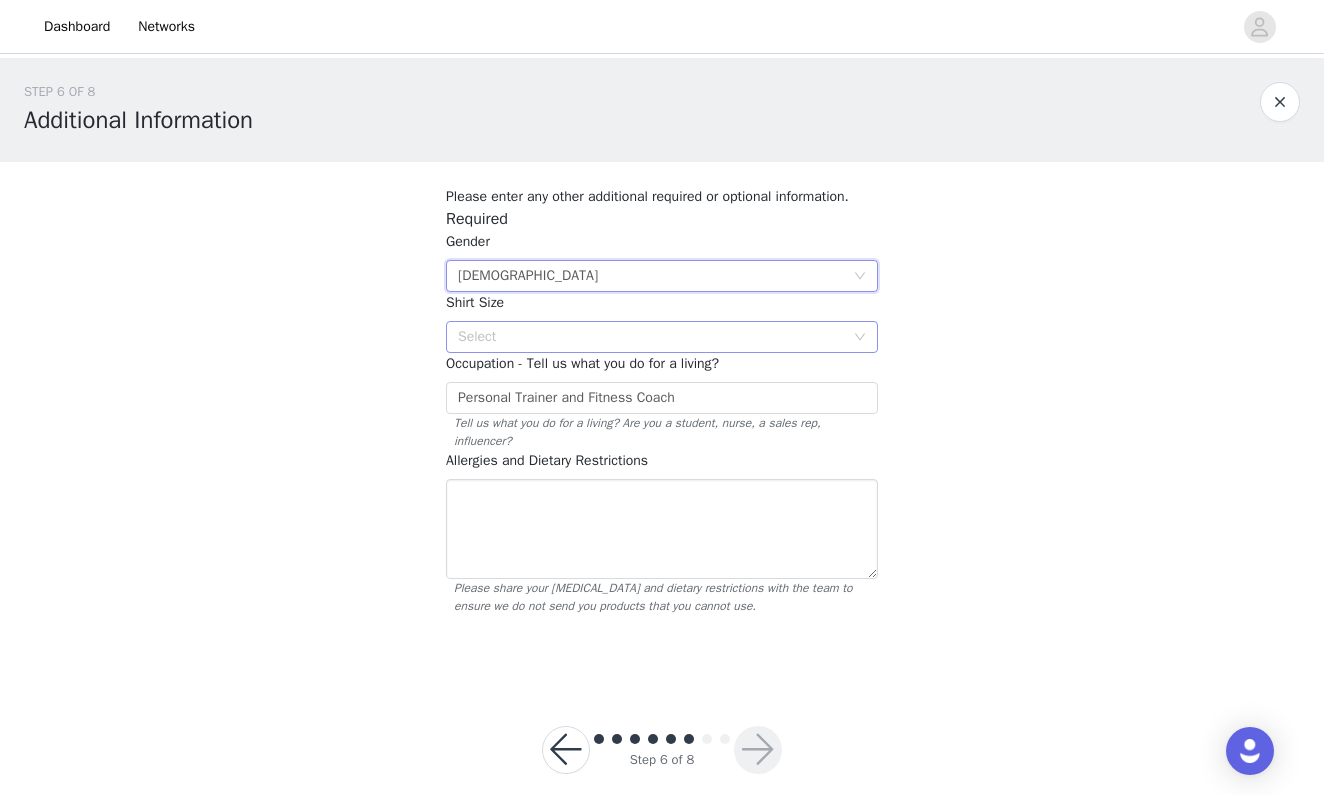 click on "Select" at bounding box center (651, 337) 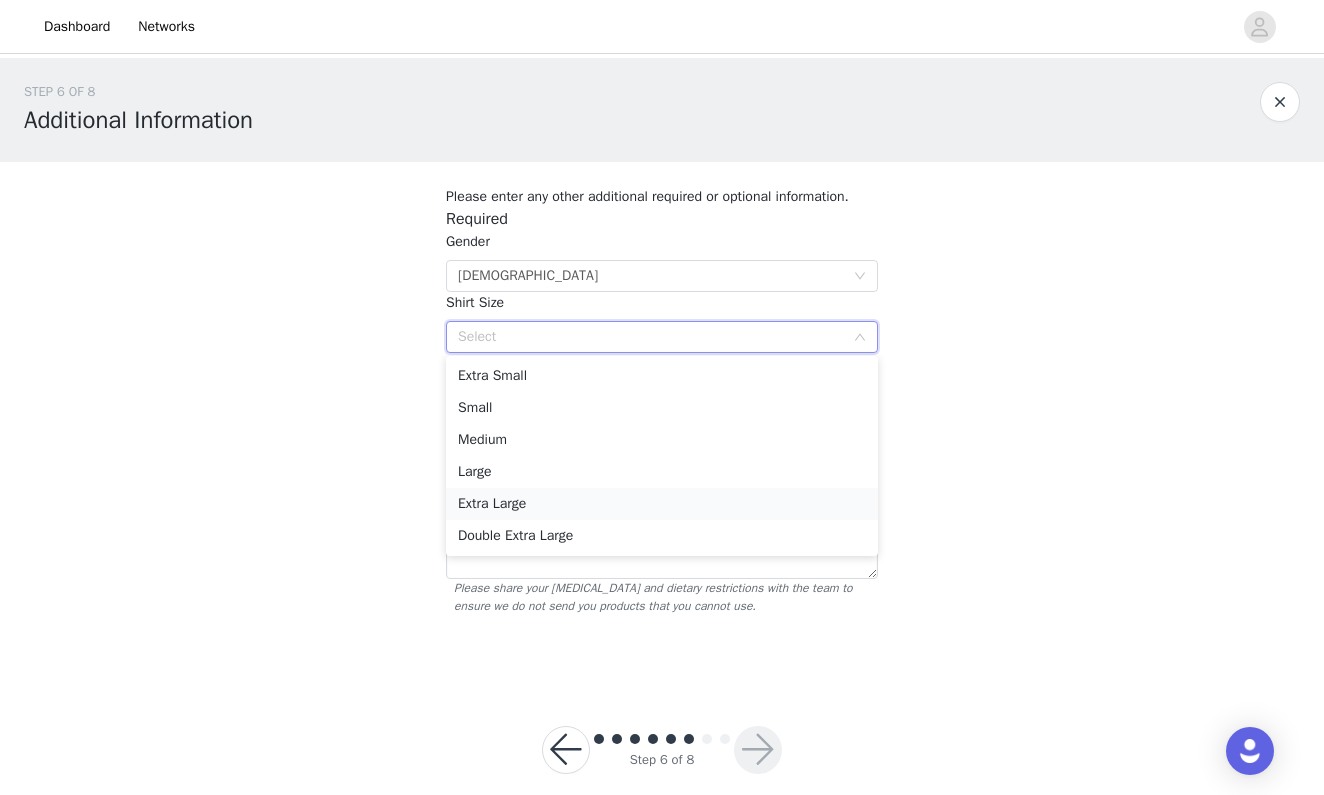click on "Extra Large" at bounding box center (662, 504) 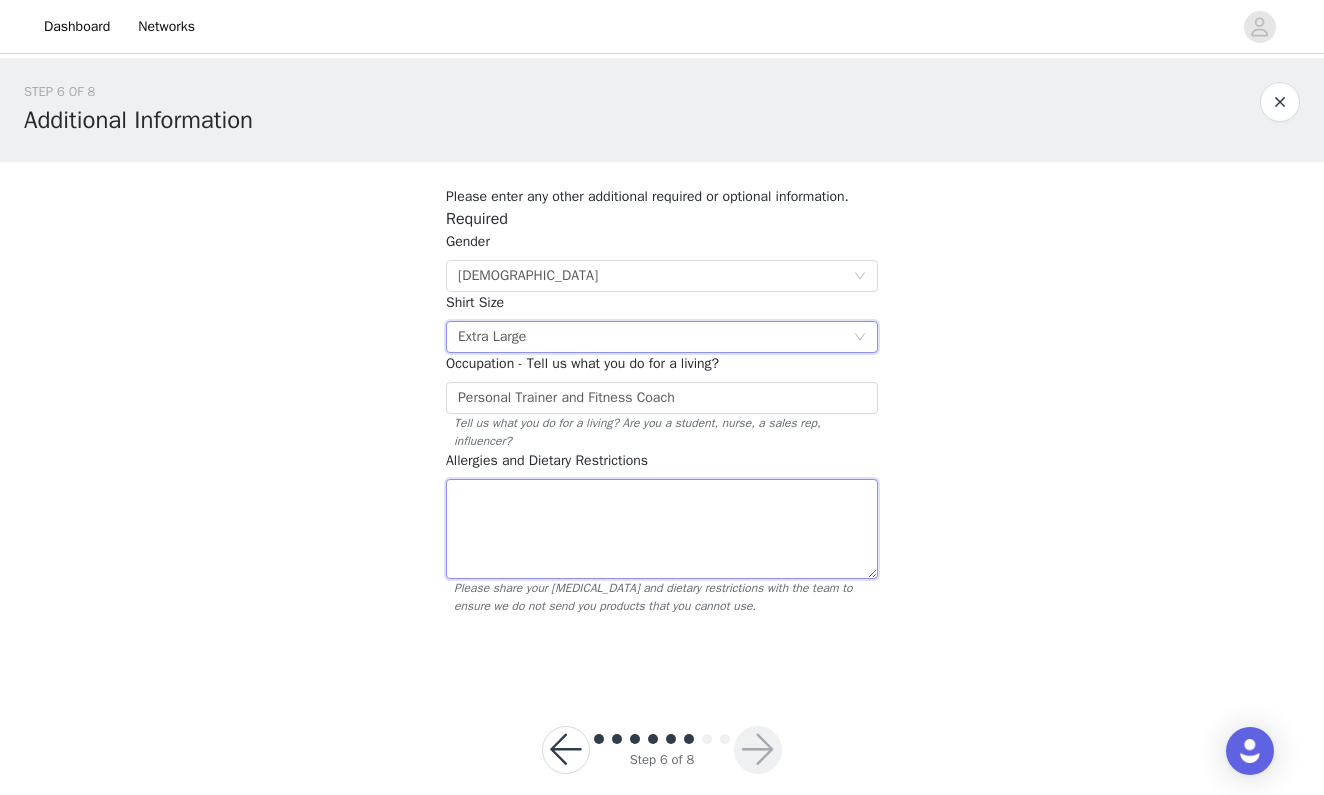 click at bounding box center [662, 529] 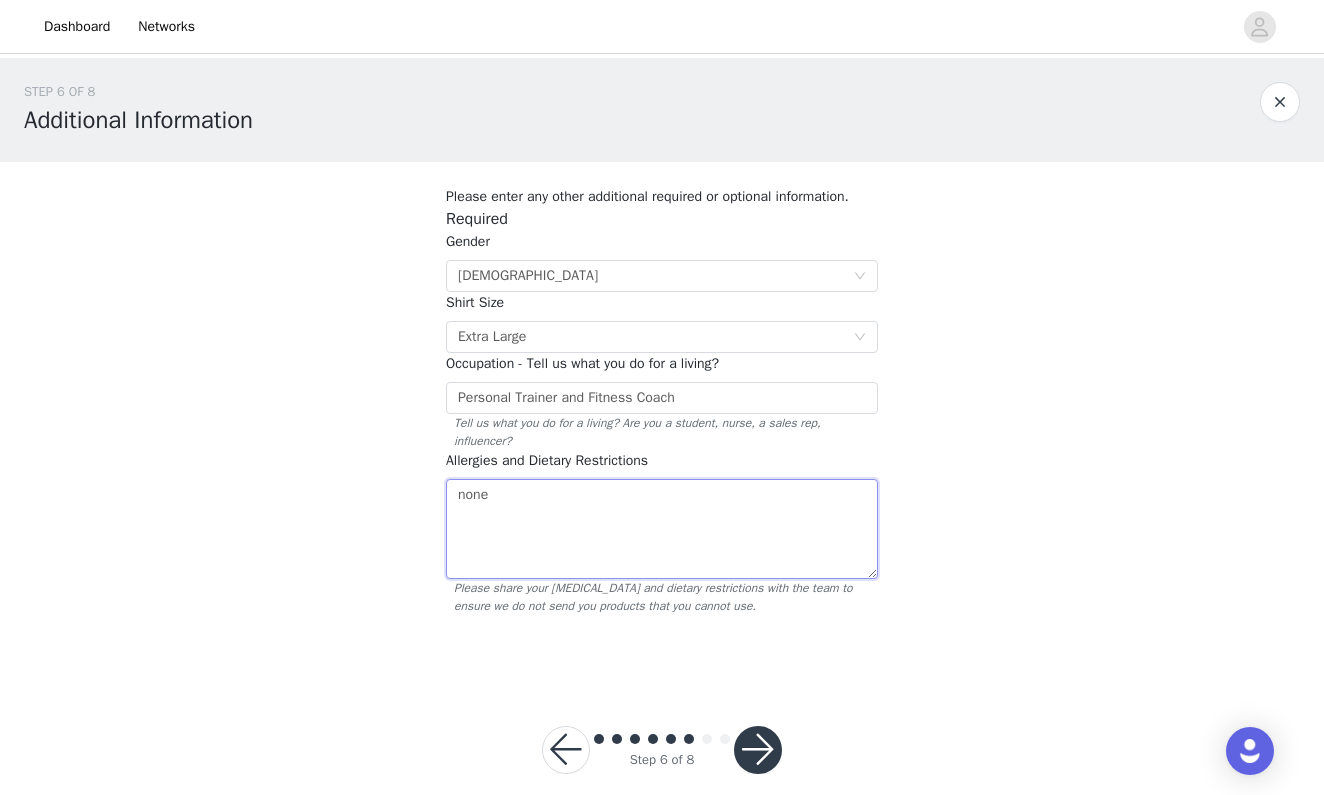 type on "none" 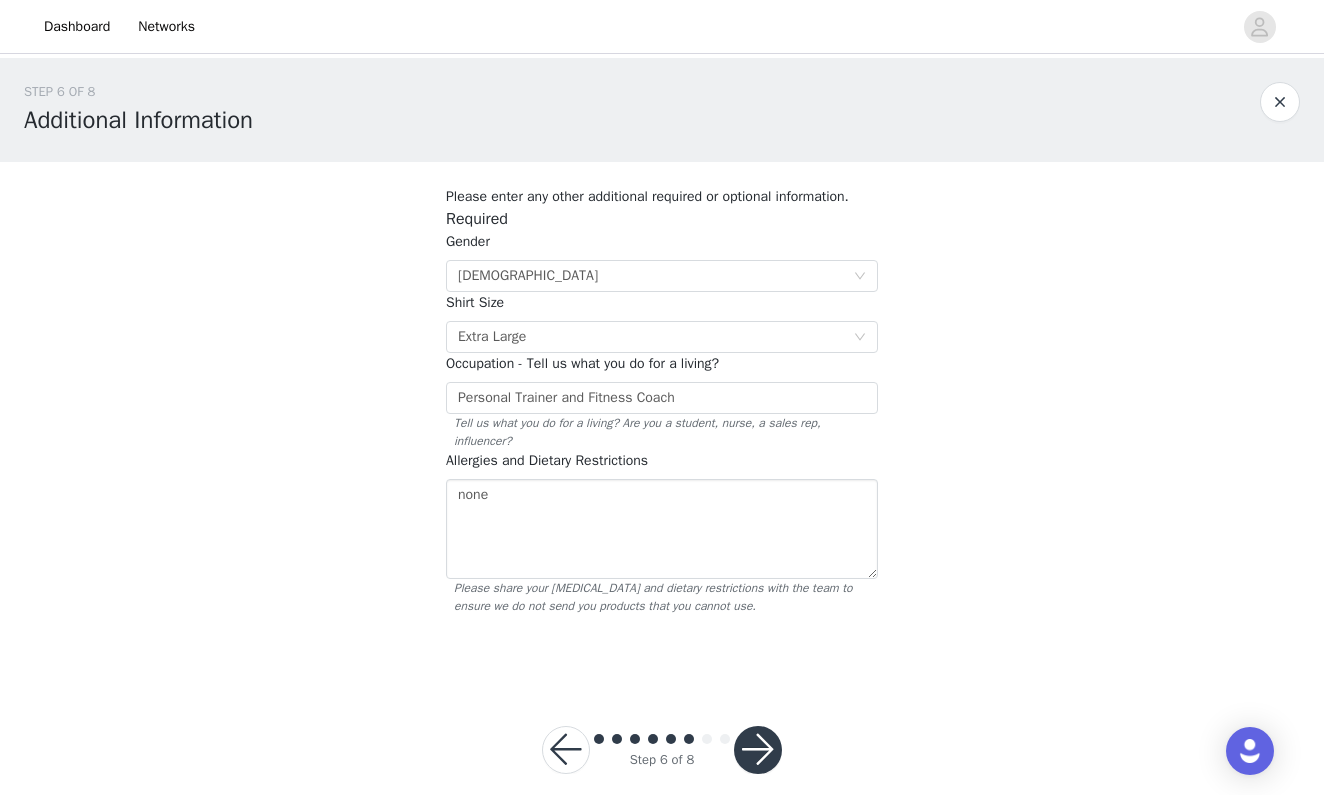click at bounding box center (566, 750) 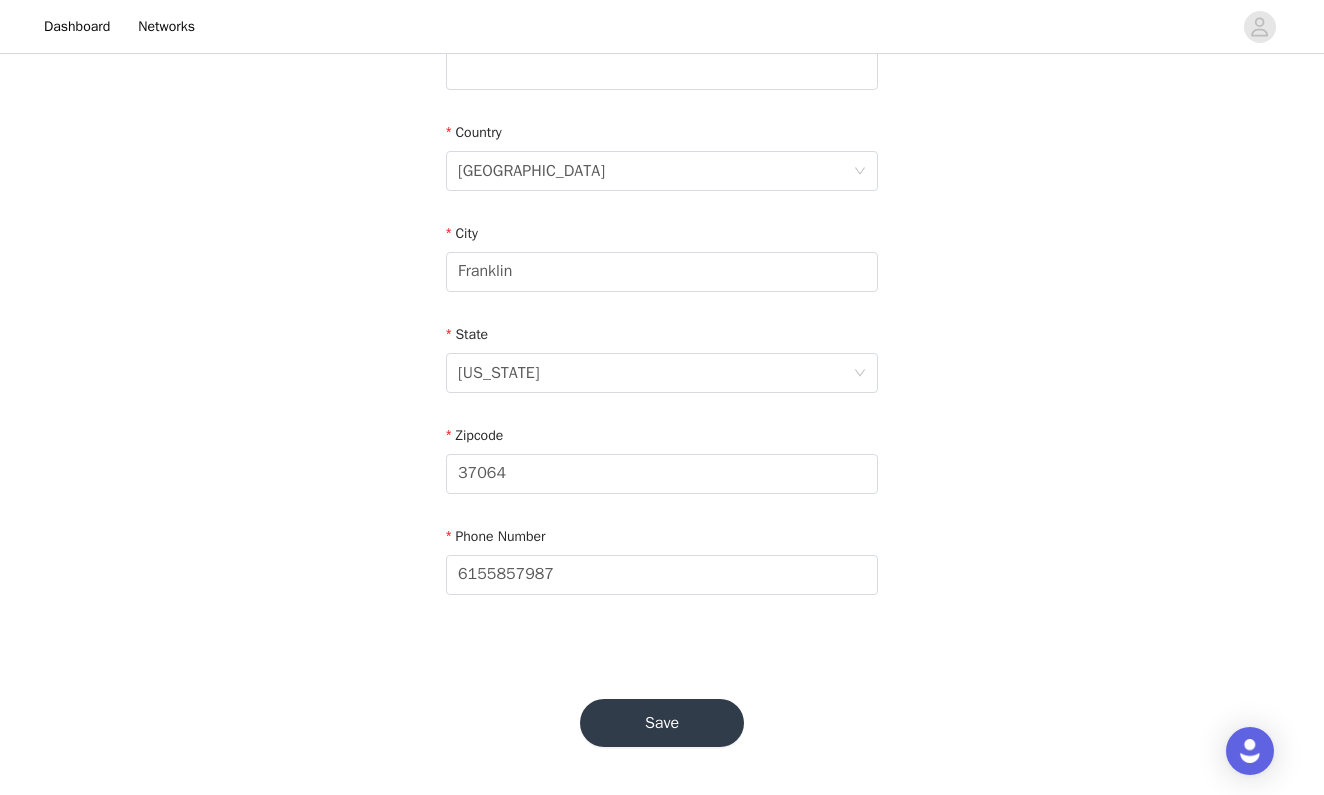 scroll, scrollTop: 568, scrollLeft: 0, axis: vertical 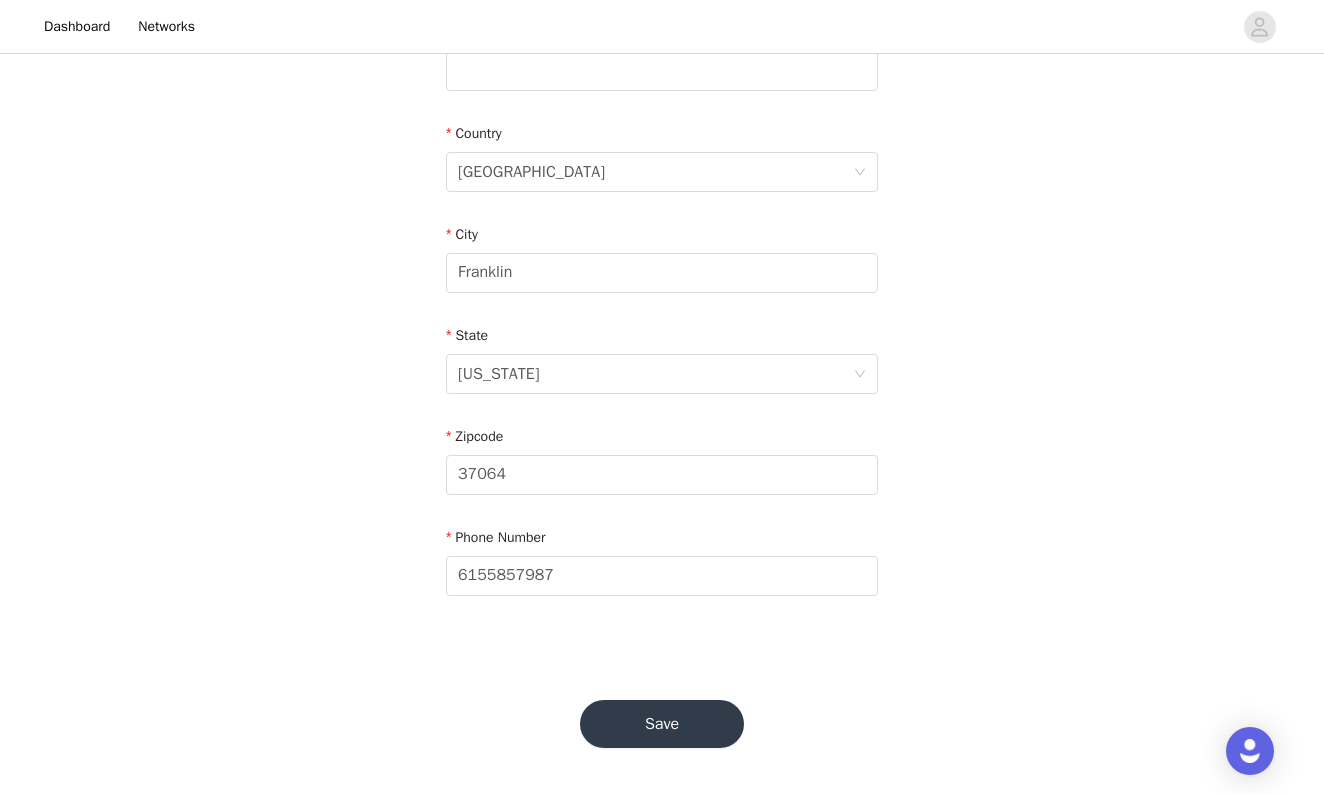 click on "Save" at bounding box center (662, 724) 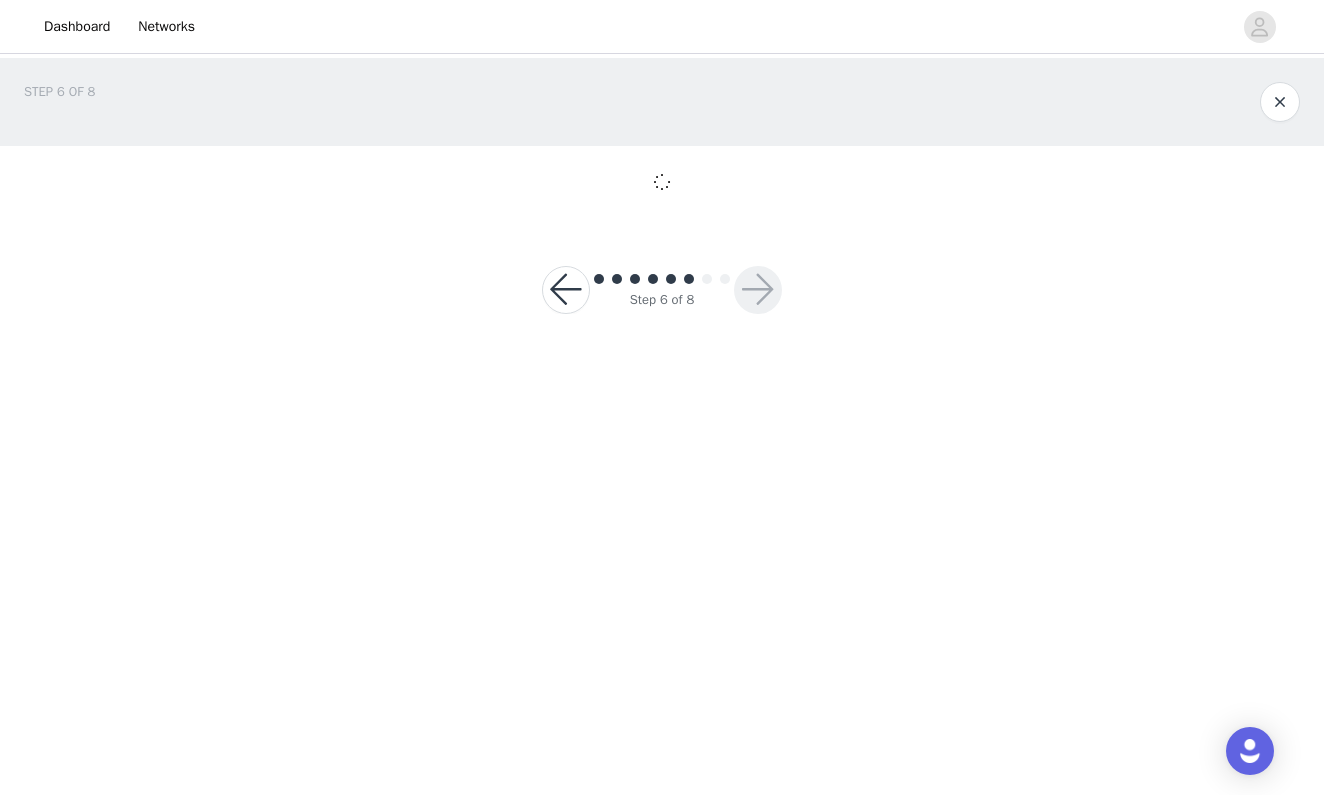 scroll, scrollTop: 0, scrollLeft: 0, axis: both 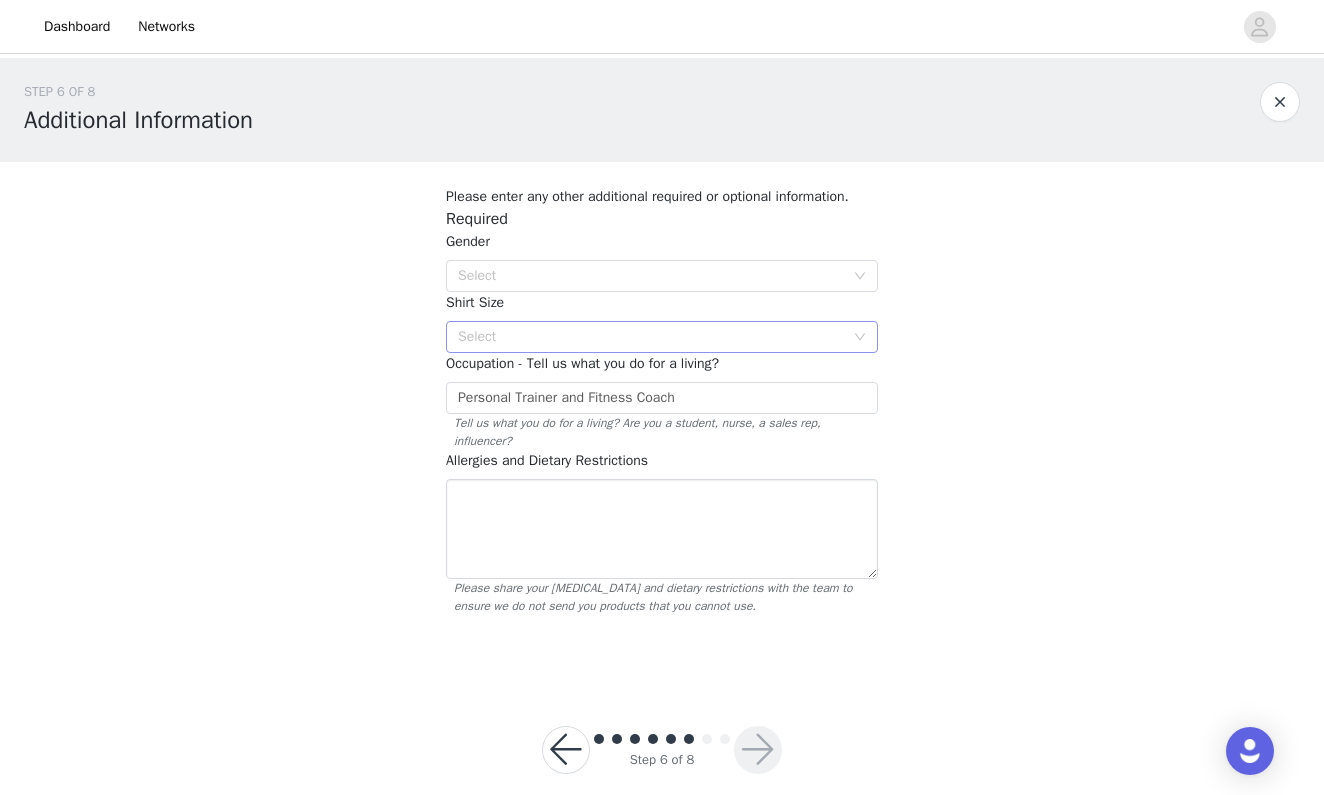 click on "Select" at bounding box center (651, 337) 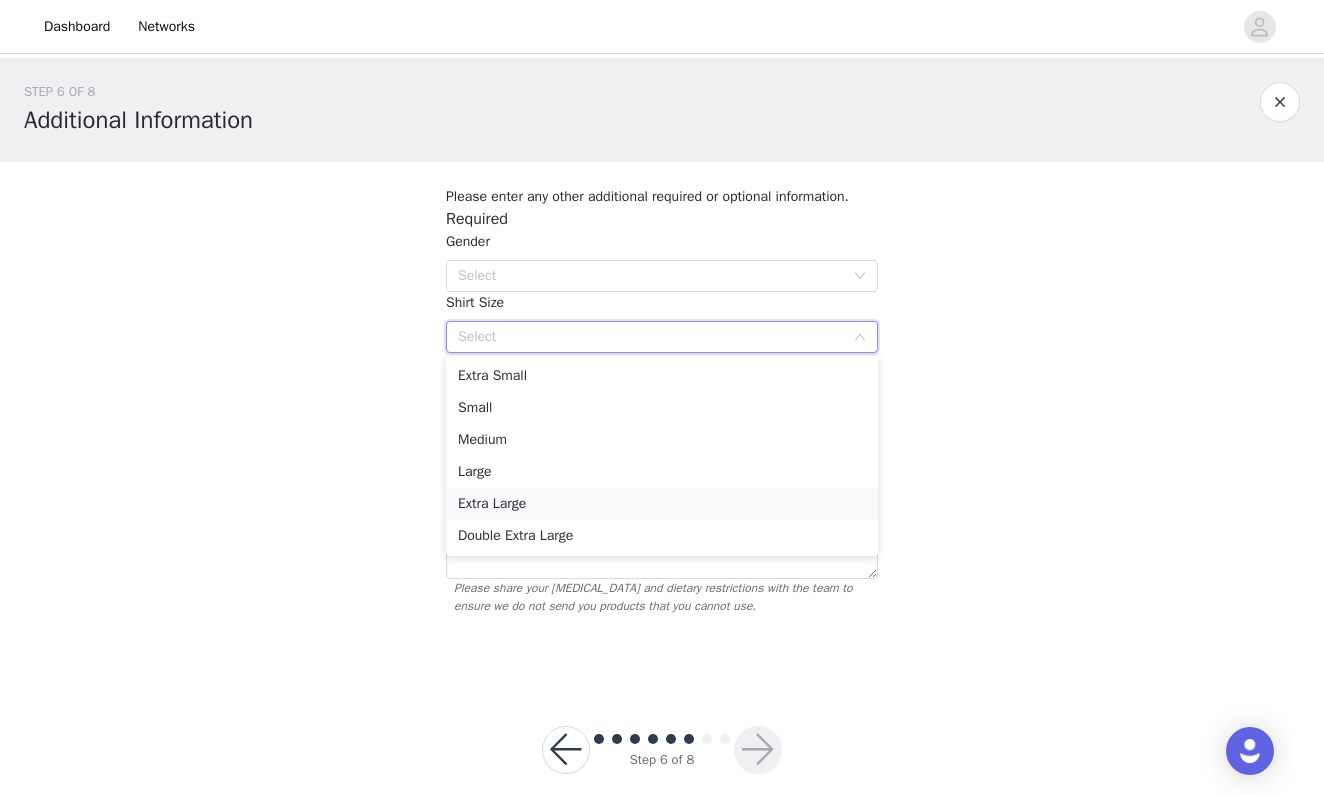 click on "Extra Large" at bounding box center (662, 504) 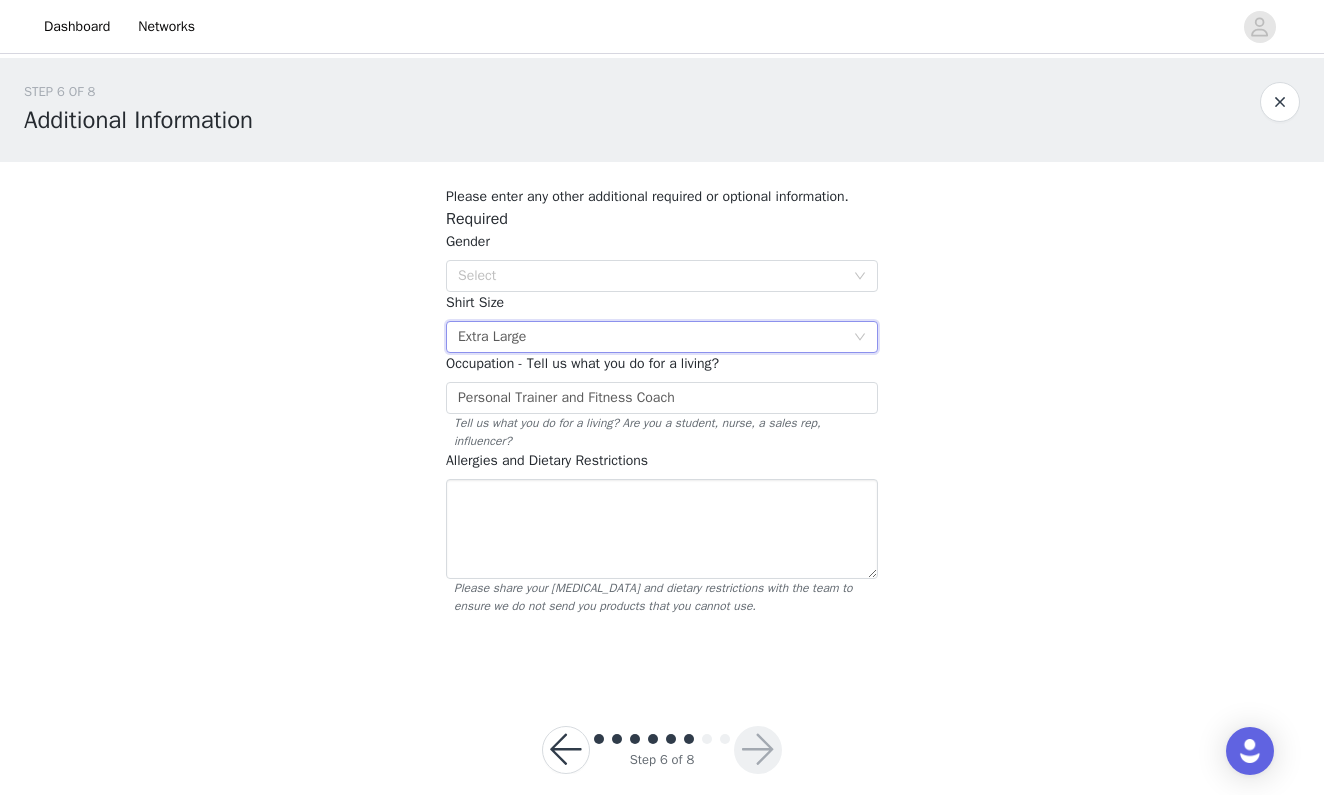 click on "Shirt Size" at bounding box center (662, 302) 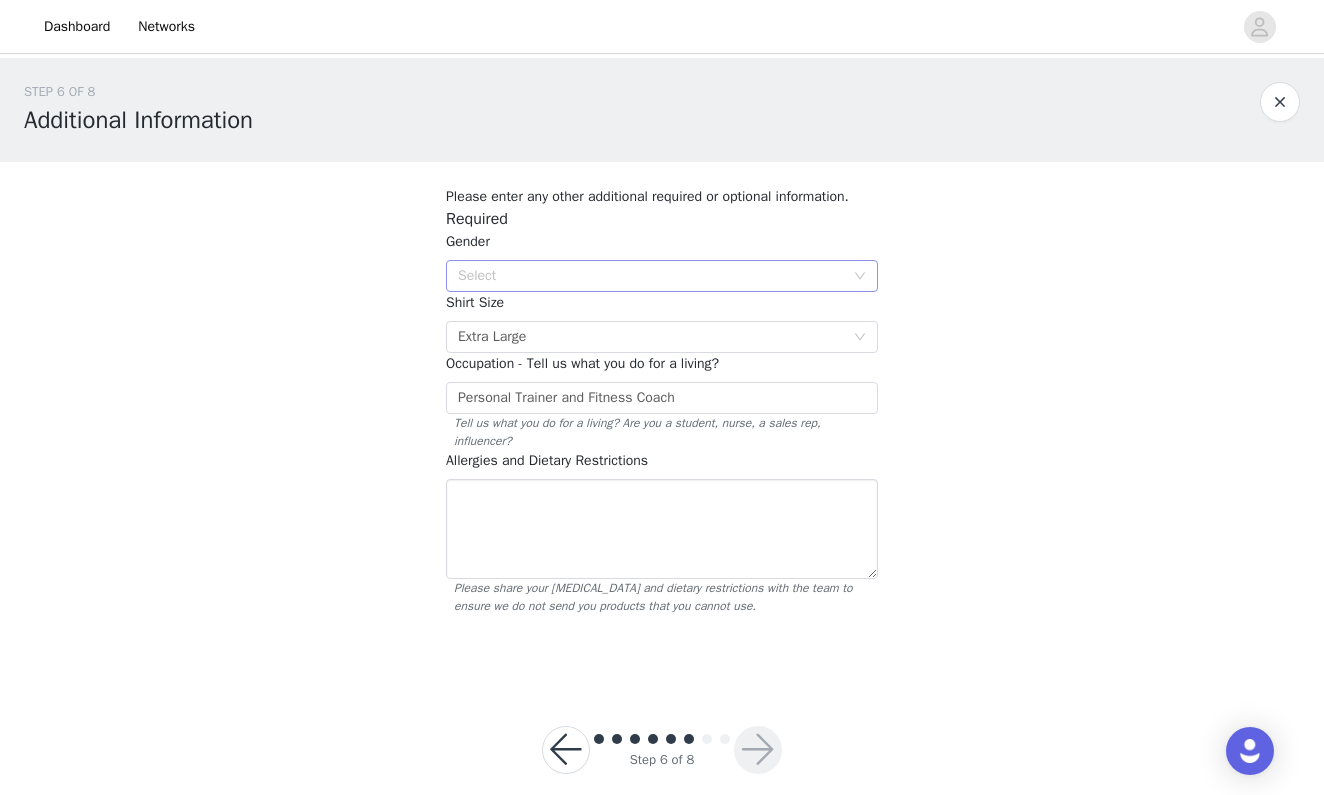 click on "Select" at bounding box center [662, 276] 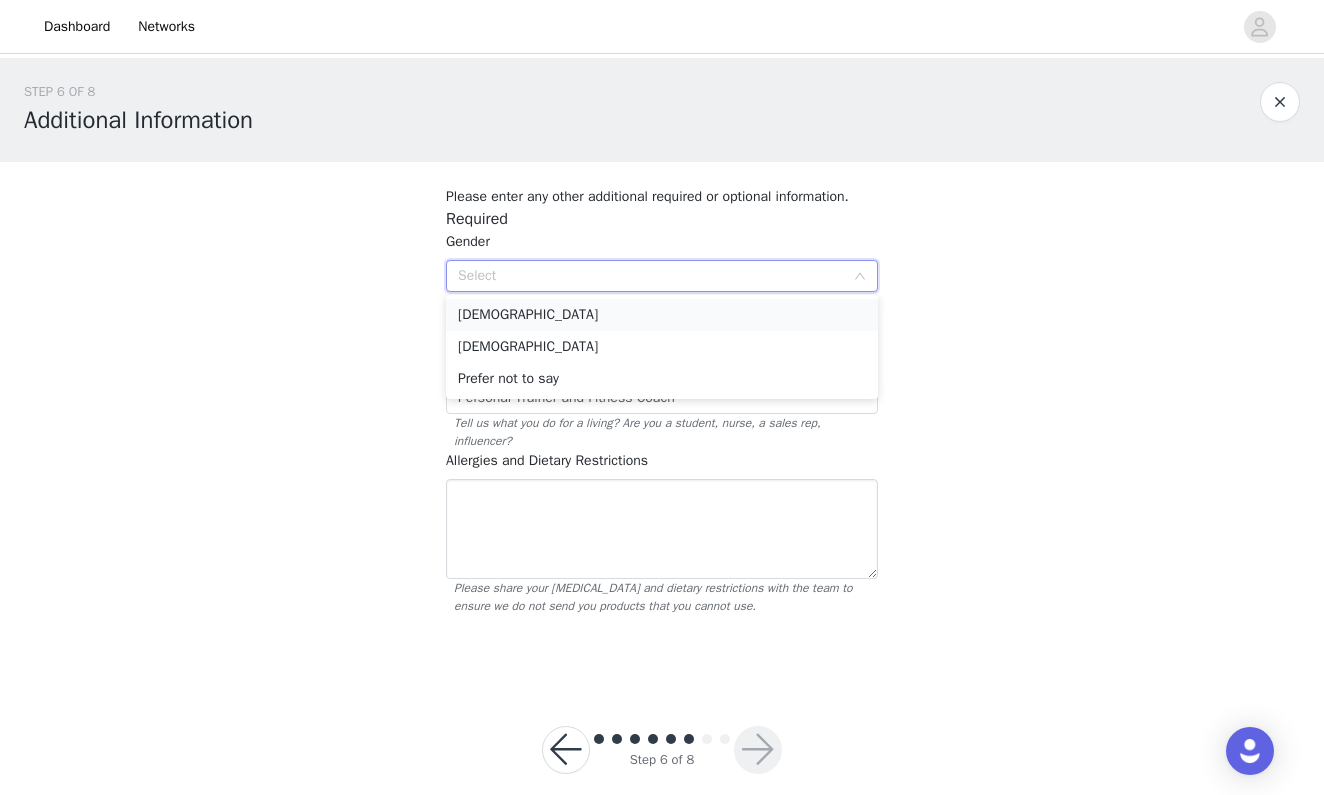 click on "Male" at bounding box center (662, 315) 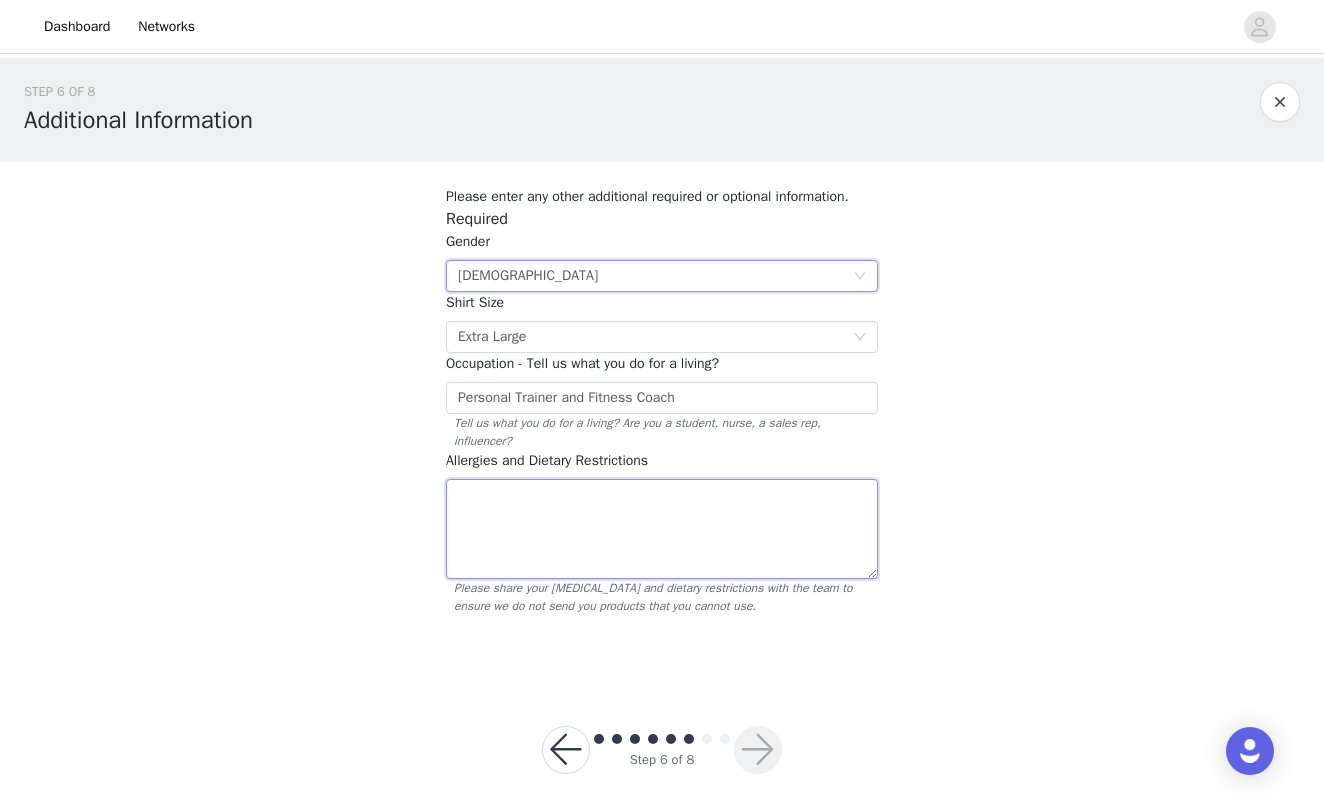 click at bounding box center (662, 529) 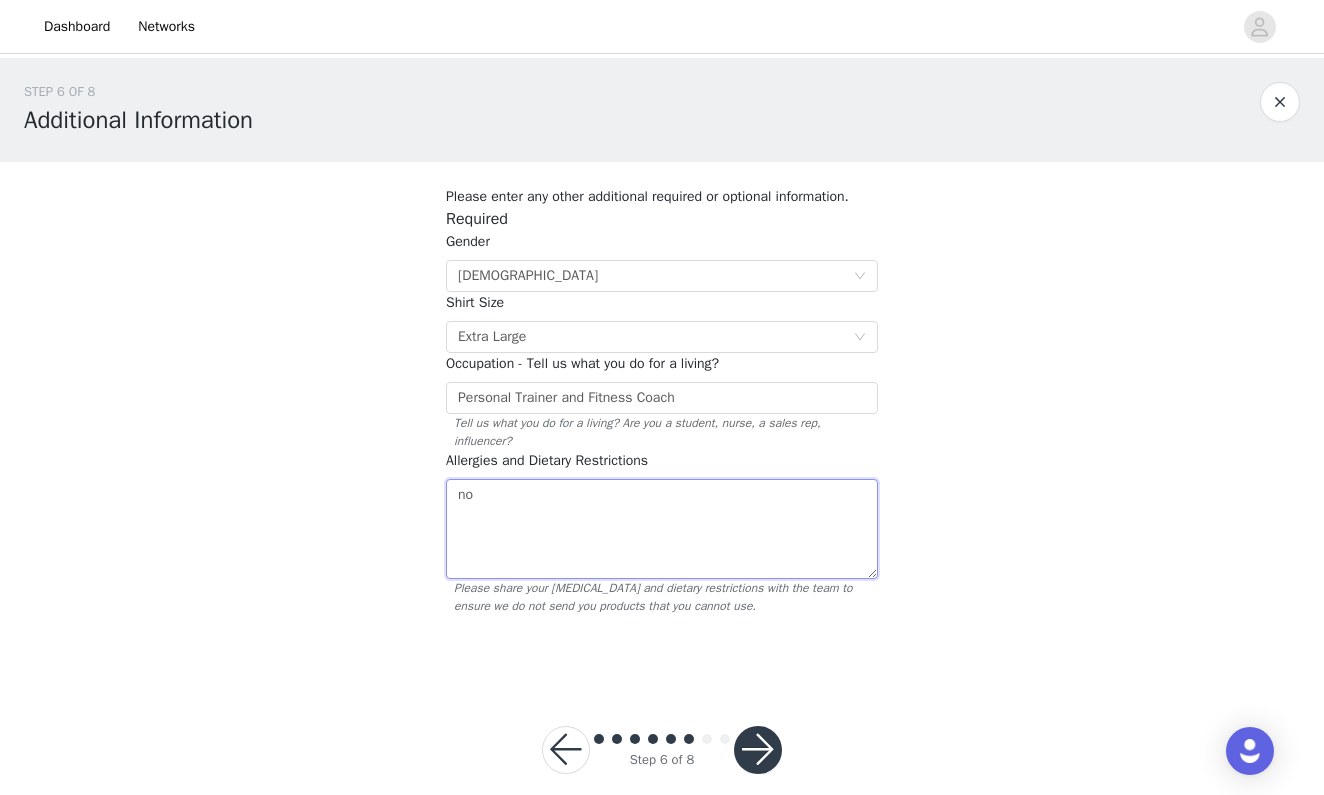 type on "n" 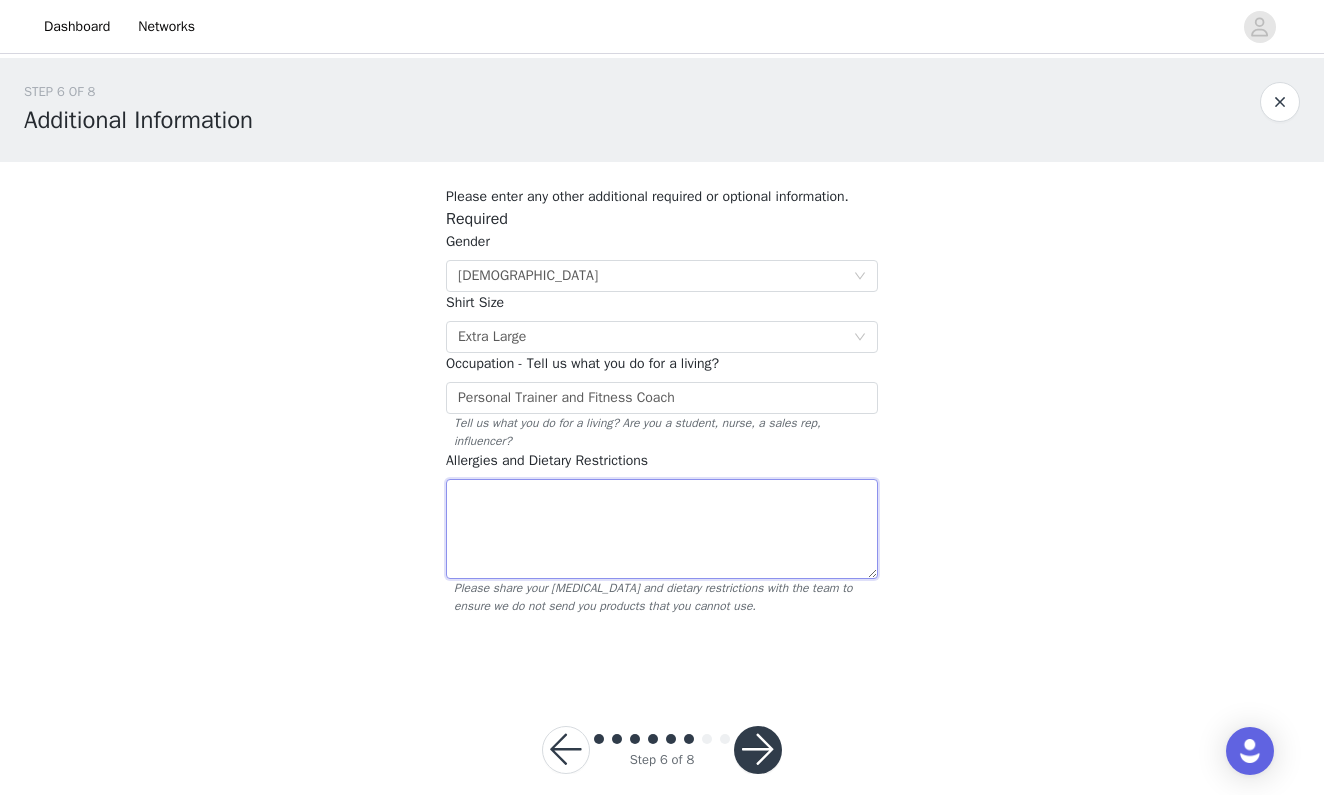 type on "d" 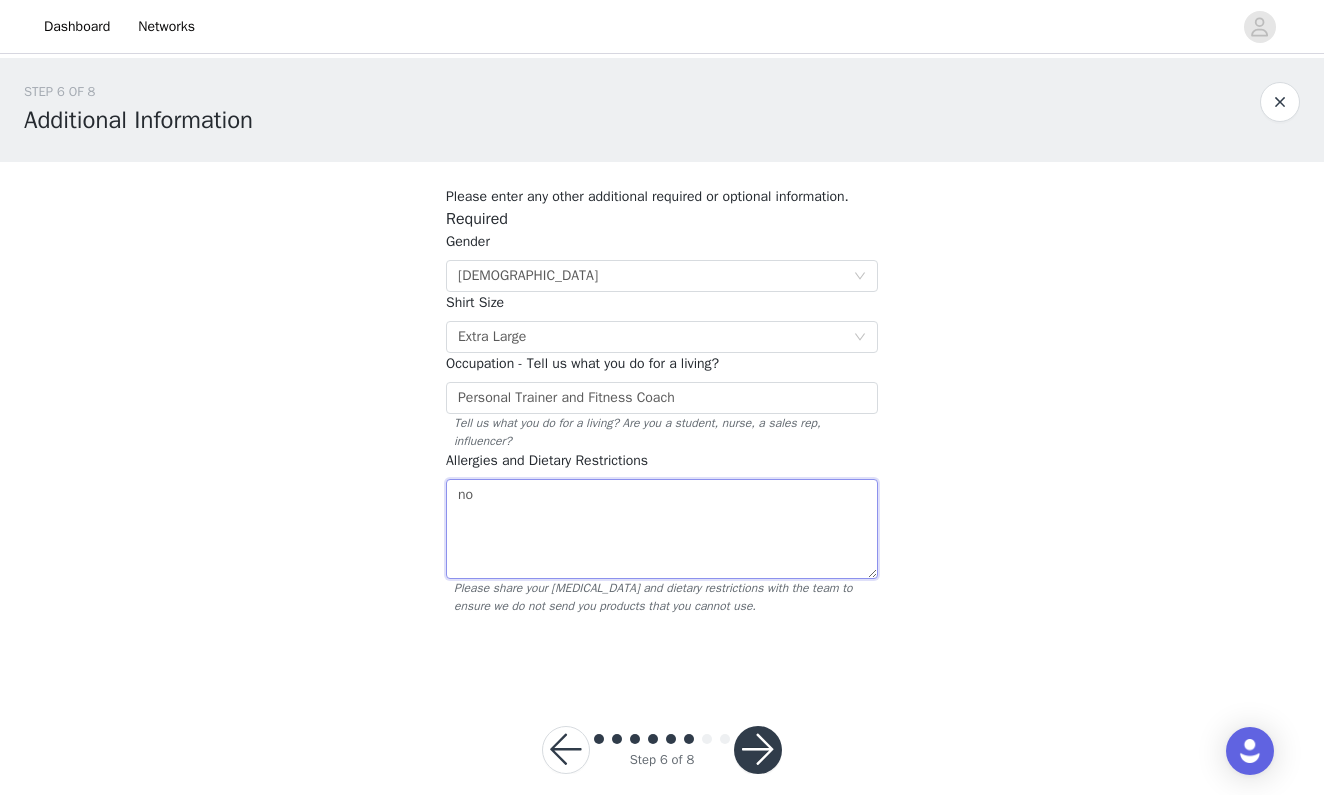 type on "n" 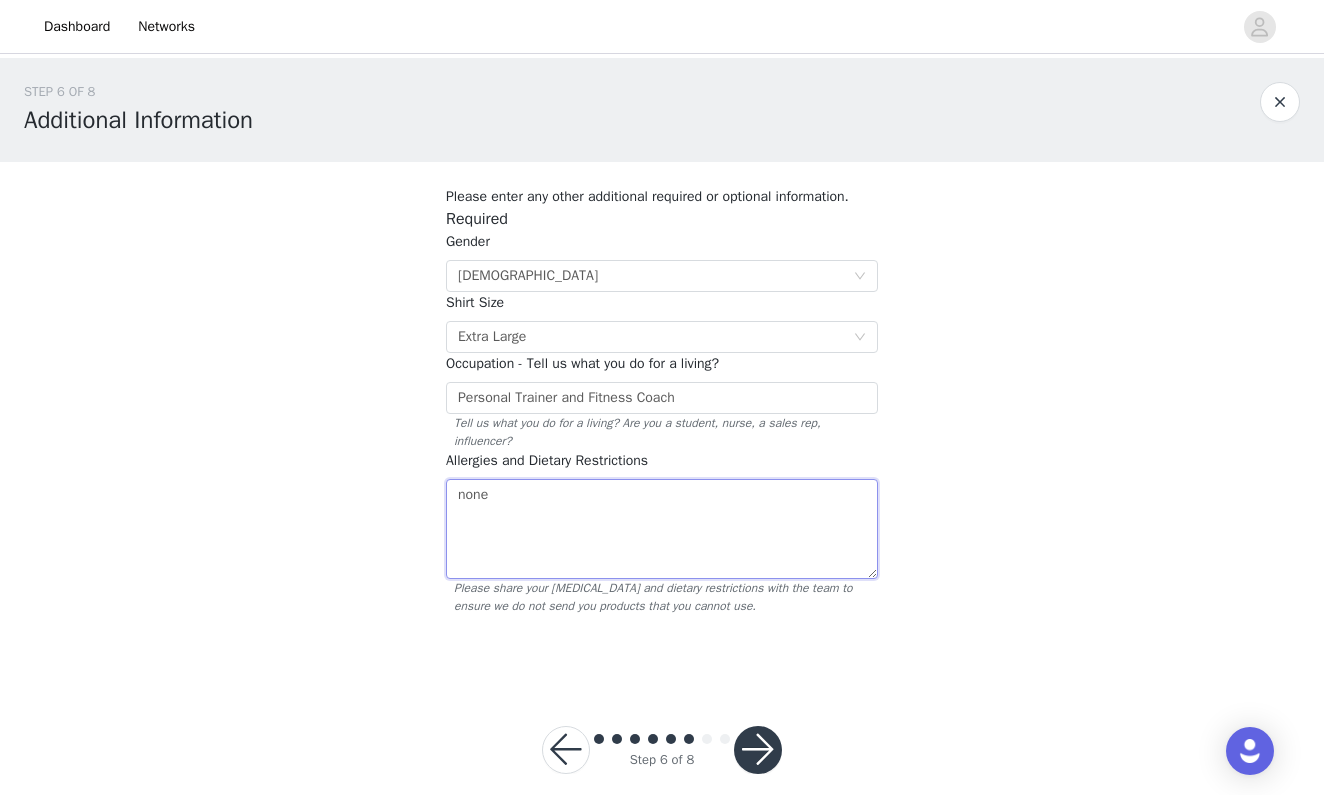 drag, startPoint x: 501, startPoint y: 493, endPoint x: 294, endPoint y: 457, distance: 210.10712 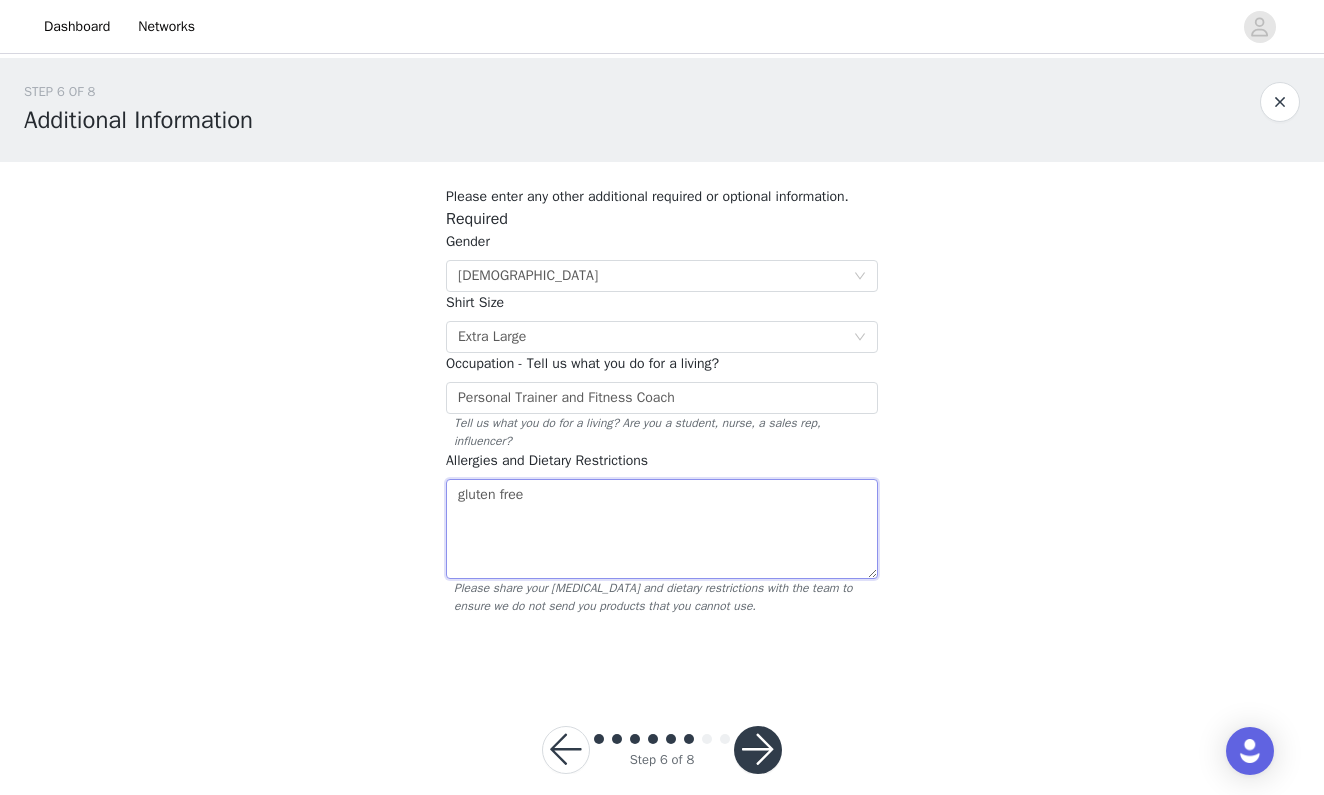 type on "gluten free" 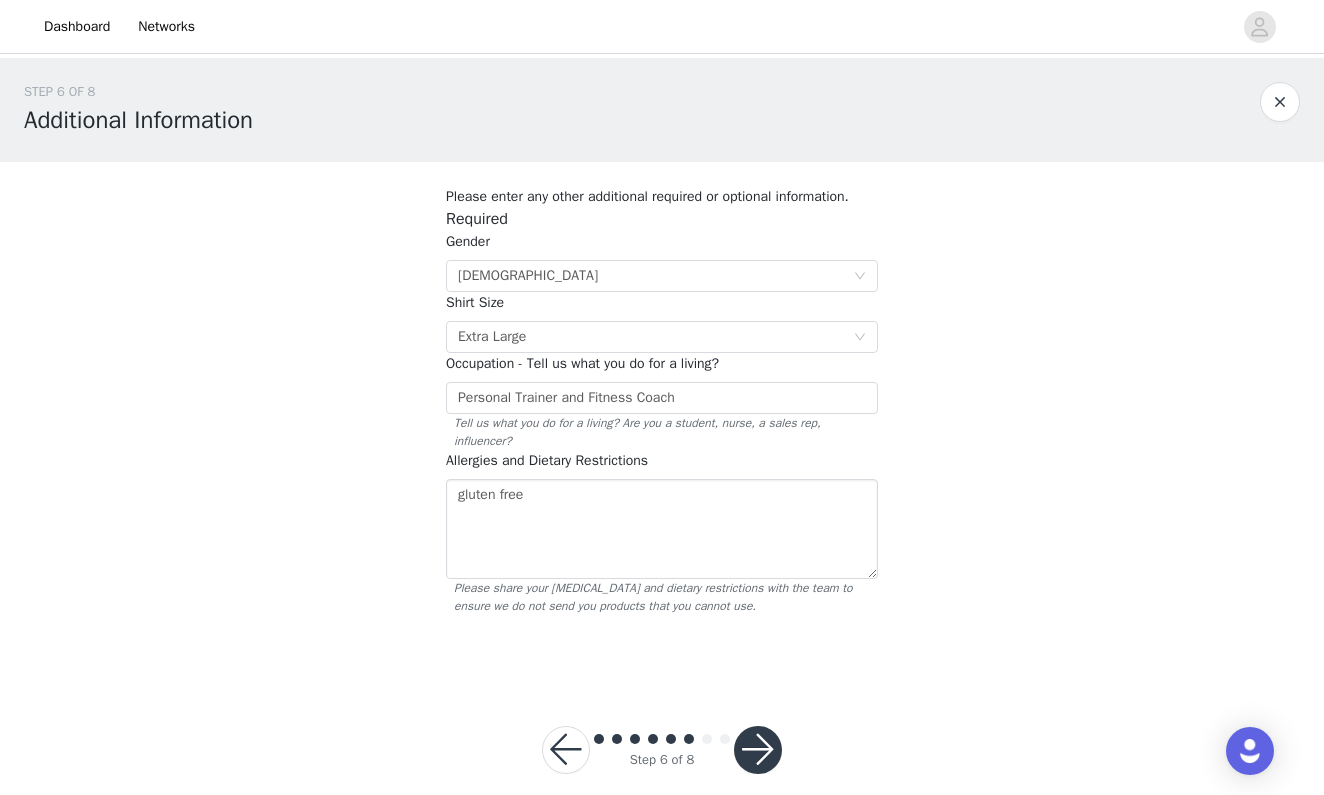 click at bounding box center (758, 750) 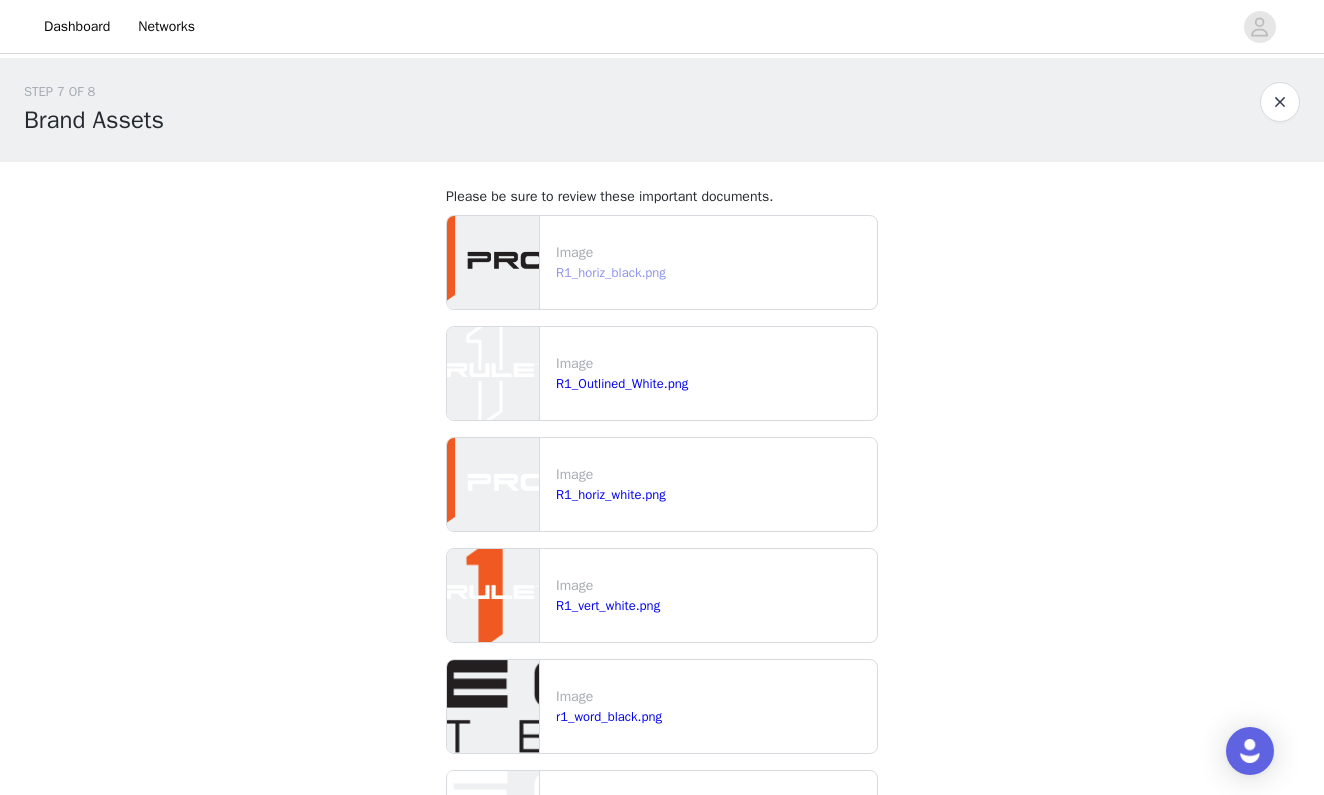 click on "R1_horiz_black.png" at bounding box center (611, 272) 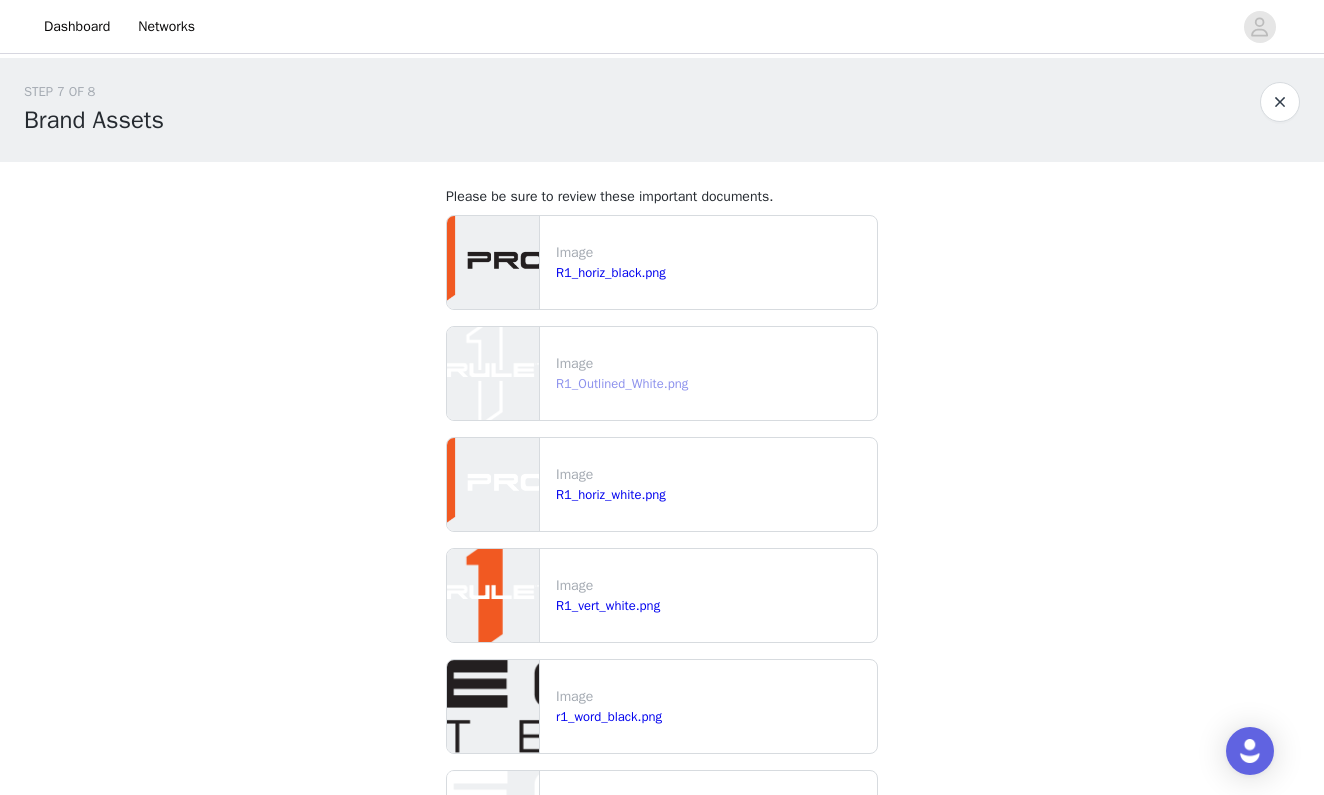 click on "R1_Outlined_White.png" at bounding box center [622, 383] 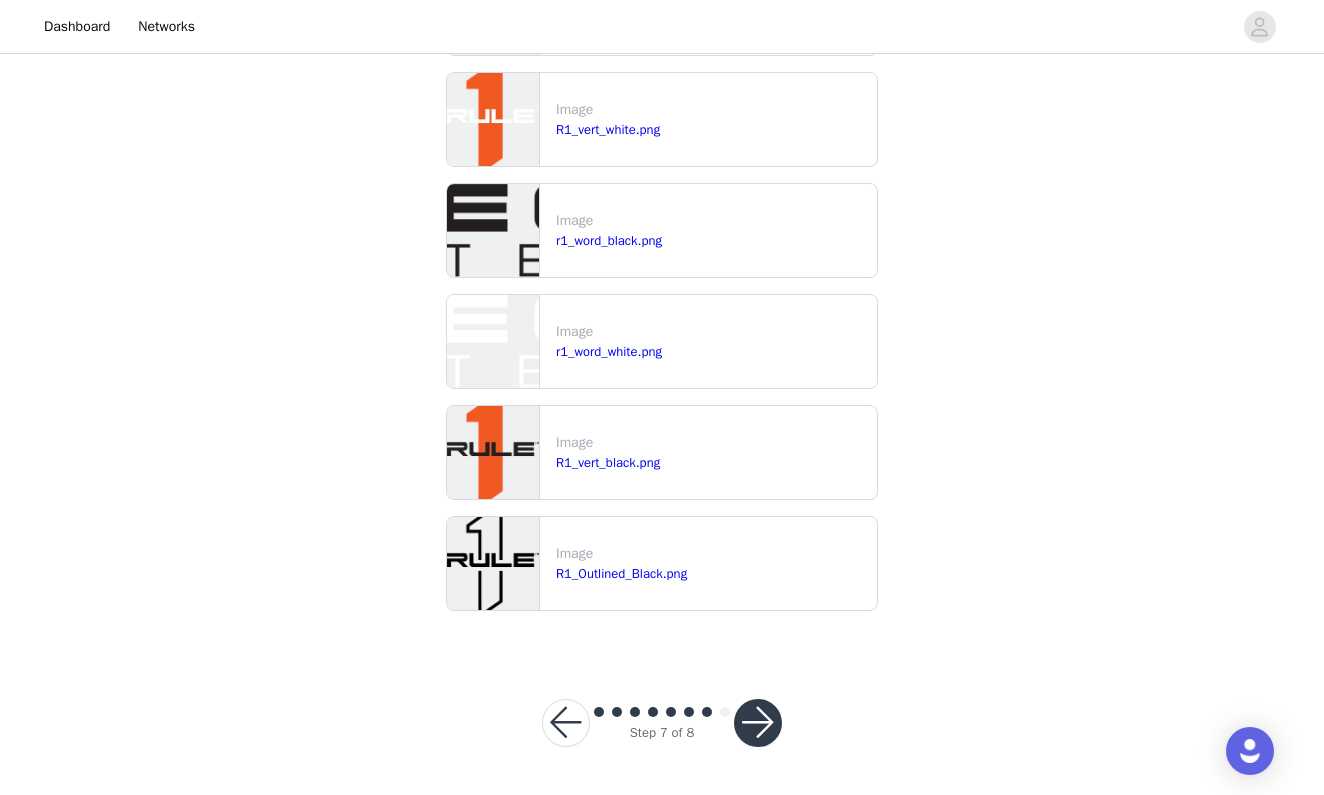 scroll, scrollTop: 475, scrollLeft: 0, axis: vertical 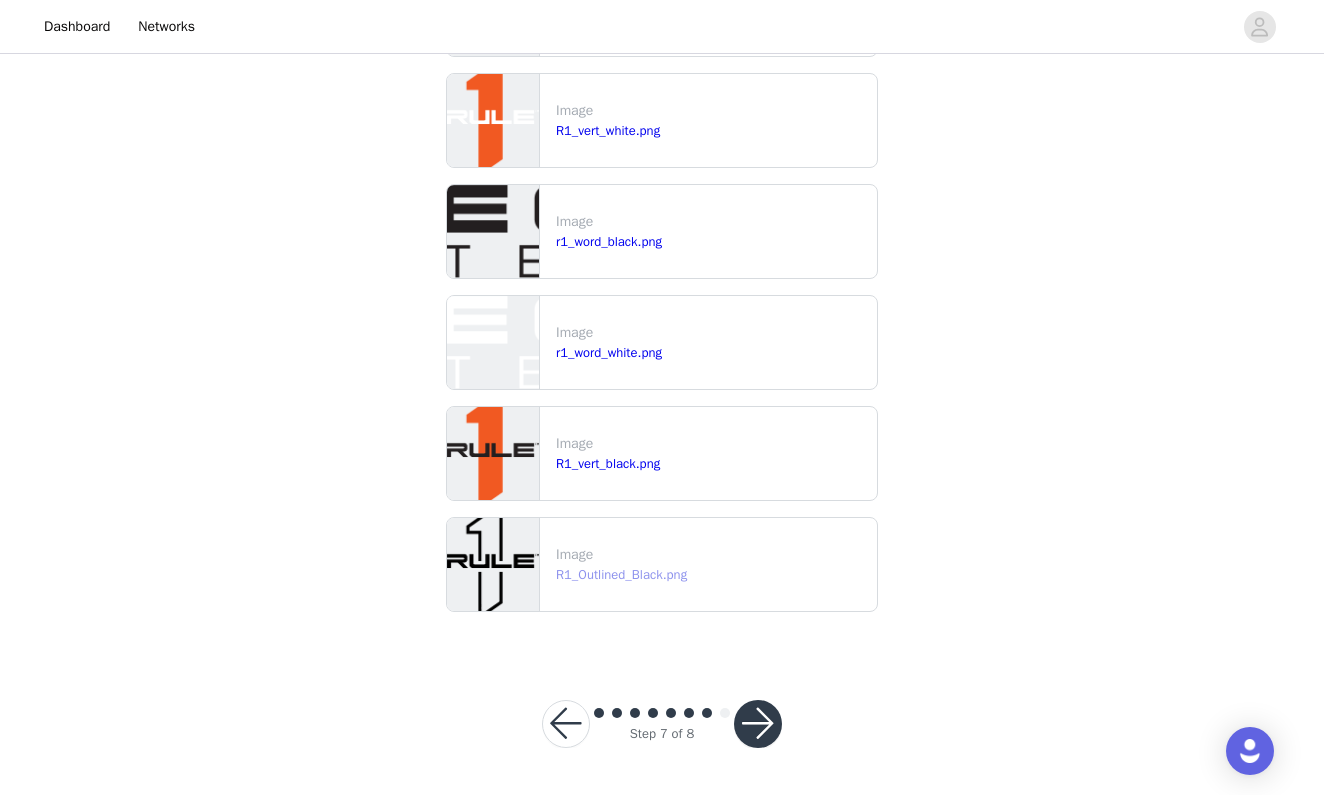 click on "R1_Outlined_Black.png" at bounding box center (621, 574) 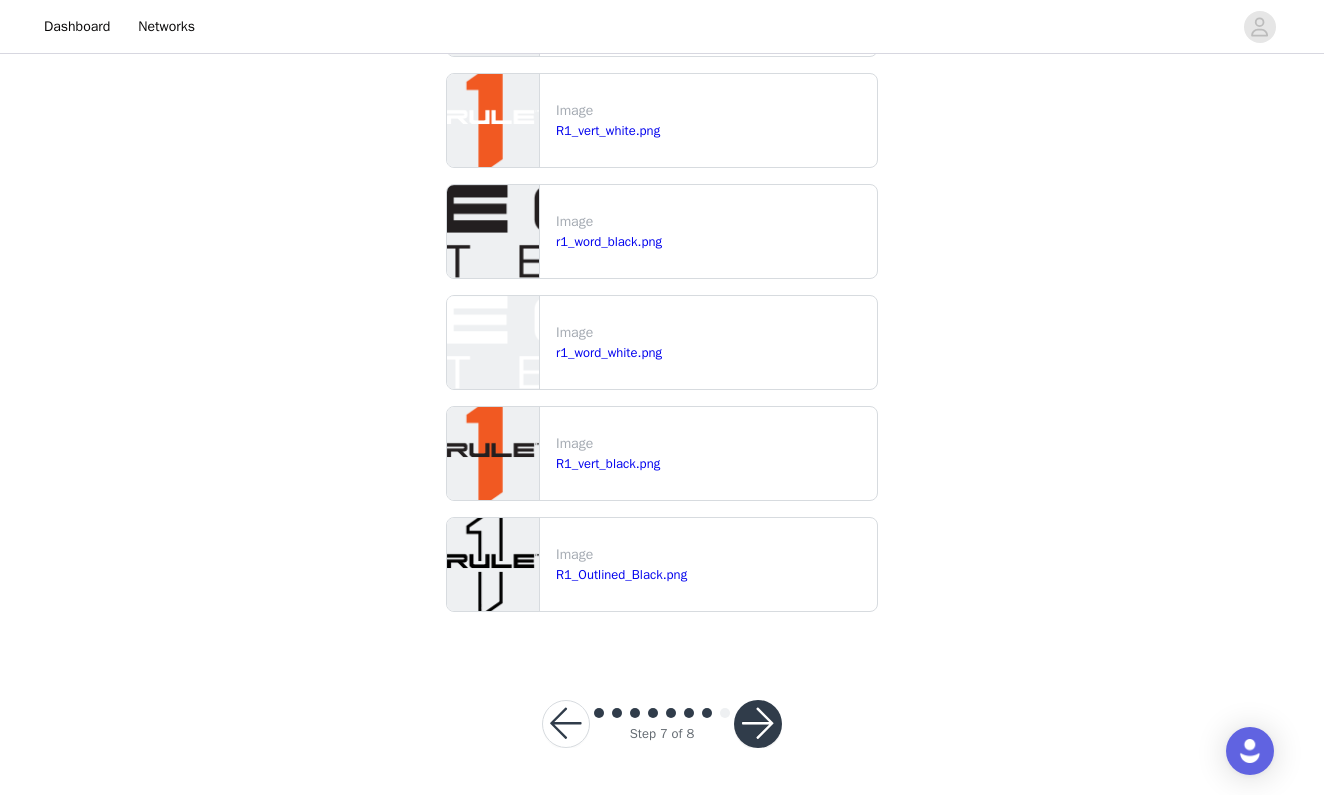 click at bounding box center [758, 724] 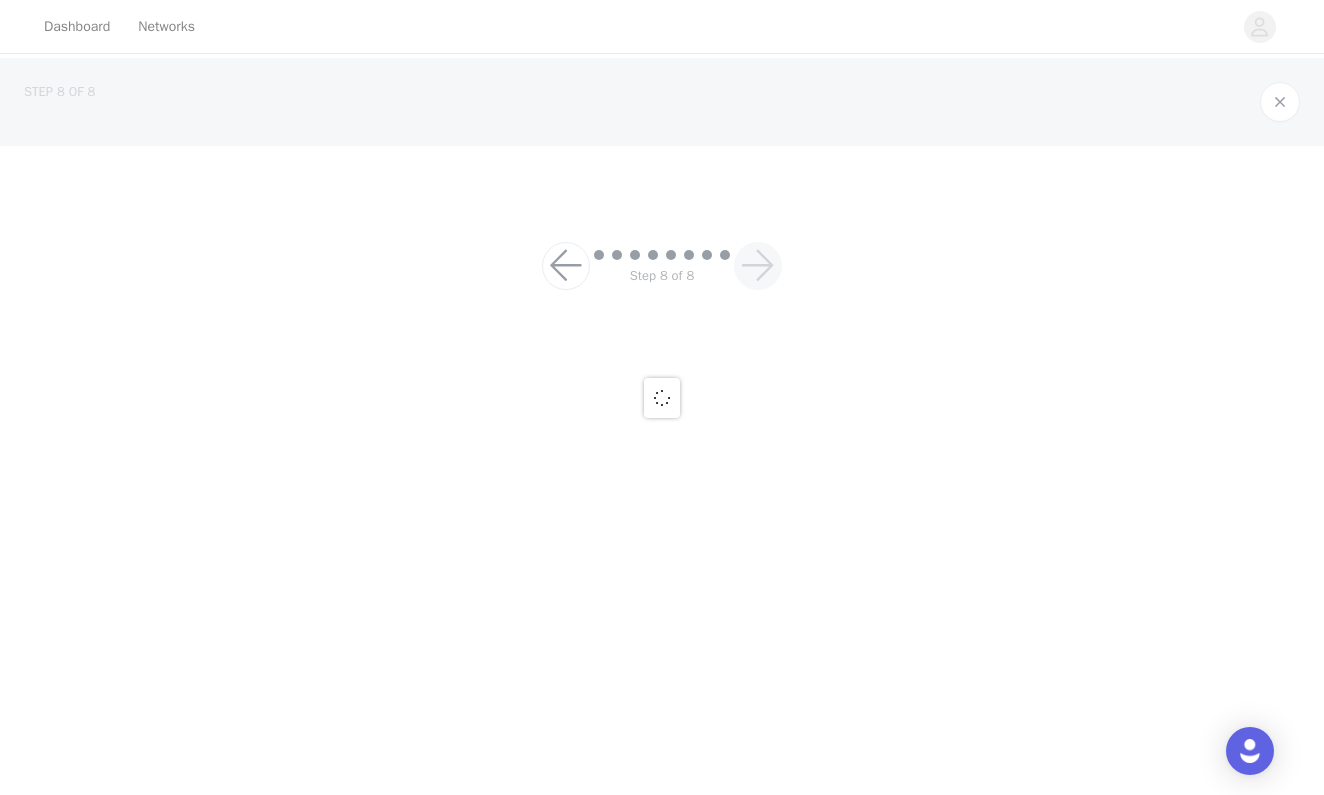 scroll, scrollTop: 0, scrollLeft: 0, axis: both 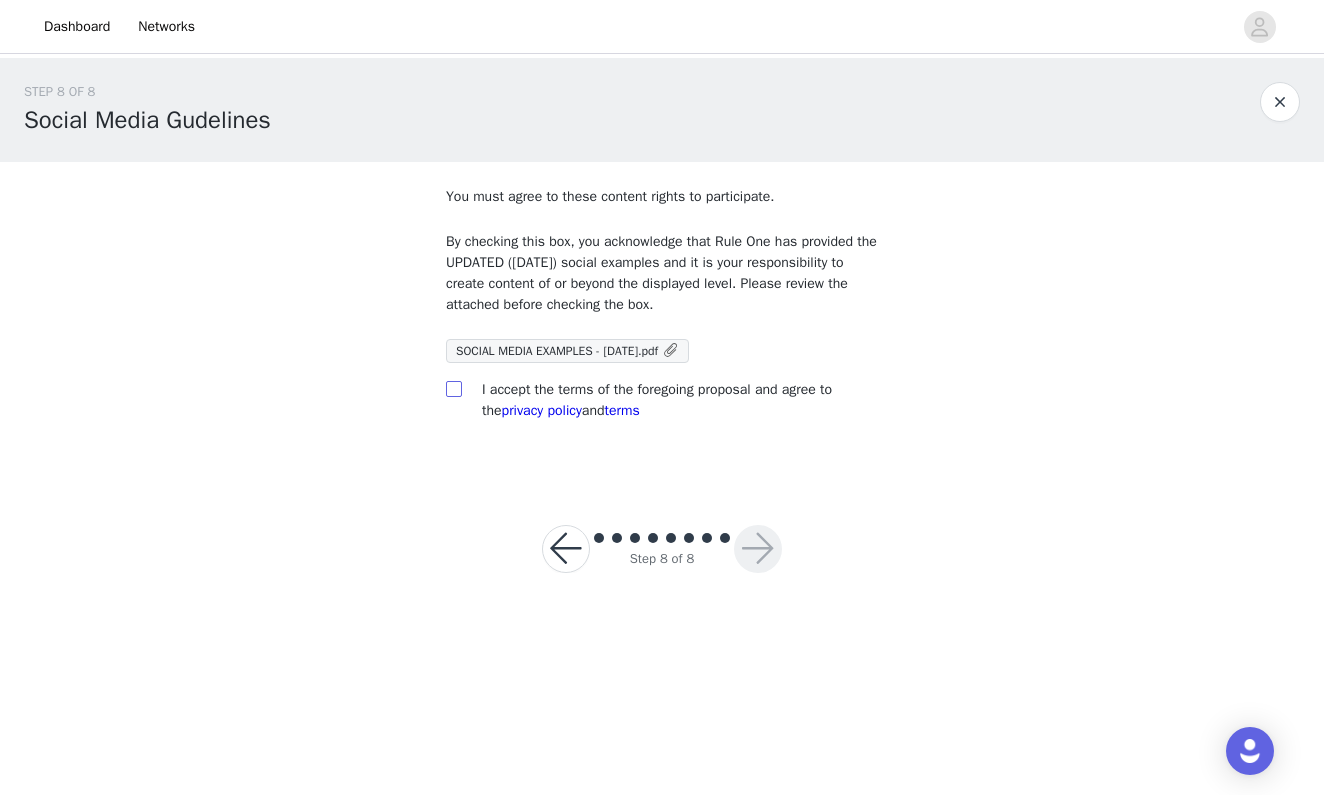 click at bounding box center [453, 388] 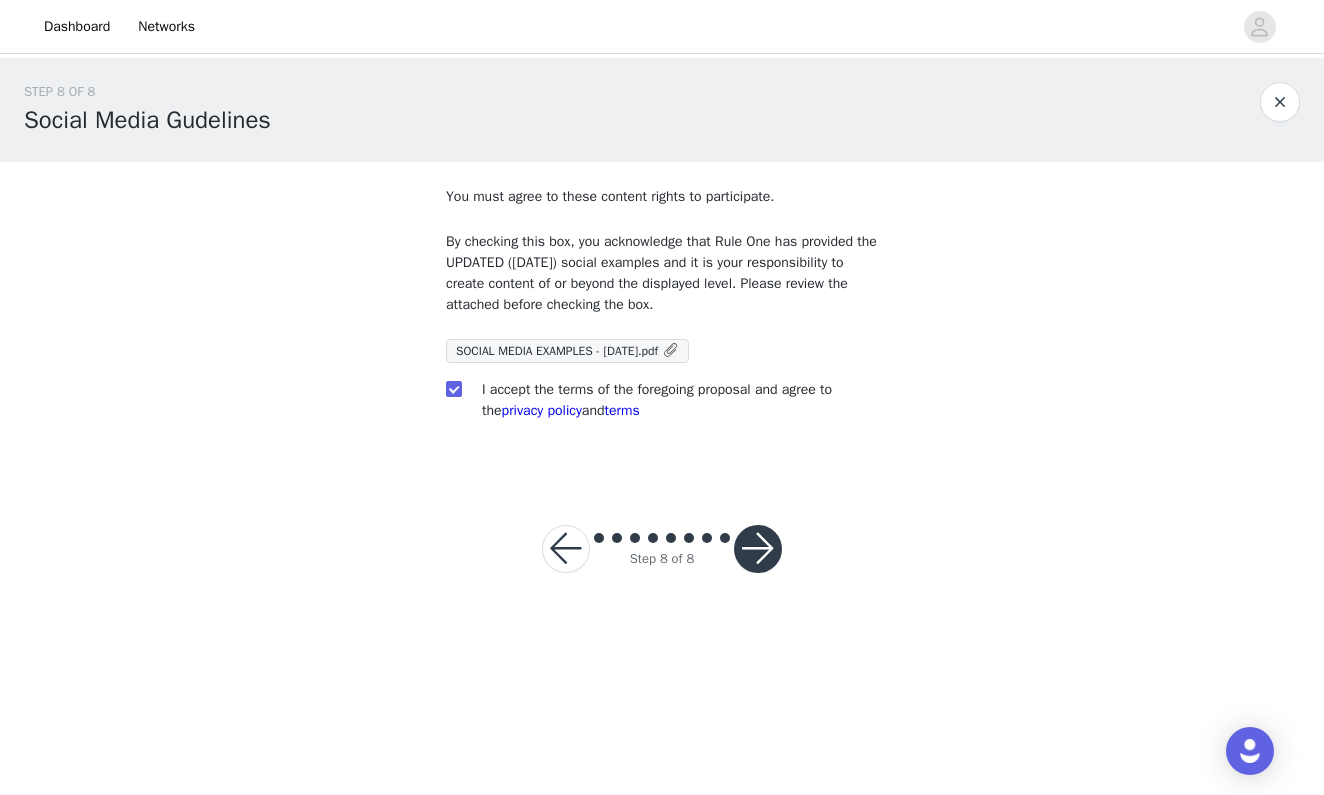 click at bounding box center [758, 549] 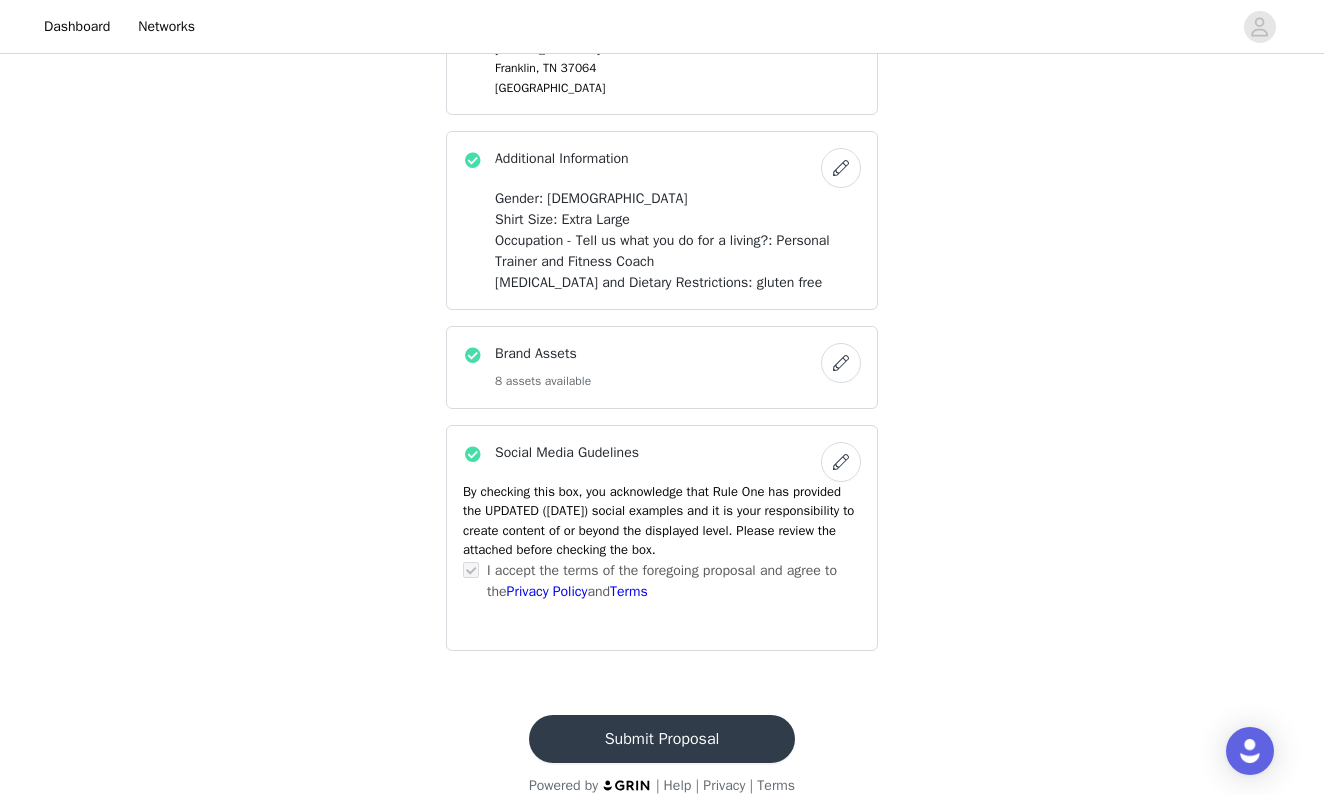 scroll, scrollTop: 1708, scrollLeft: 1, axis: both 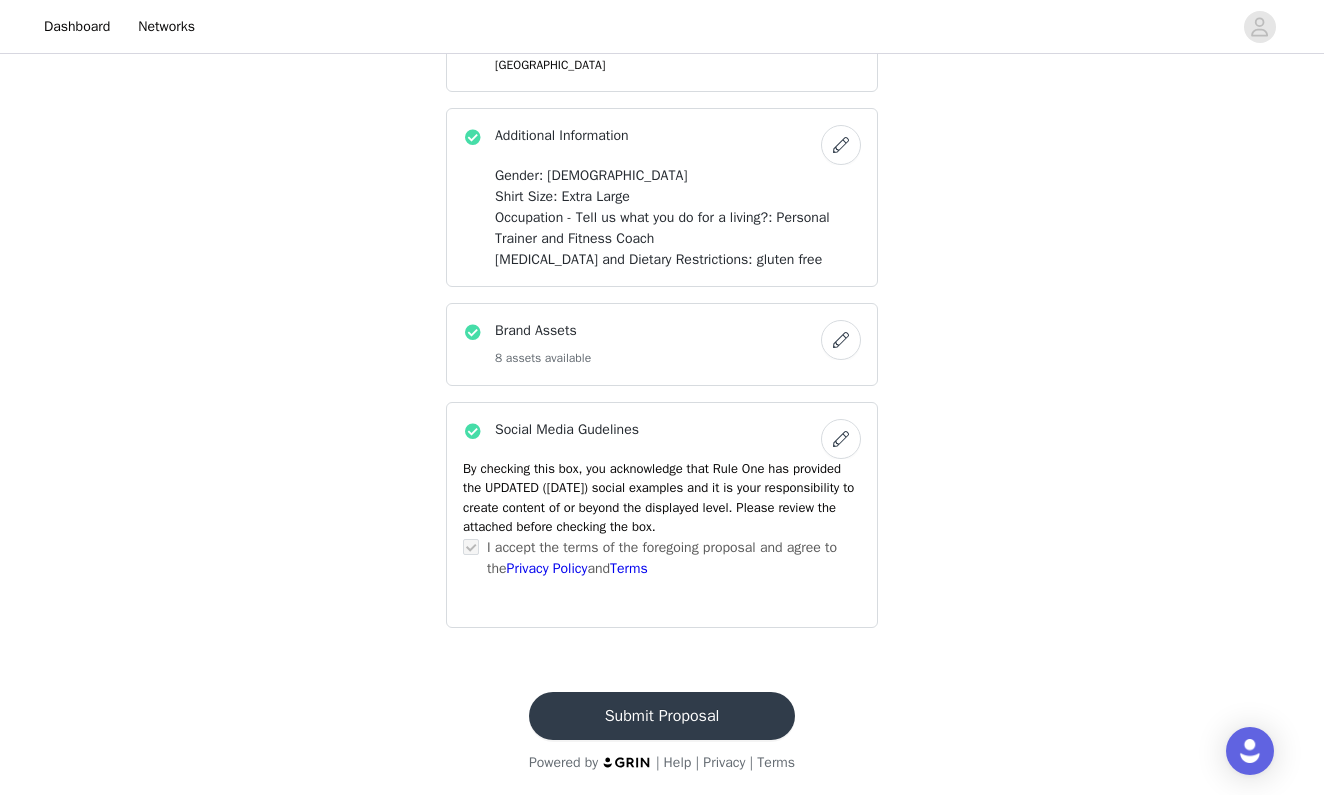 click on "Submit Proposal" at bounding box center (662, 716) 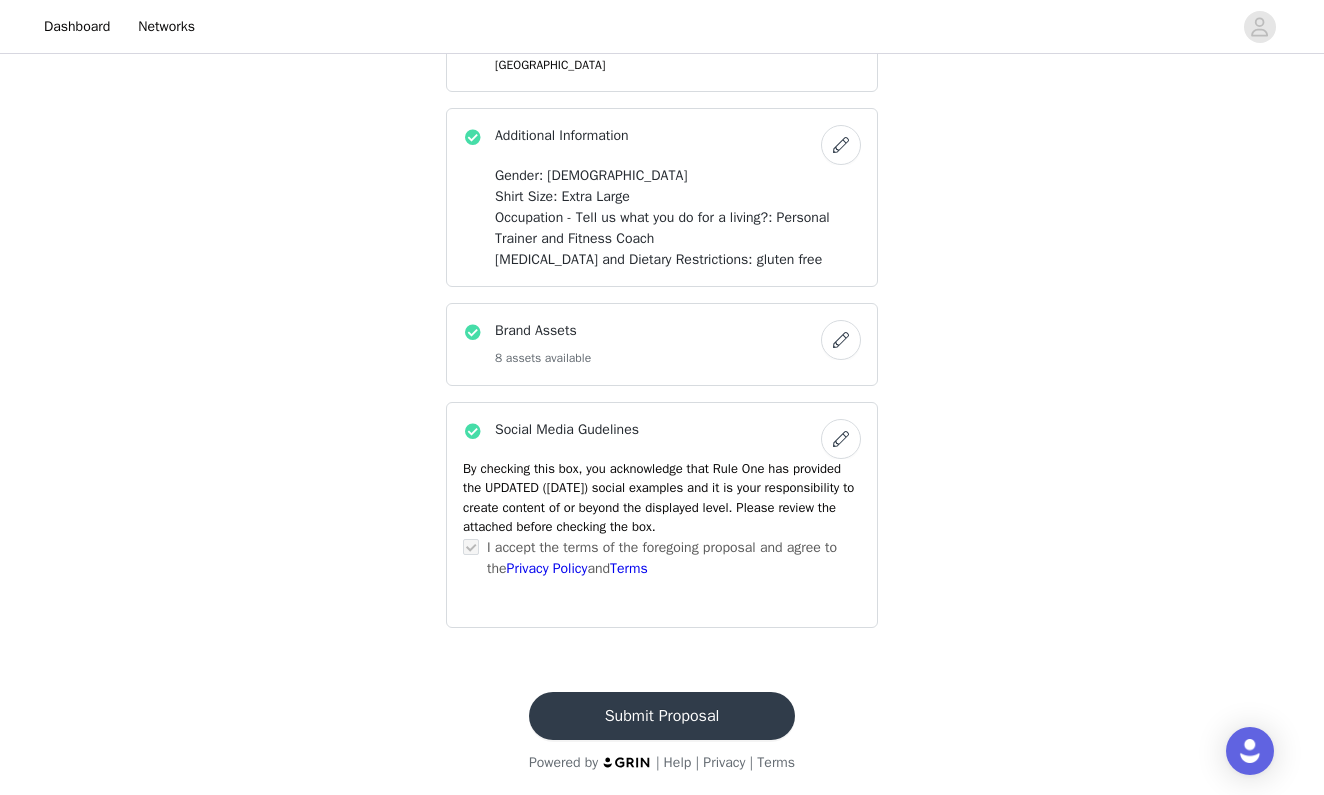 scroll, scrollTop: 0, scrollLeft: 0, axis: both 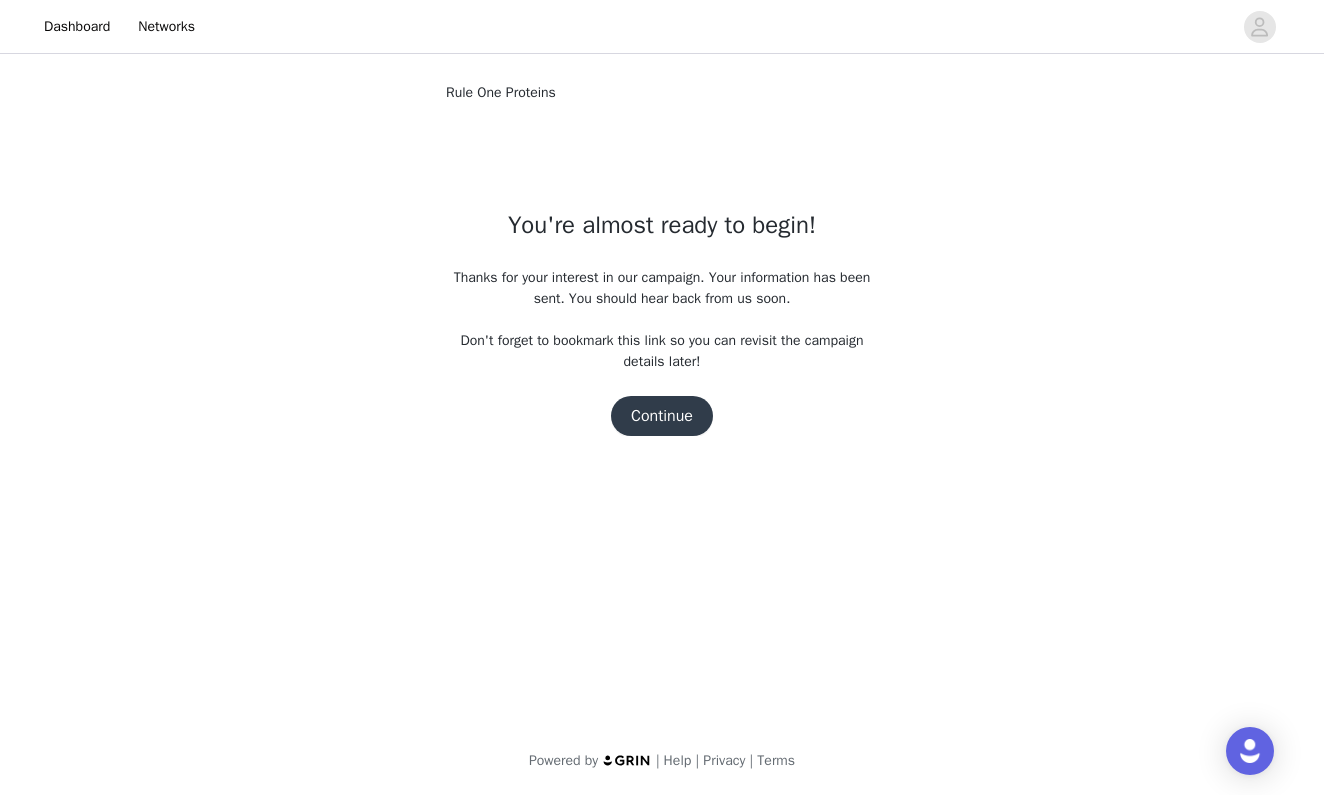 click on "Continue" at bounding box center (662, 416) 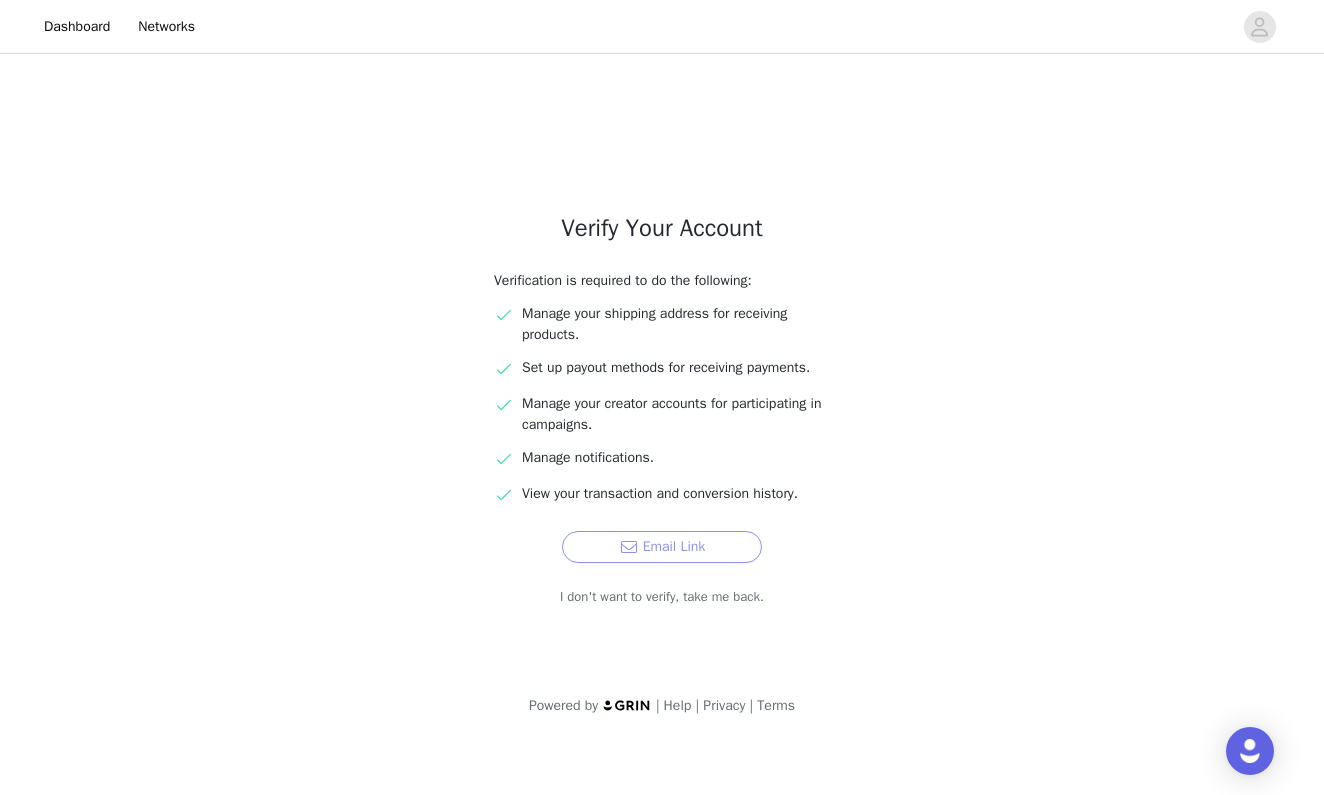 click on "Email Link" at bounding box center (662, 547) 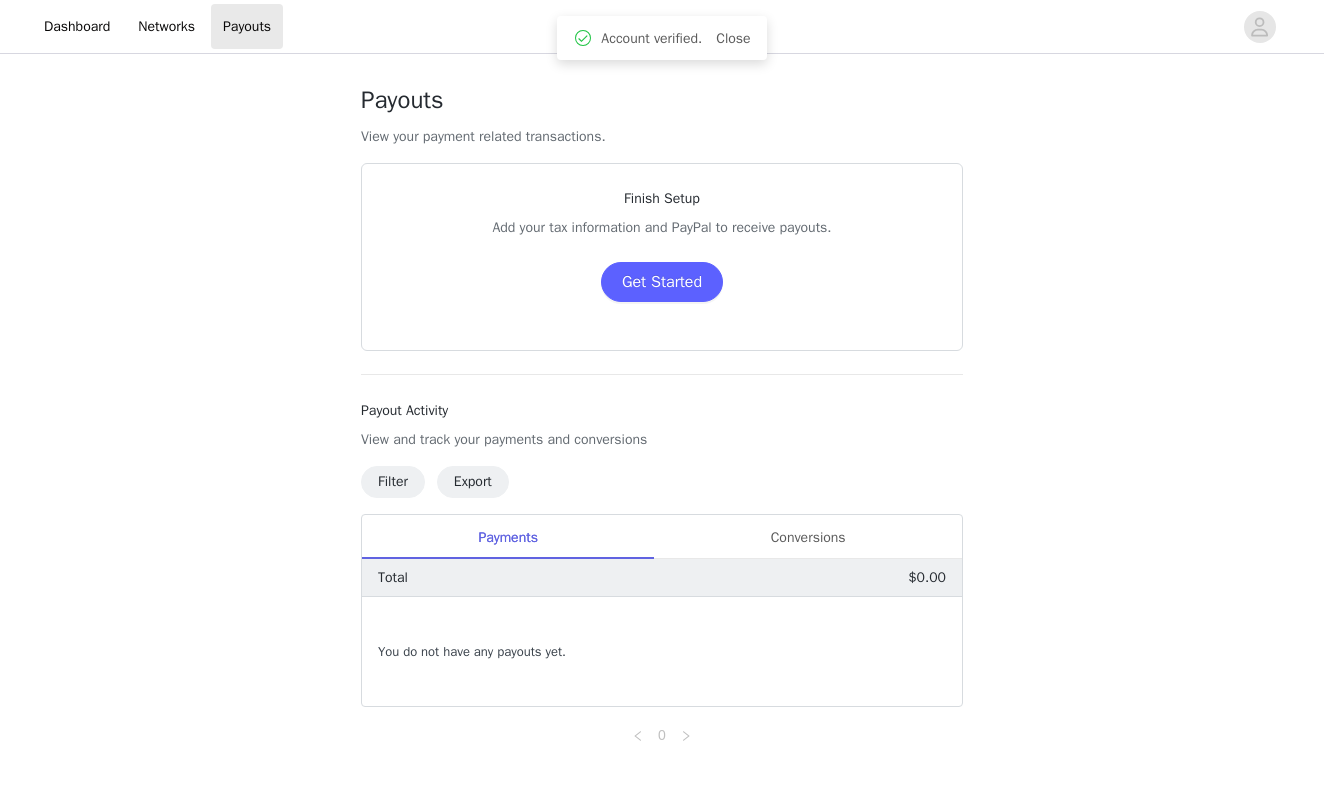 scroll, scrollTop: 0, scrollLeft: 0, axis: both 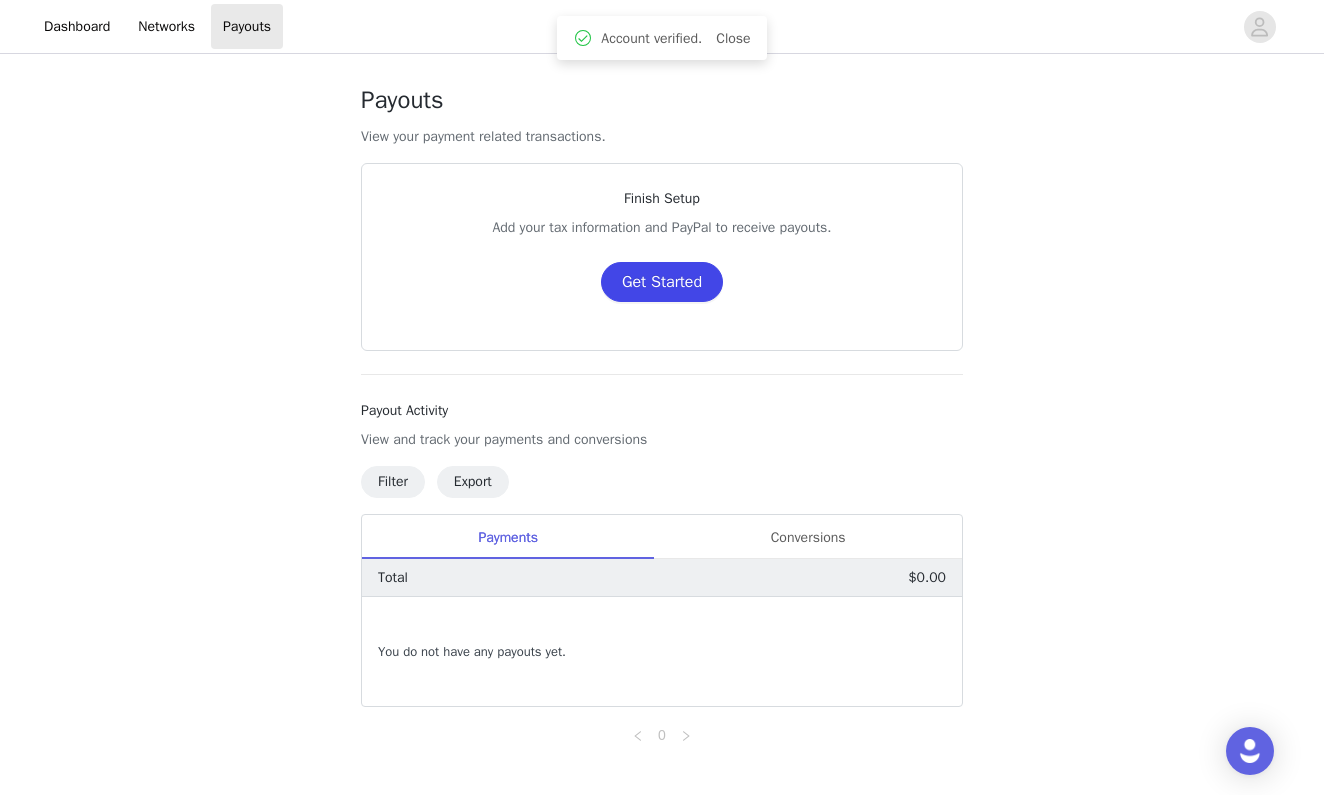 click on "Get Started" at bounding box center [662, 282] 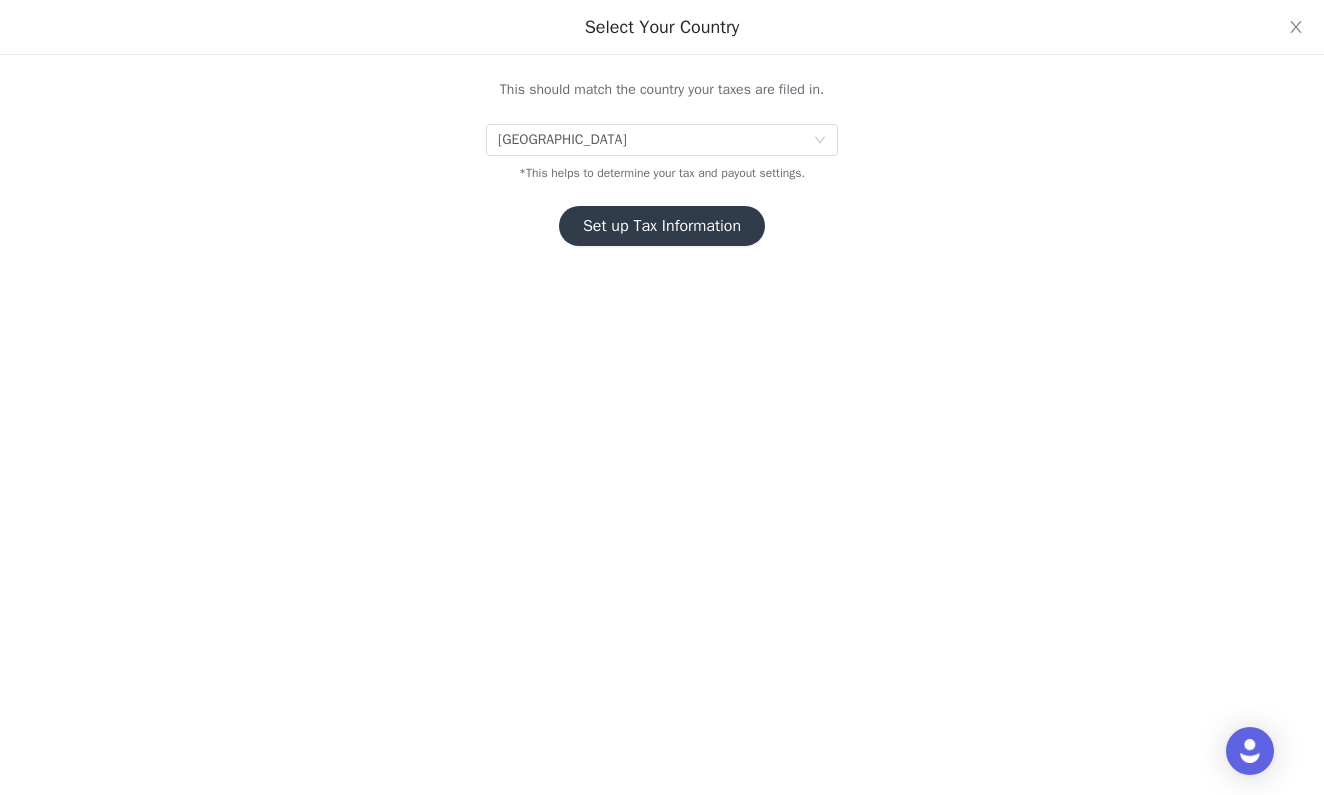 click on "Set up Tax Information" at bounding box center (662, 226) 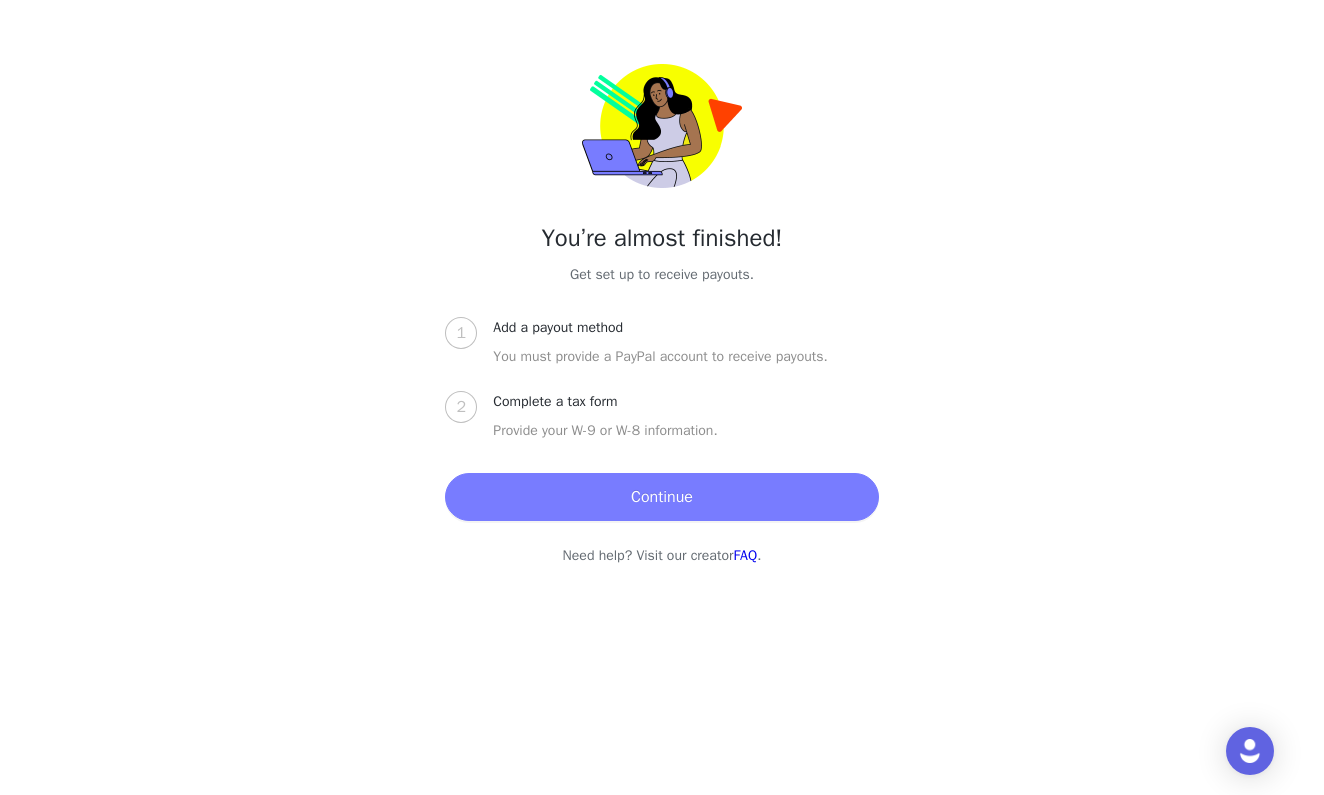 click on "Add a payout method You must provide a PayPal account to receive payouts." at bounding box center [685, 354] 